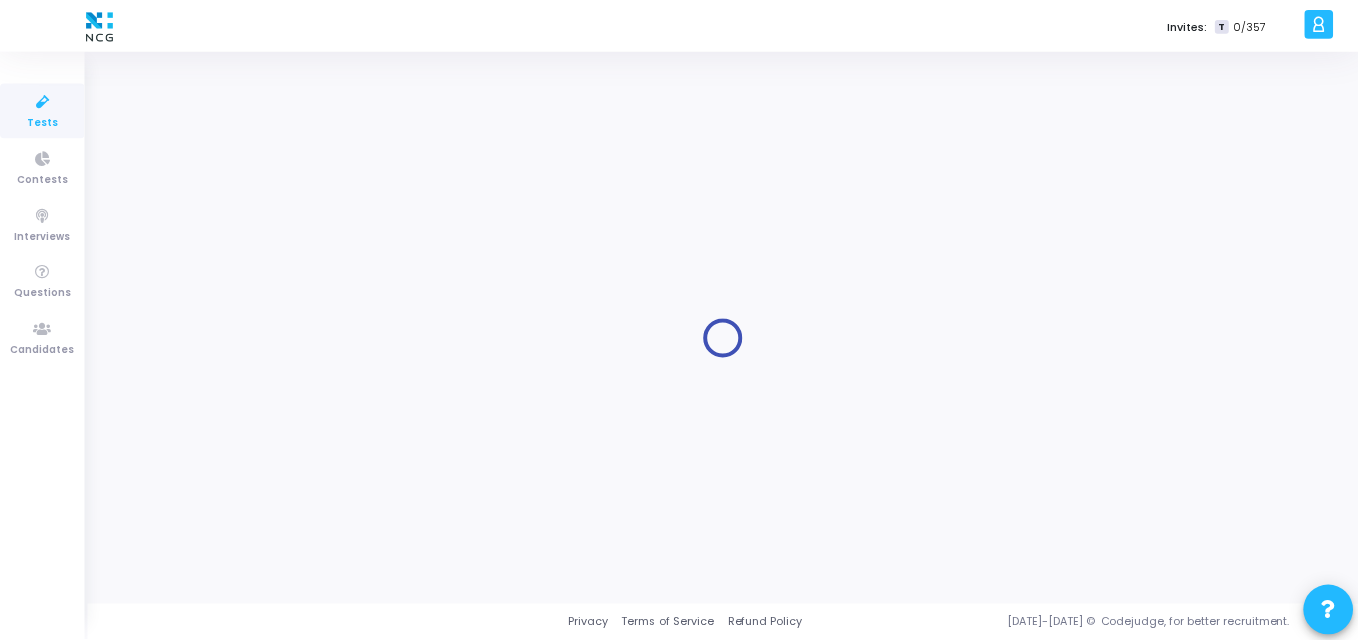 scroll, scrollTop: 0, scrollLeft: 0, axis: both 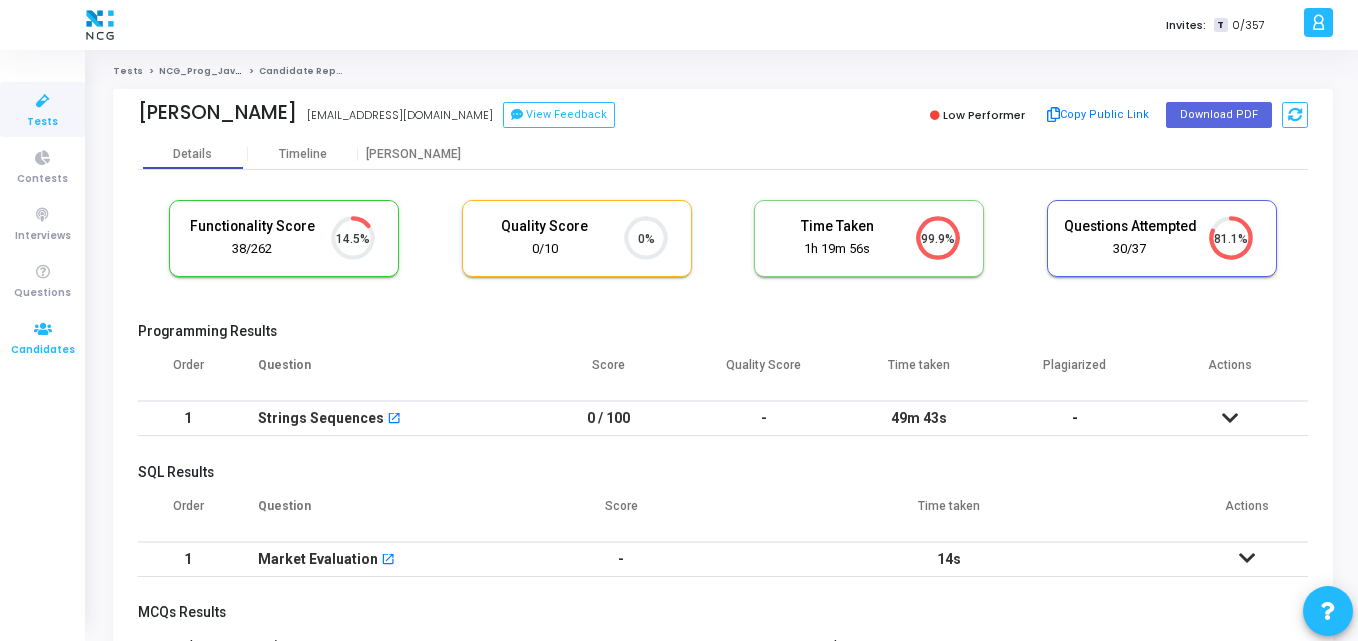 click on "Candidates" at bounding box center [43, 350] 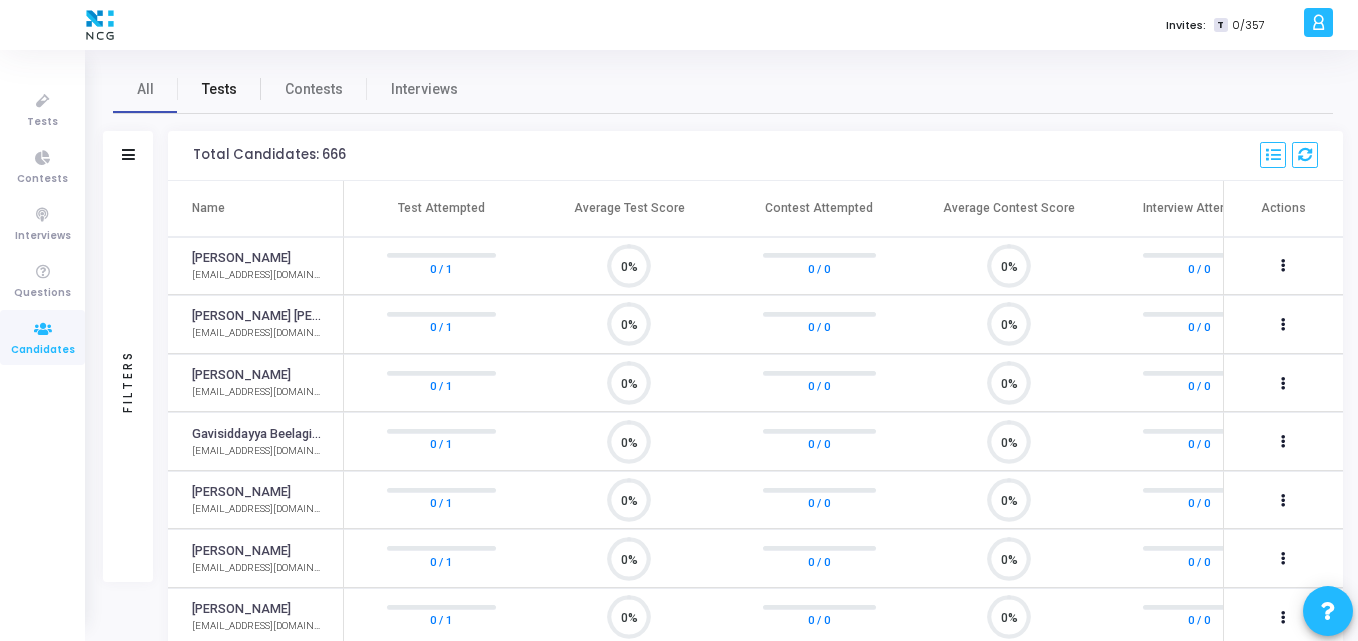 scroll, scrollTop: 9, scrollLeft: 9, axis: both 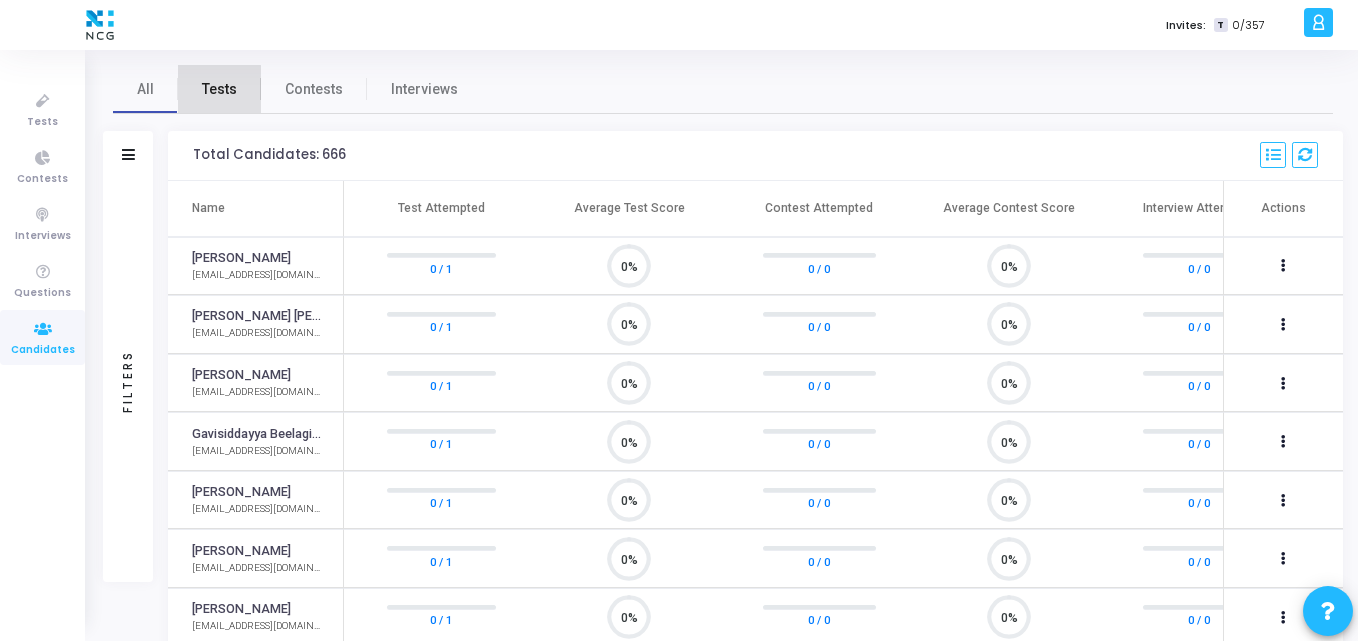 click on "Tests" at bounding box center [219, 89] 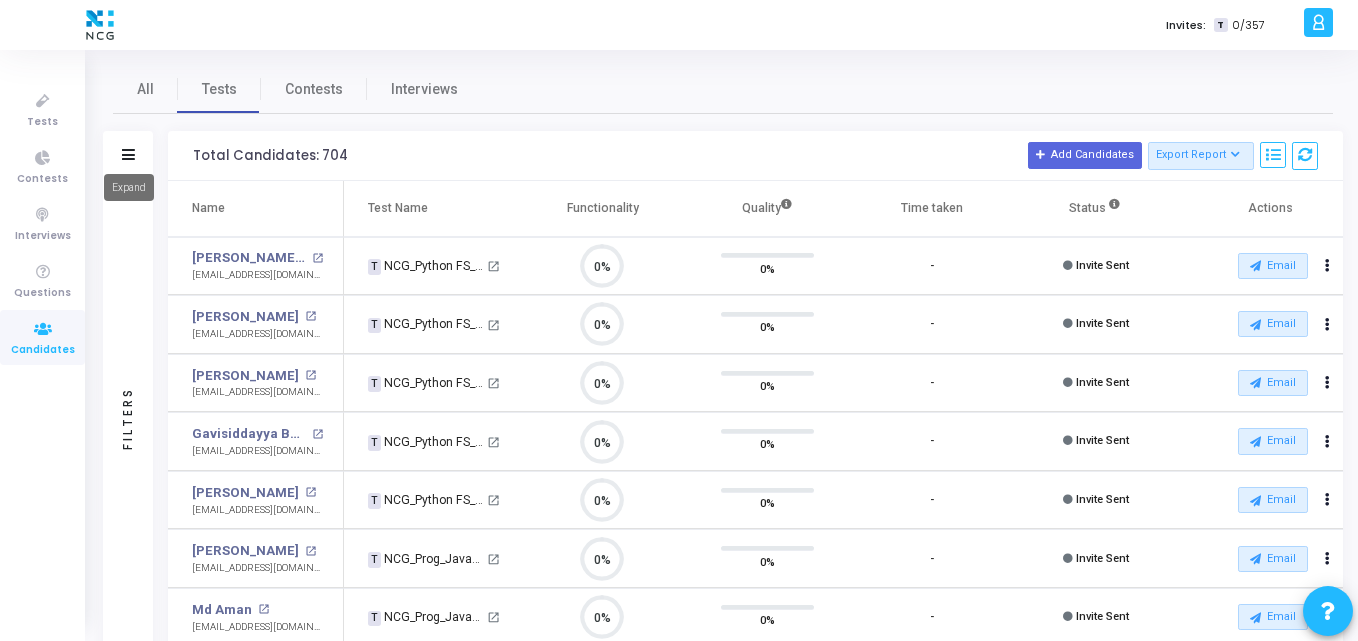 drag, startPoint x: 114, startPoint y: 161, endPoint x: 124, endPoint y: 156, distance: 11.18034 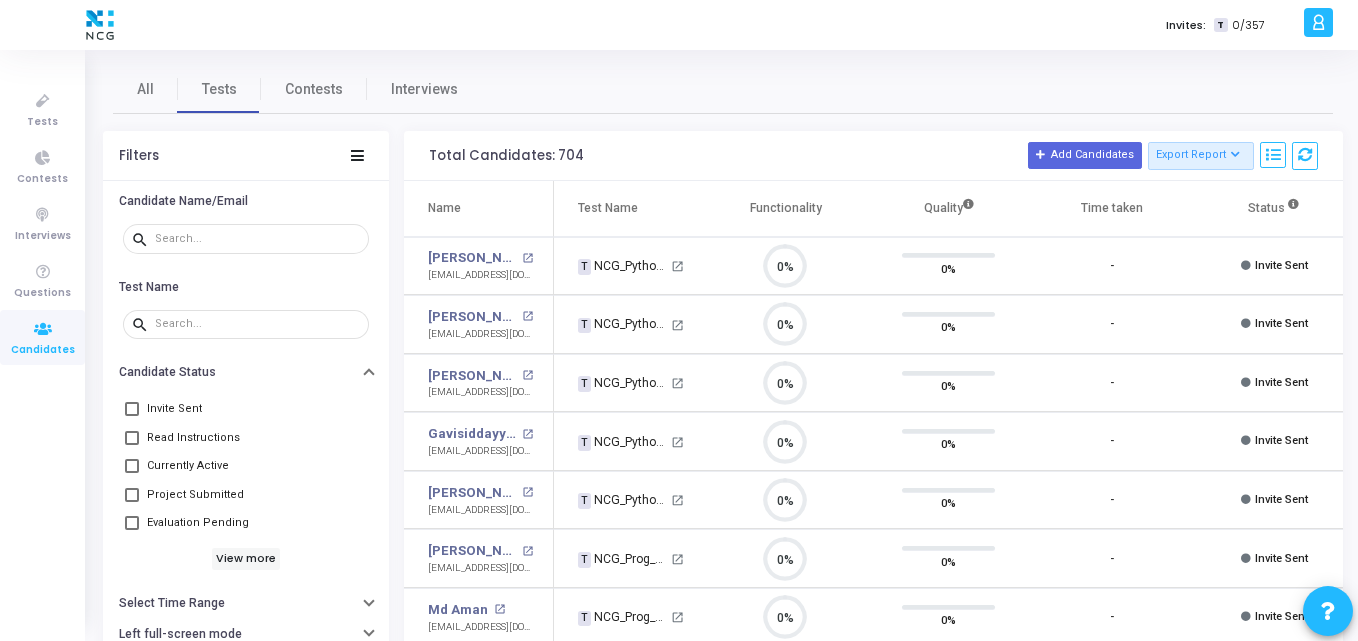 click on "Filters" 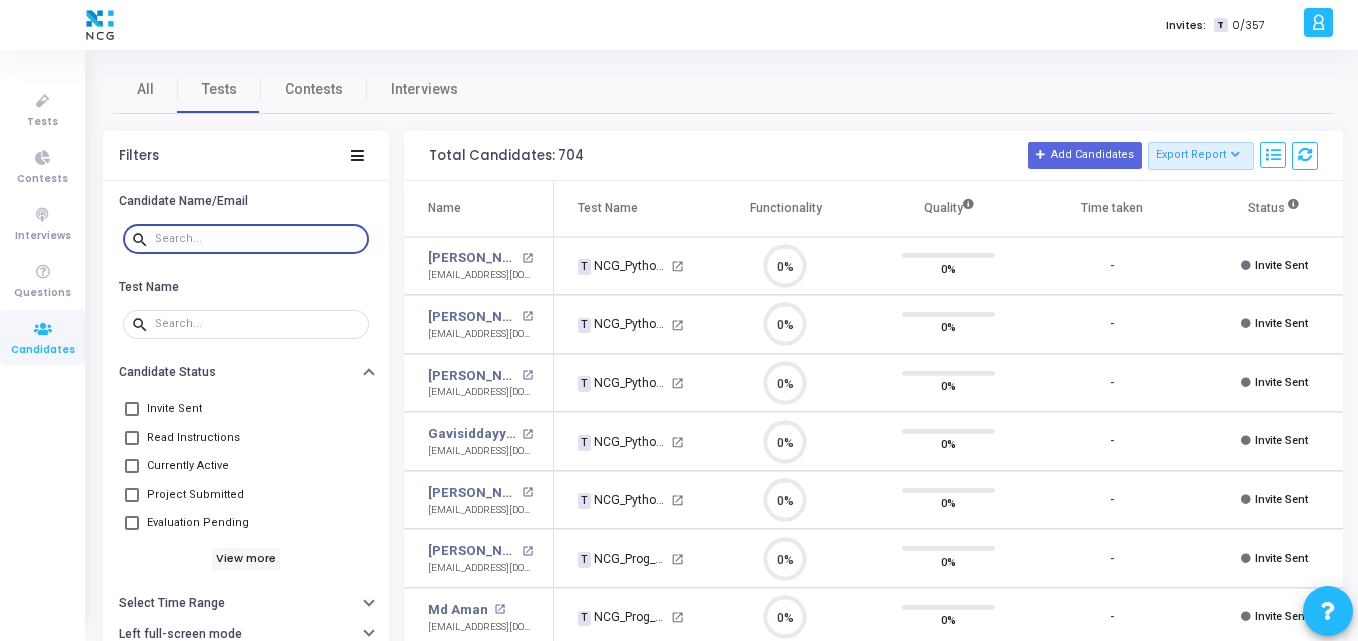 click at bounding box center [258, 239] 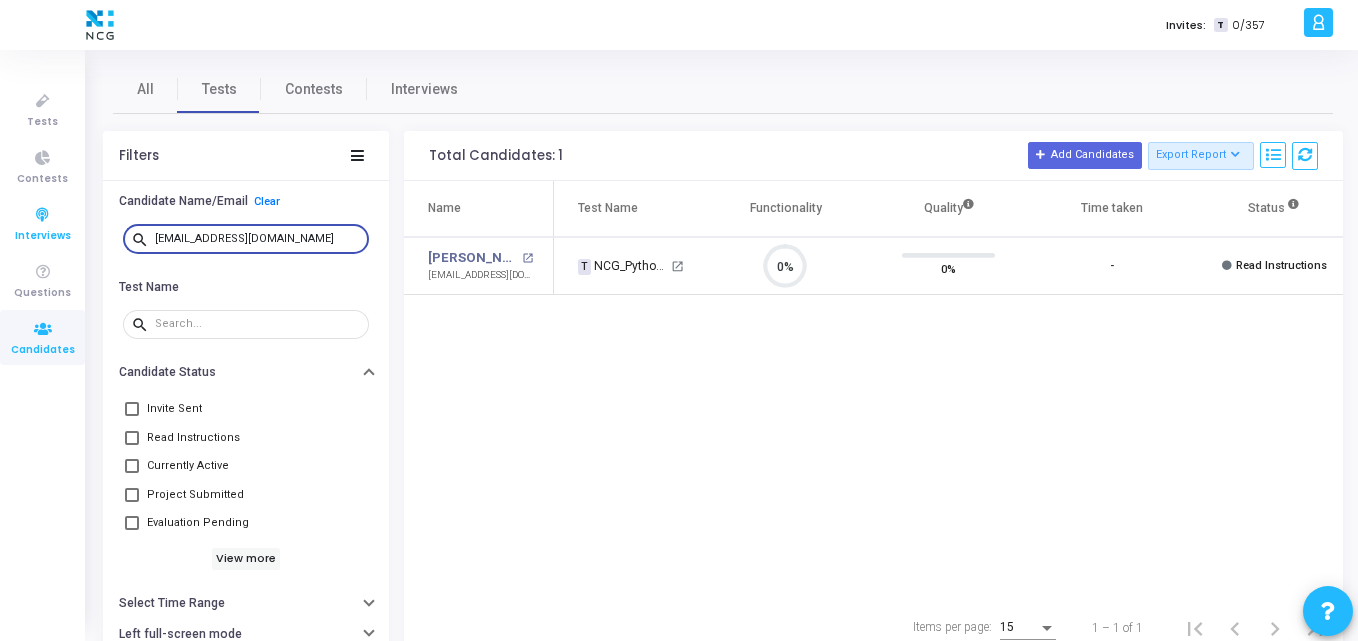 drag, startPoint x: 303, startPoint y: 239, endPoint x: 0, endPoint y: 233, distance: 303.0594 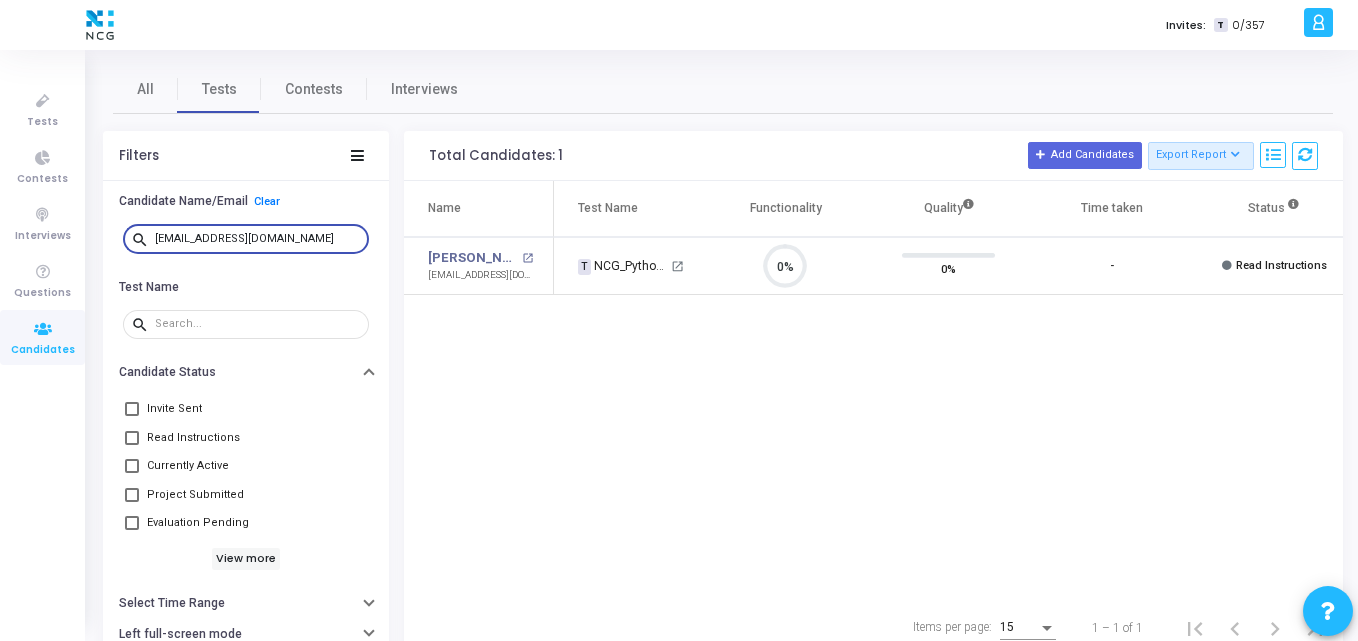 click on "ganekantisaardhak1997@gmail.com" at bounding box center (258, 239) 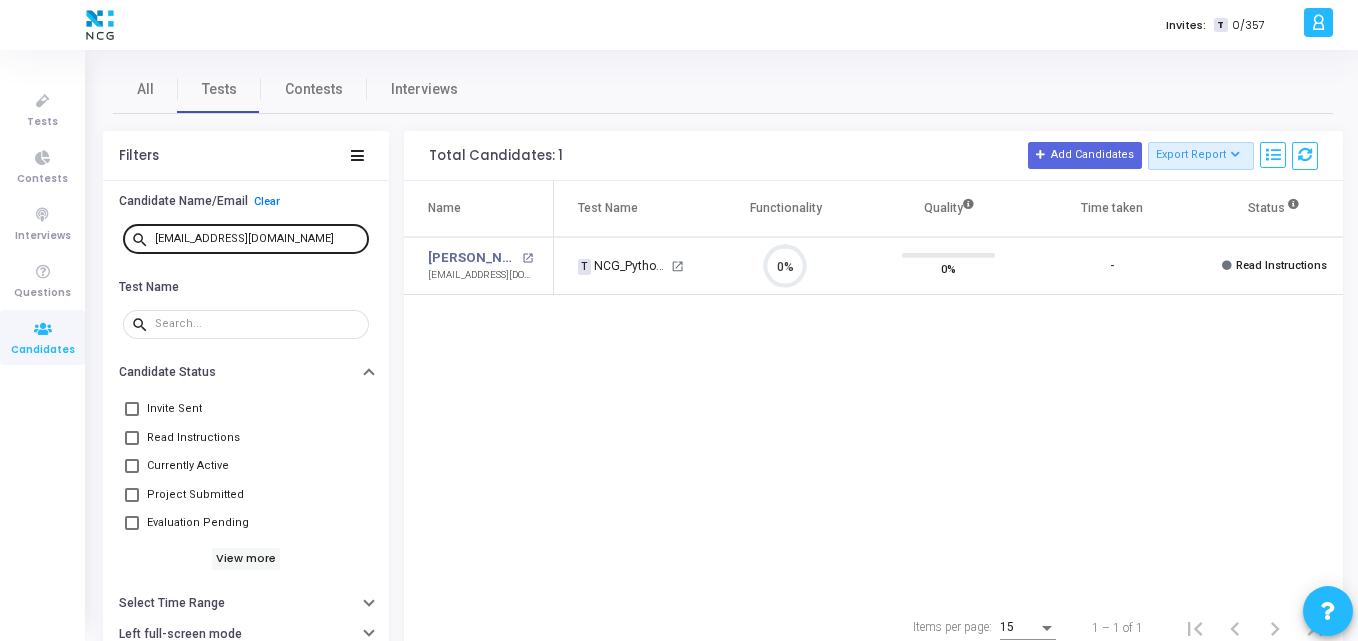 click on "search ganekantisaardhak1997@gmail.com" at bounding box center (246, 238) 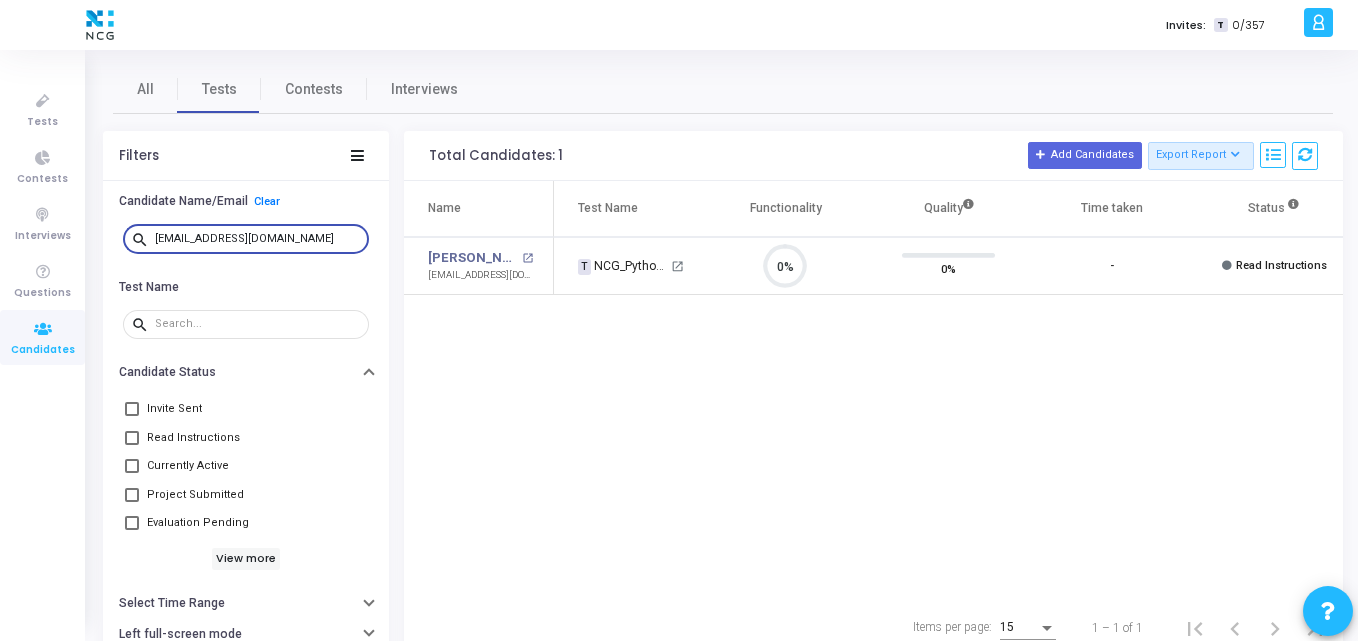 drag, startPoint x: 351, startPoint y: 241, endPoint x: 117, endPoint y: 251, distance: 234.21358 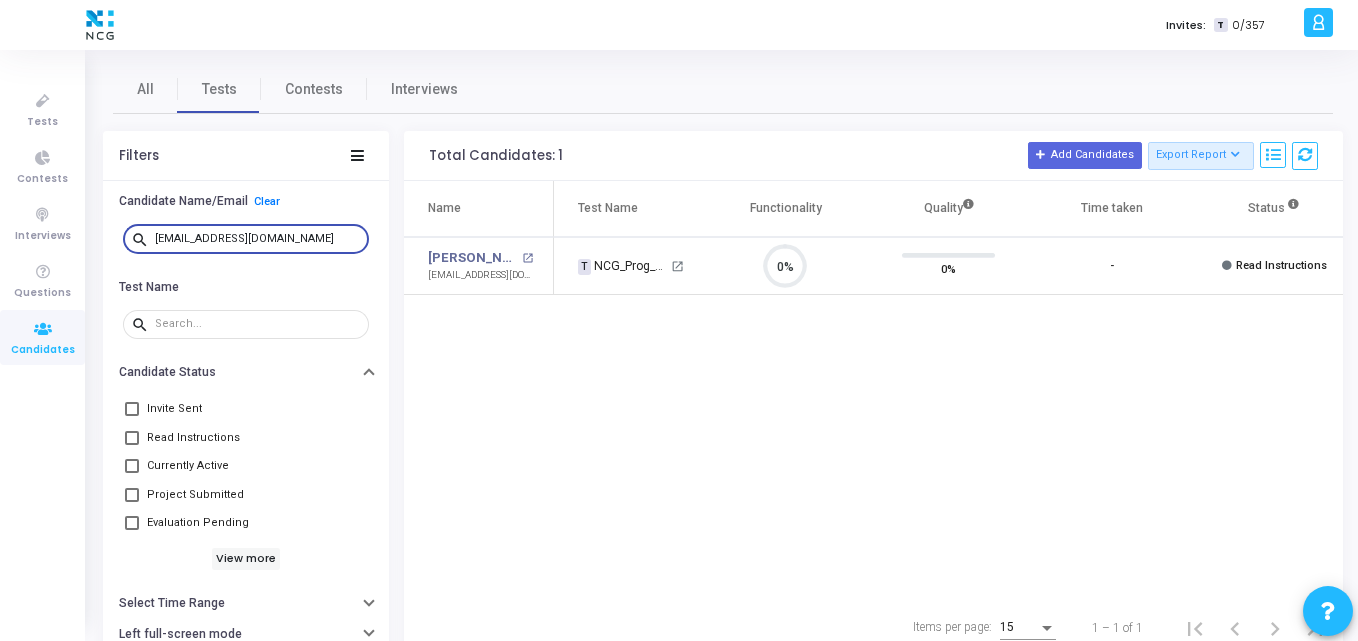 drag, startPoint x: 323, startPoint y: 241, endPoint x: 125, endPoint y: 224, distance: 198.72845 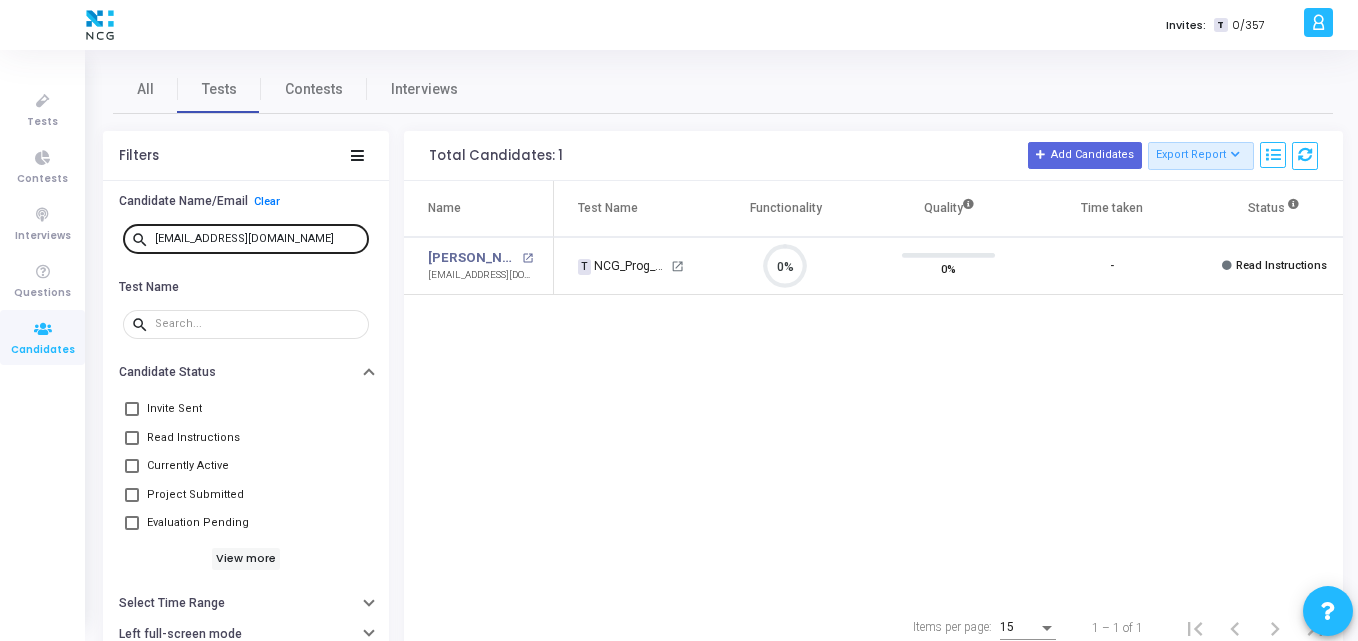 drag, startPoint x: 321, startPoint y: 226, endPoint x: 314, endPoint y: 241, distance: 16.552946 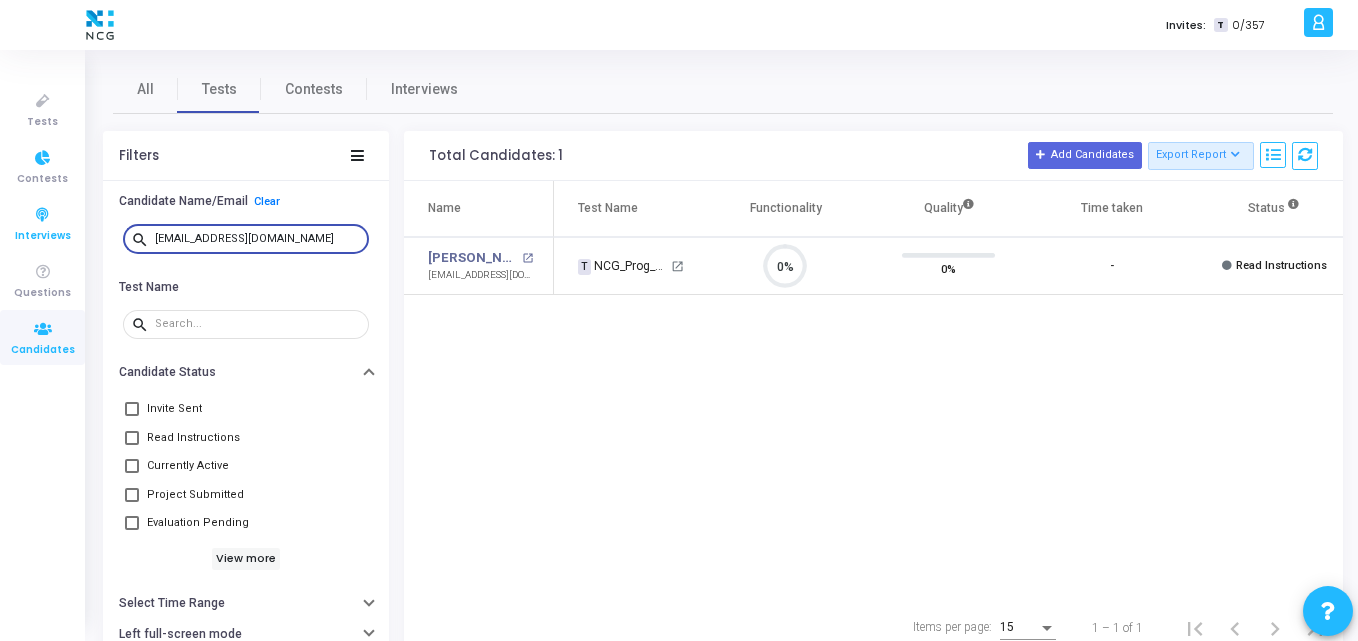 drag, startPoint x: 314, startPoint y: 241, endPoint x: 0, endPoint y: 200, distance: 316.66544 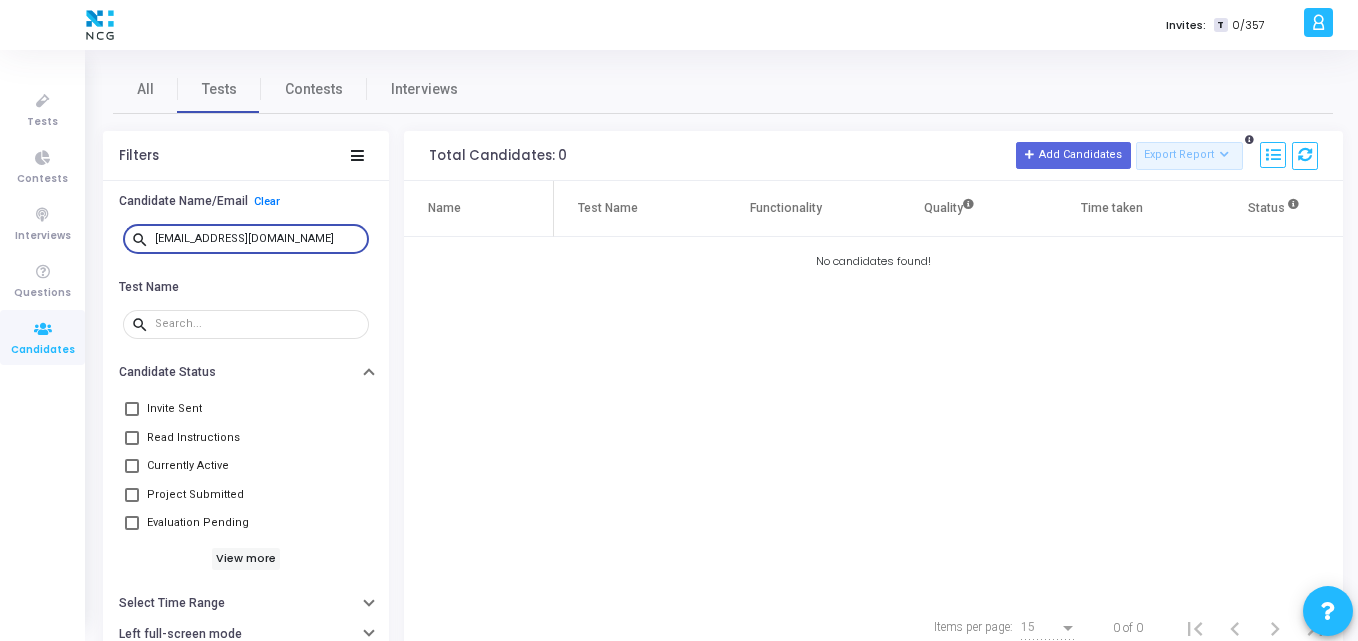 type on "shitaljachakjob11@gmail.com" 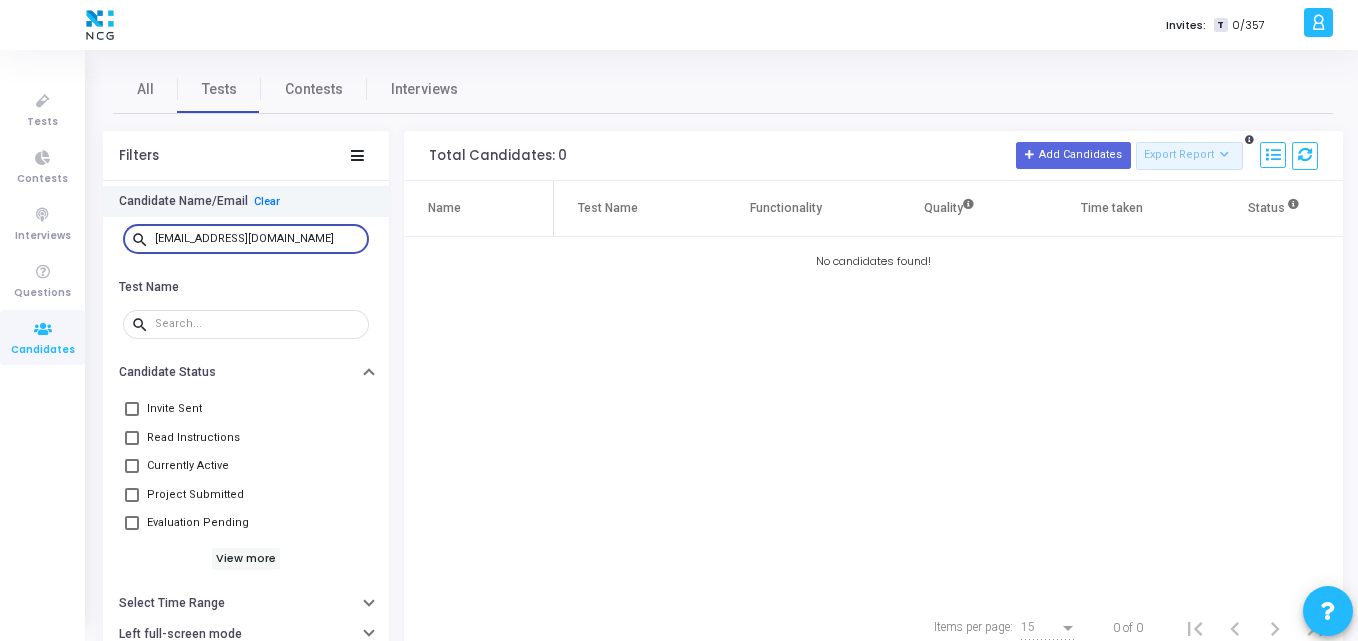 drag, startPoint x: 321, startPoint y: 243, endPoint x: 103, endPoint y: 204, distance: 221.46106 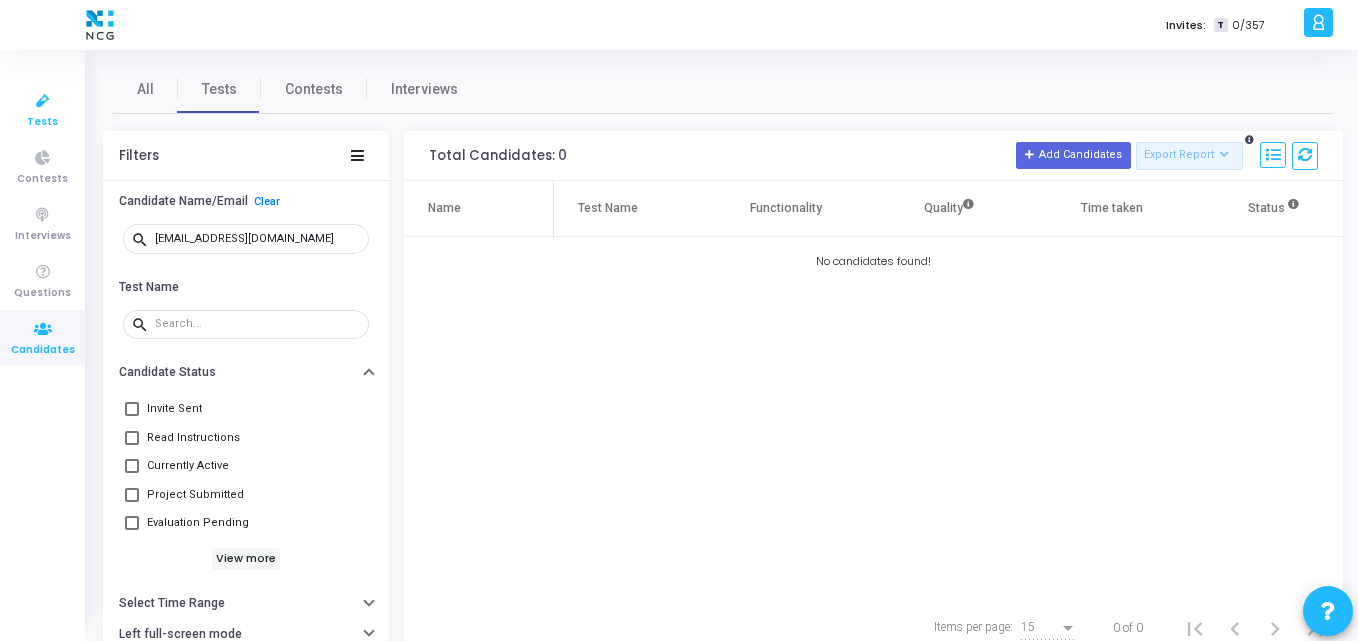 click on "Tests" at bounding box center [42, 122] 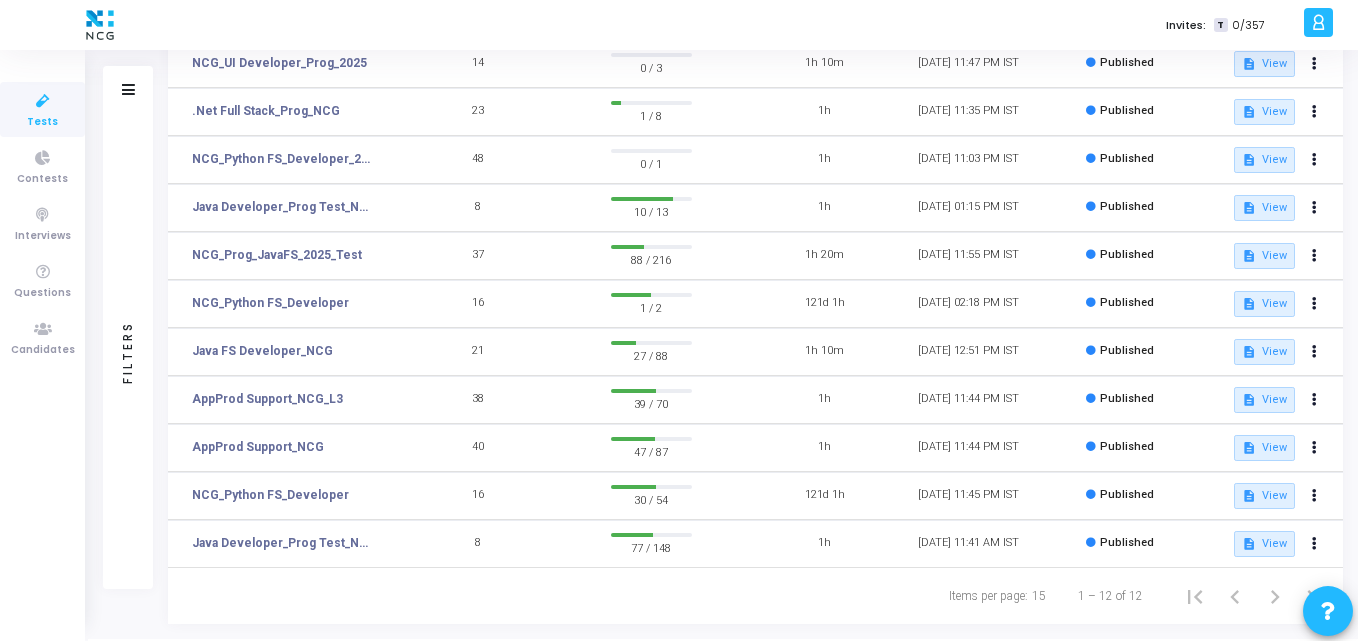 scroll, scrollTop: 244, scrollLeft: 0, axis: vertical 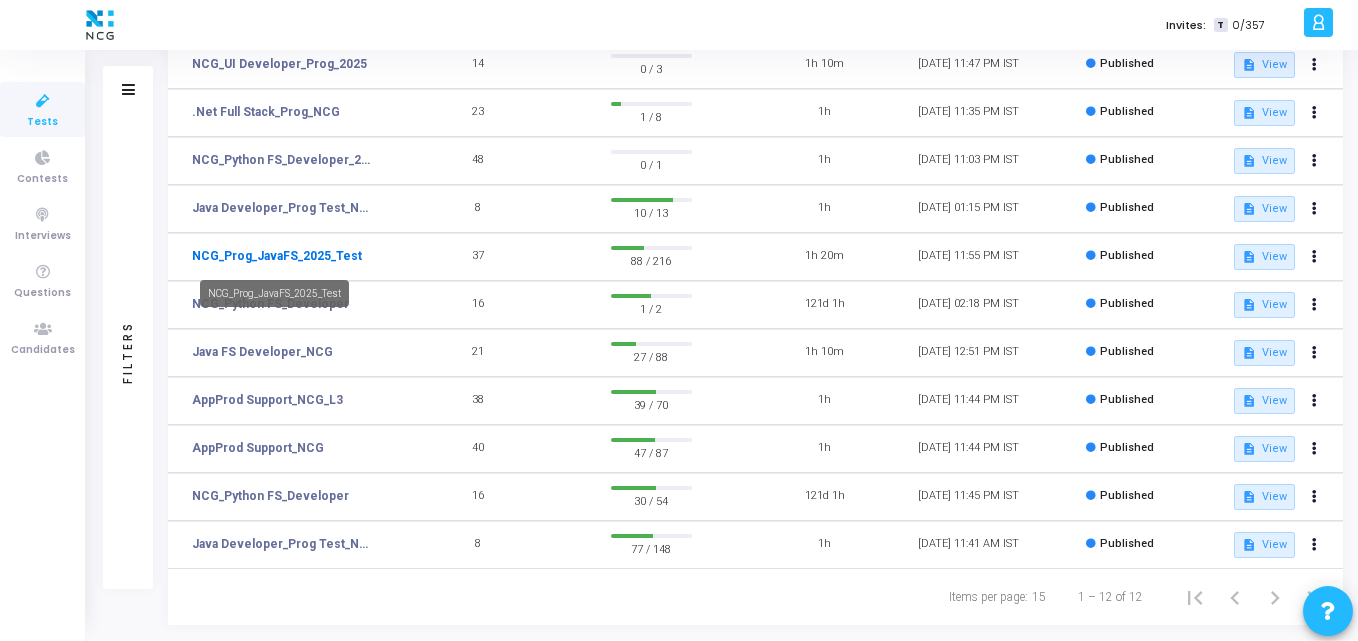 click on "NCG_Prog_JavaFS_2025_Test" 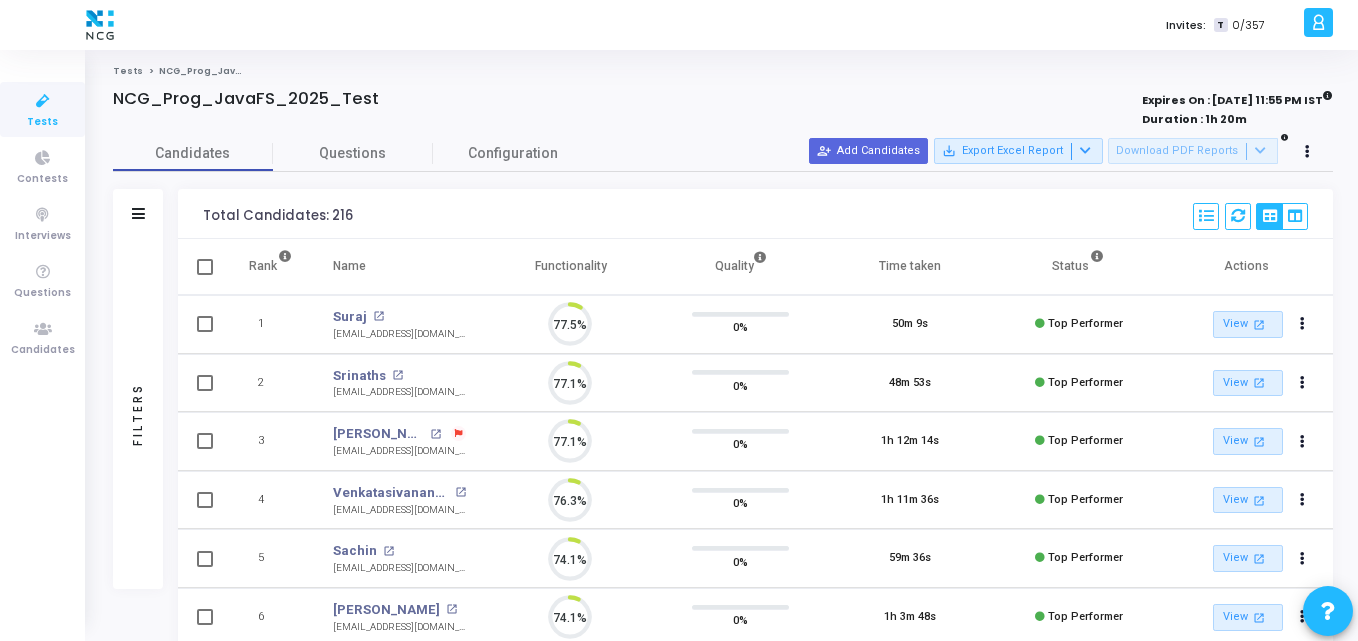 scroll, scrollTop: 9, scrollLeft: 9, axis: both 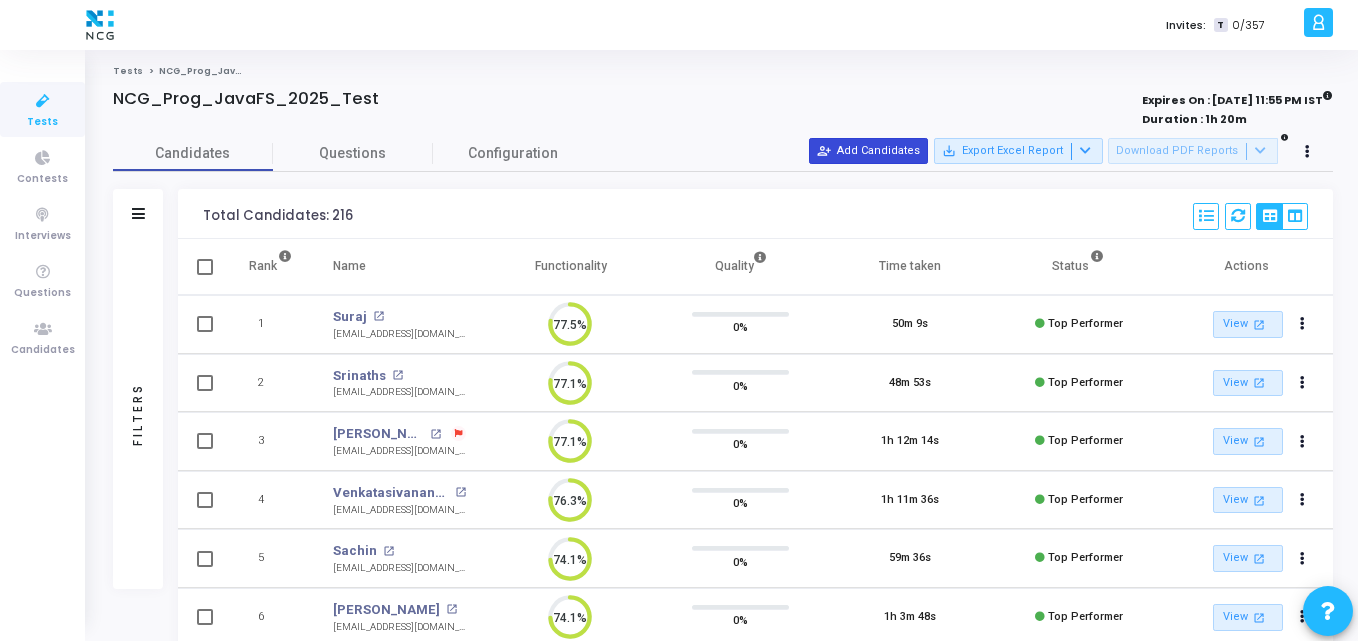 click on "person_add_alt  Add Candidates" at bounding box center [868, 151] 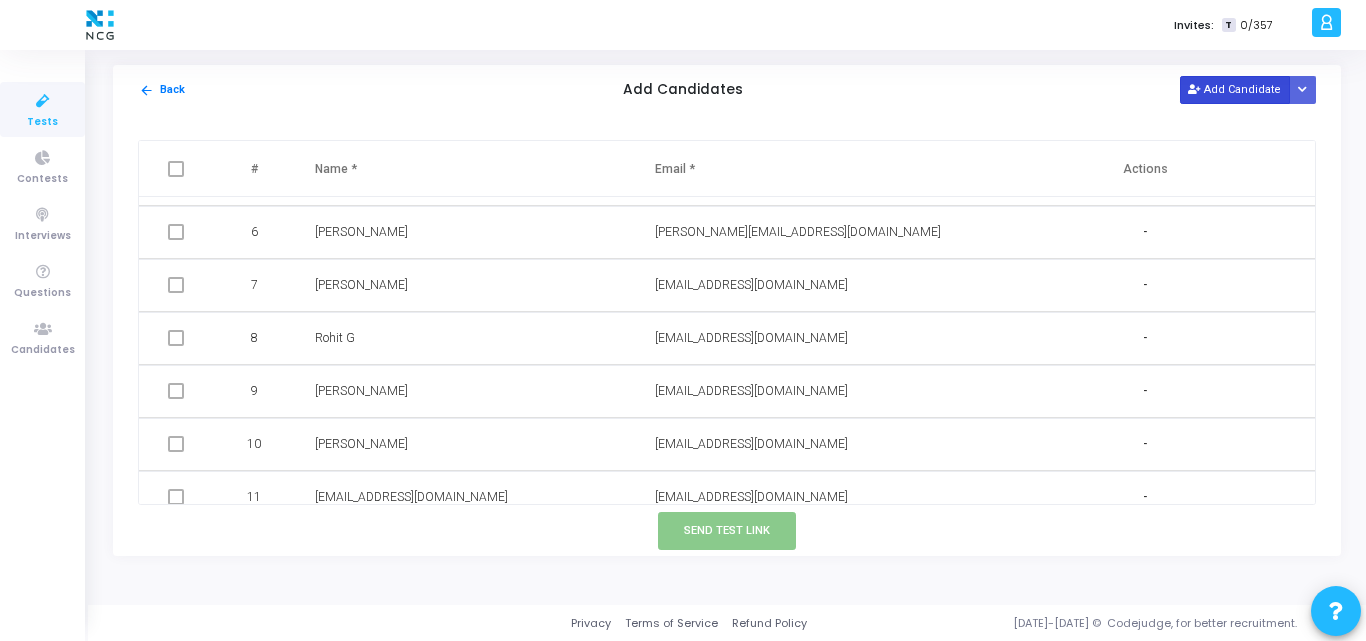 click on "Add Candidate" at bounding box center [1235, 89] 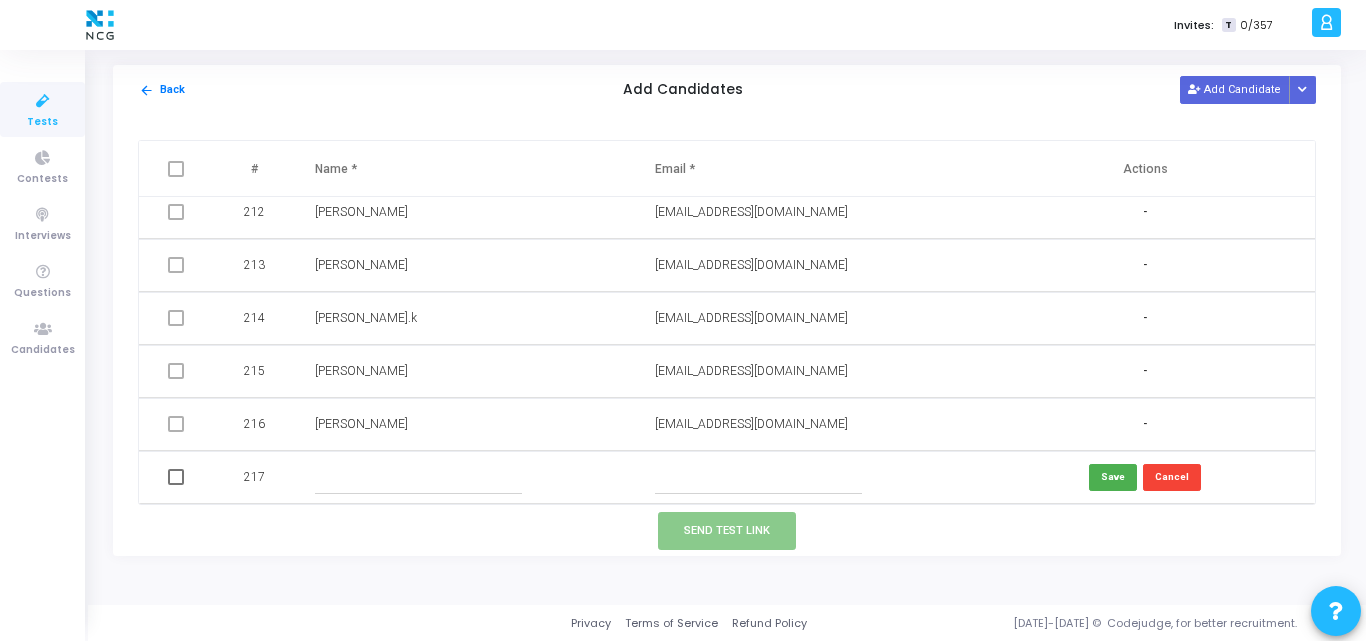 click at bounding box center (418, 477) 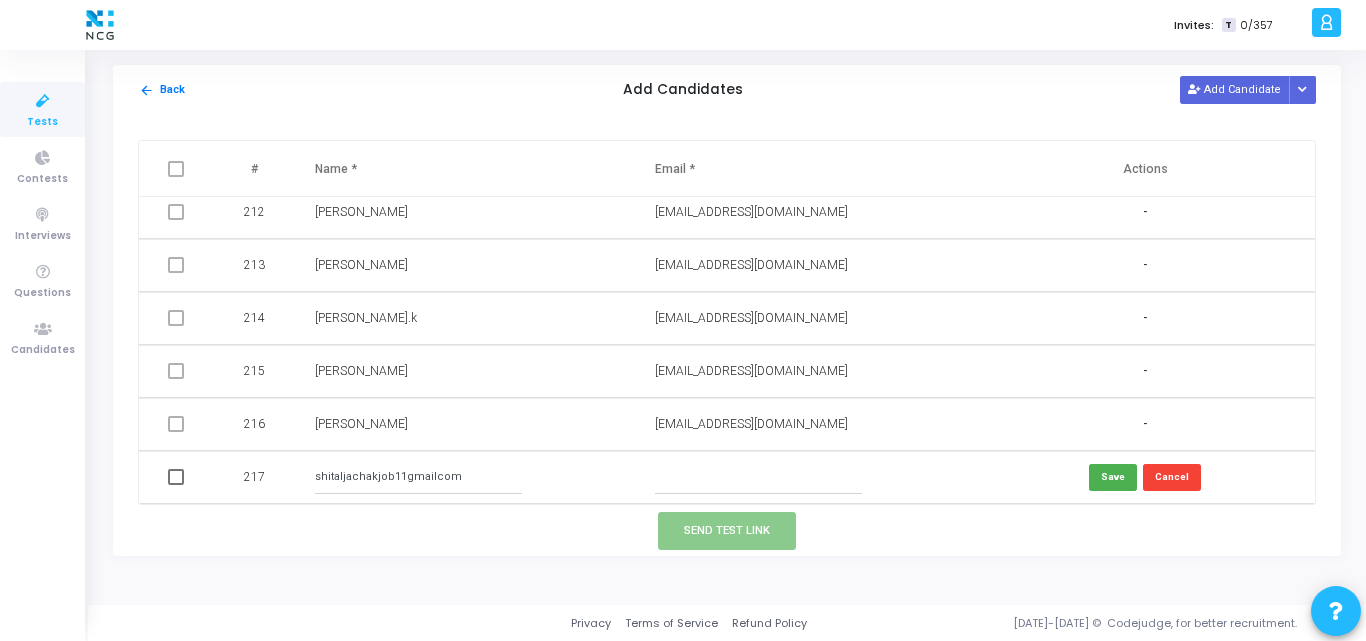 type on "shitaljachakjob11gmailcom" 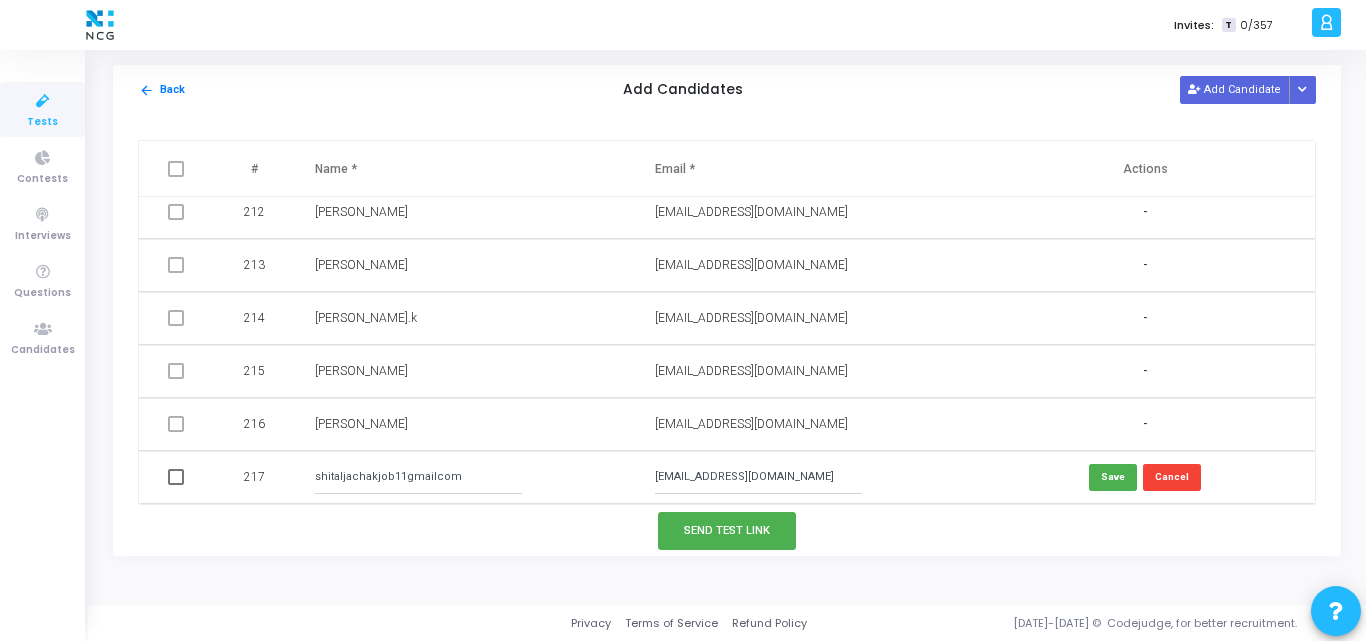 type on "shitaljachakjob11@gmail.com" 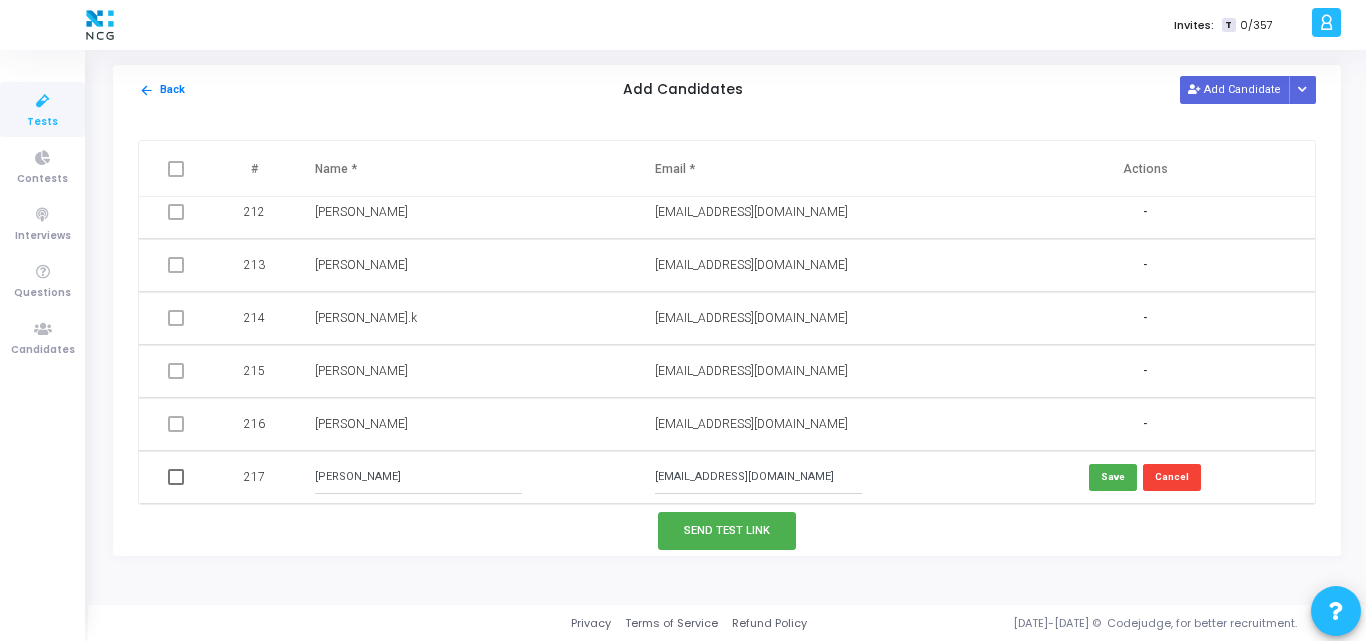 paste on "Jachak" 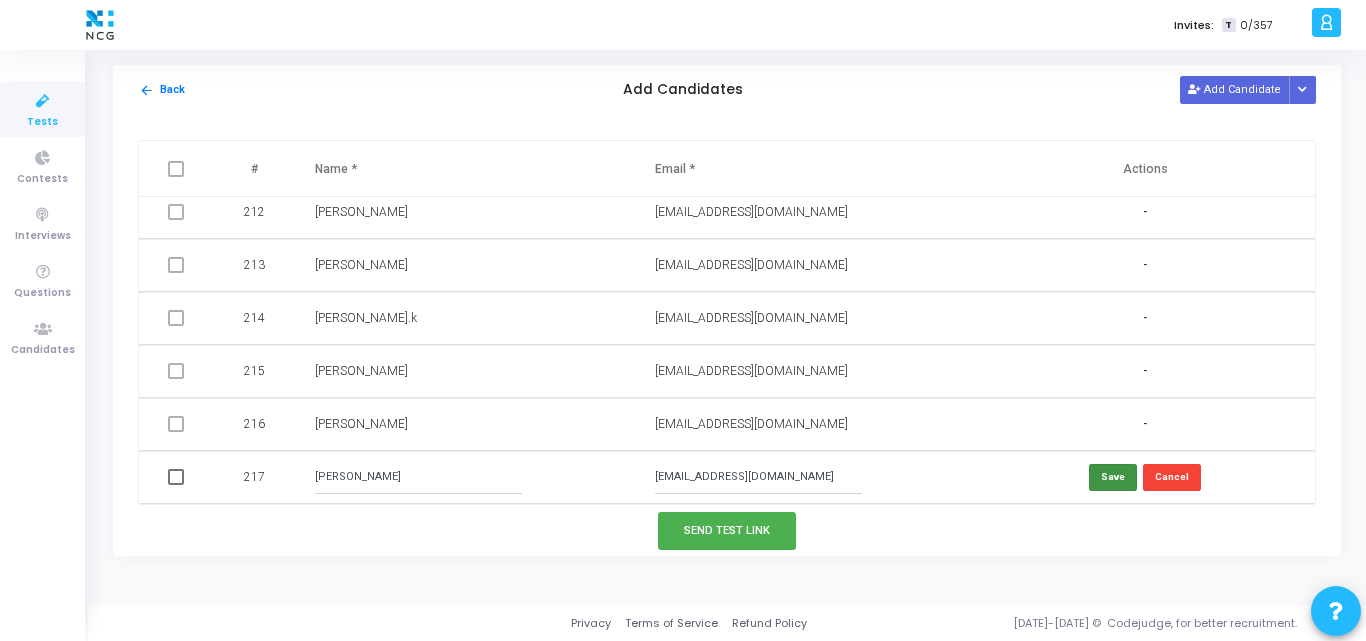 type on "Shital Jachak" 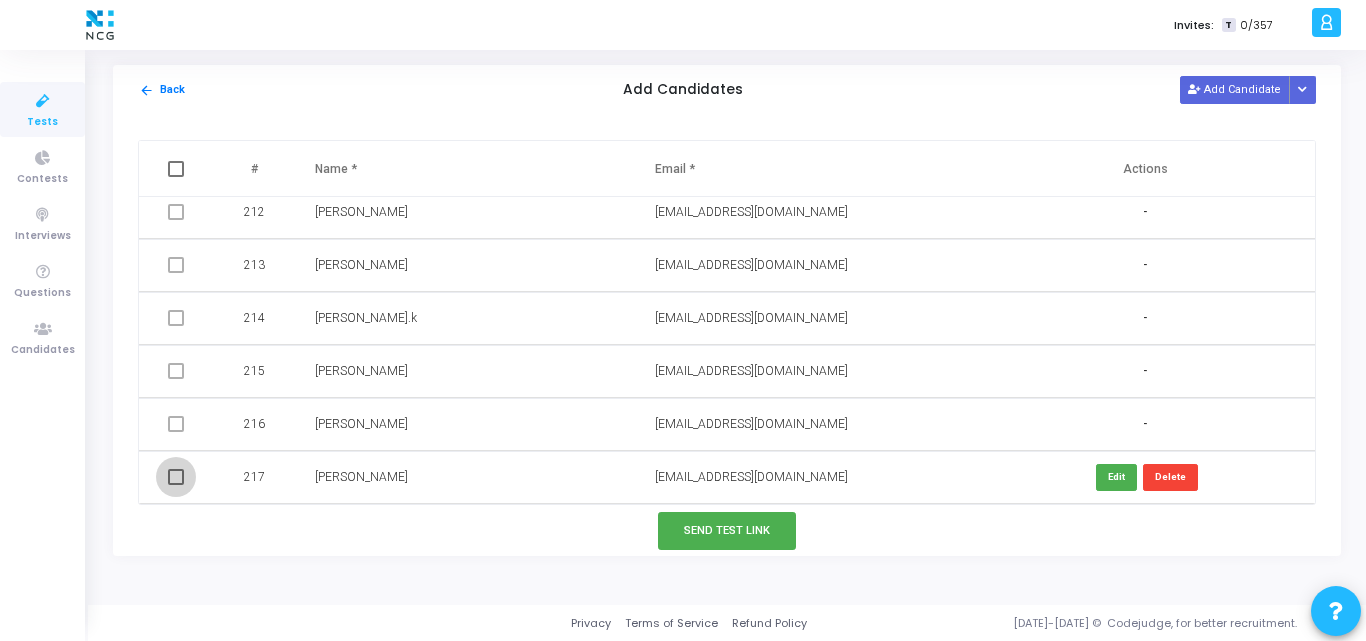 click at bounding box center [176, 477] 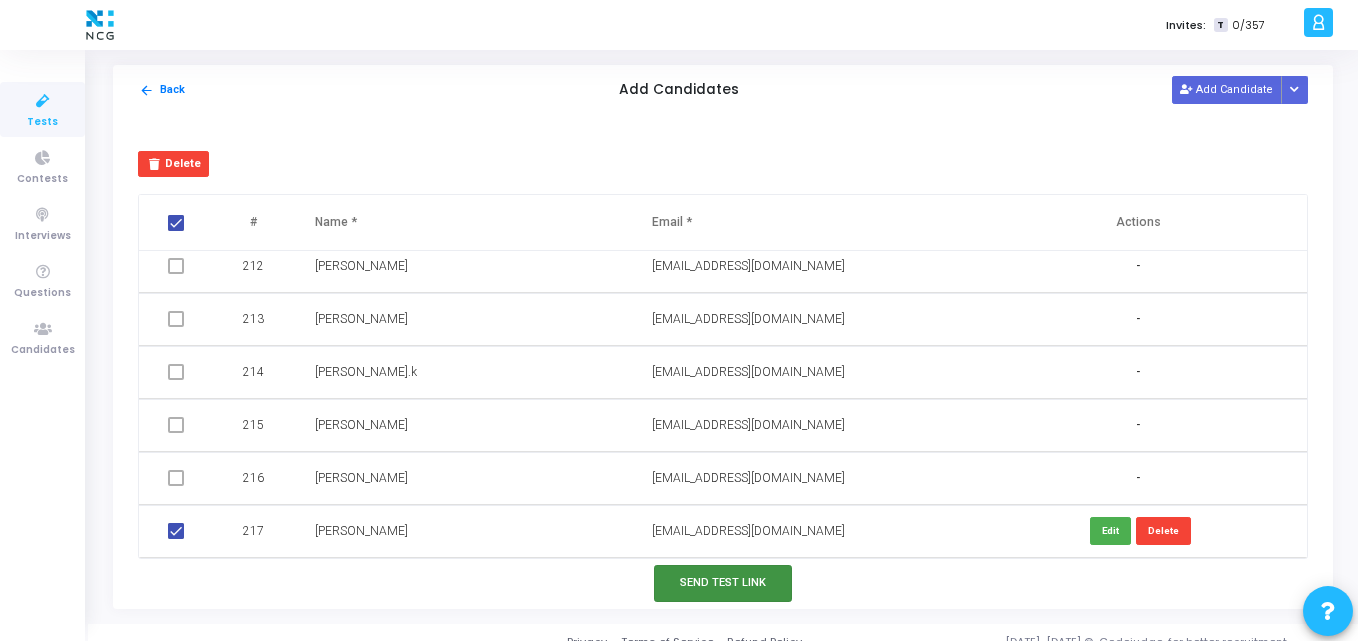 click on "Send Test Link" at bounding box center (723, 583) 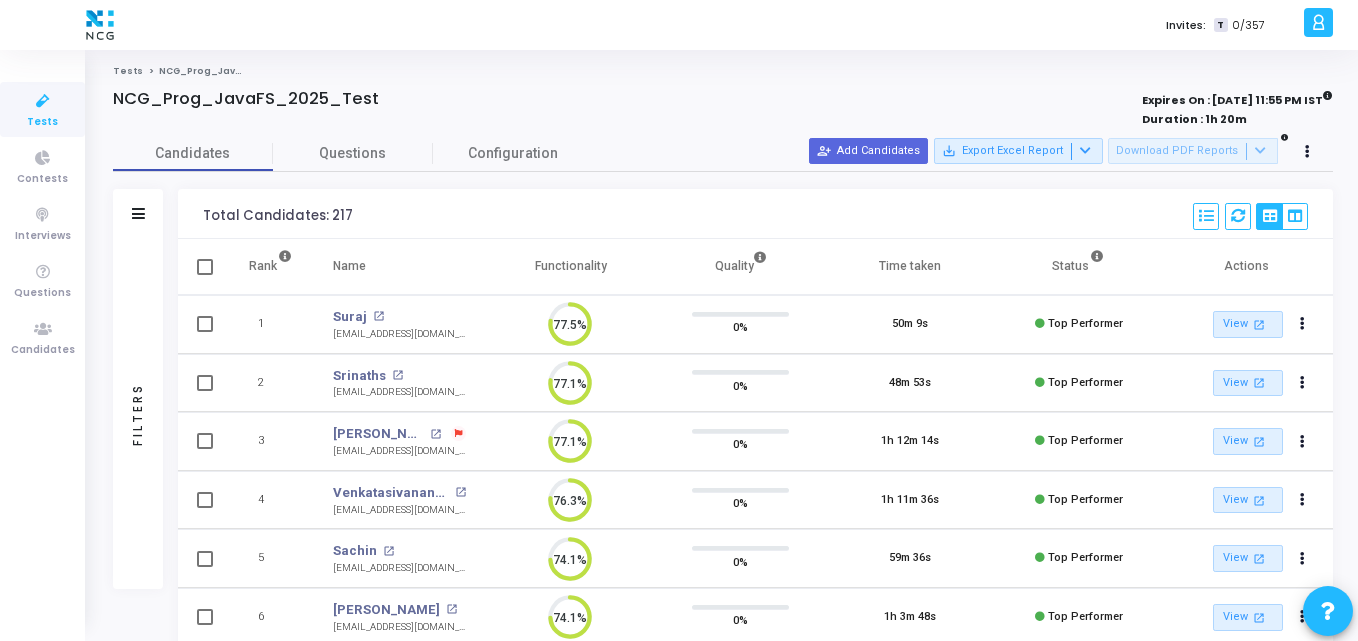 scroll, scrollTop: 9, scrollLeft: 9, axis: both 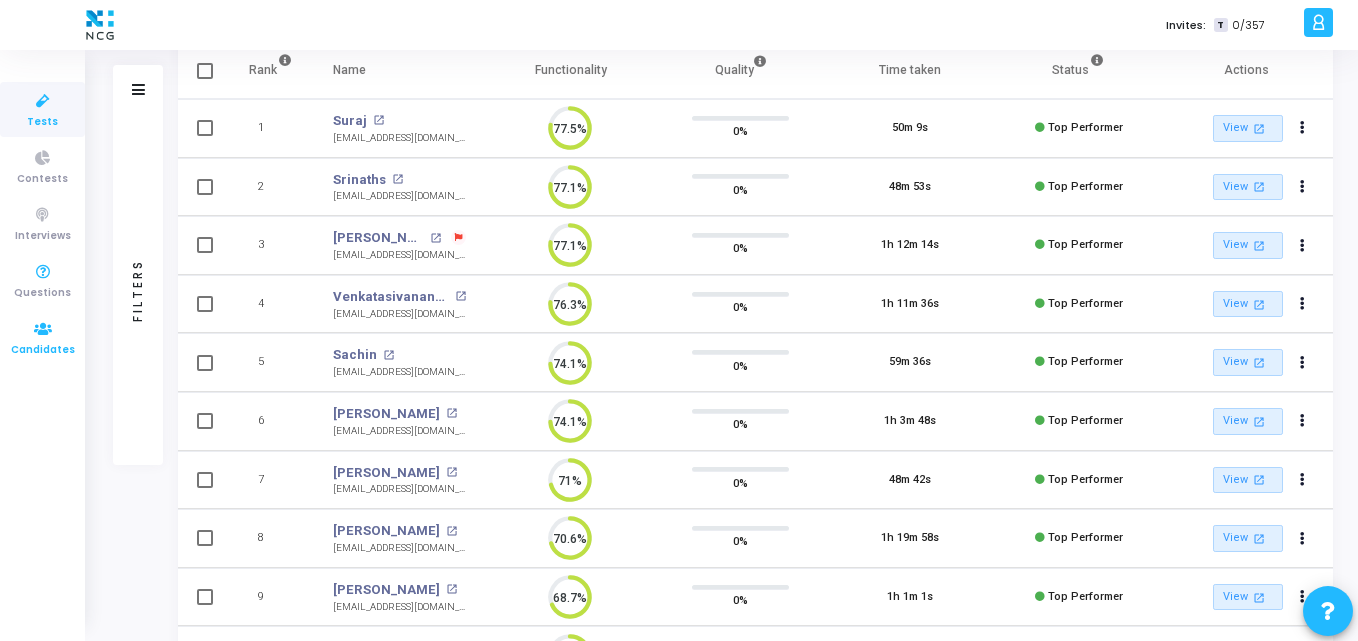 click at bounding box center (43, 329) 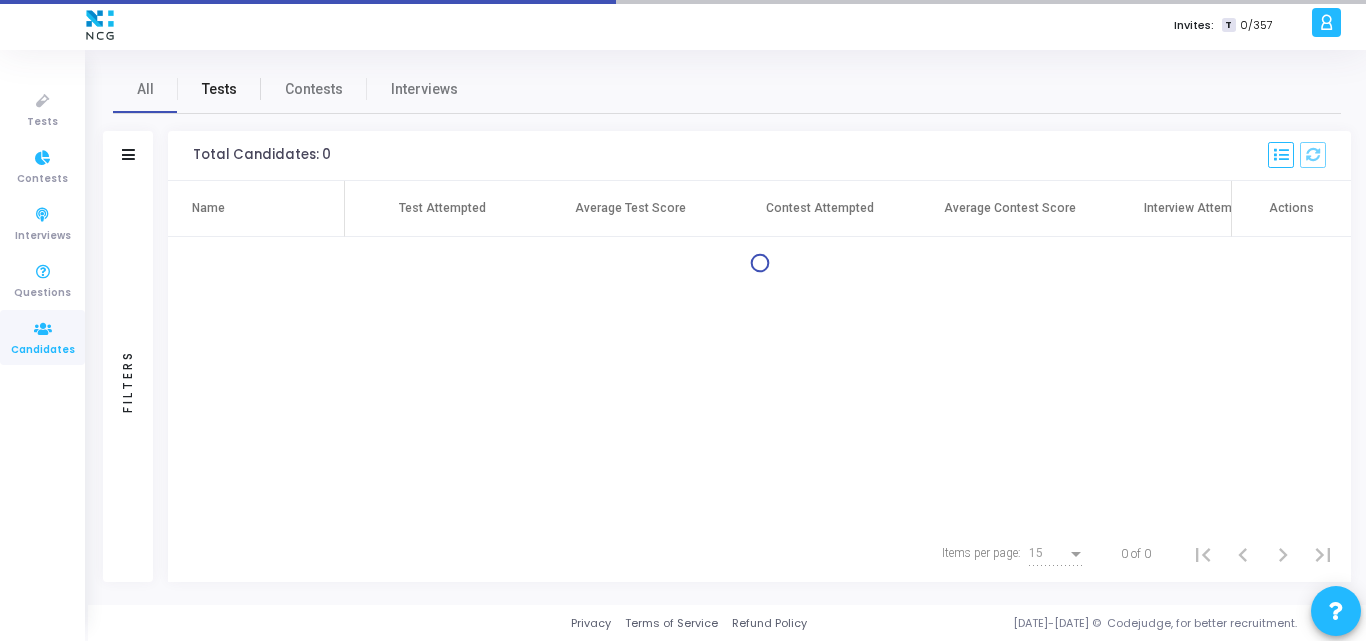 click on "Tests" at bounding box center [219, 89] 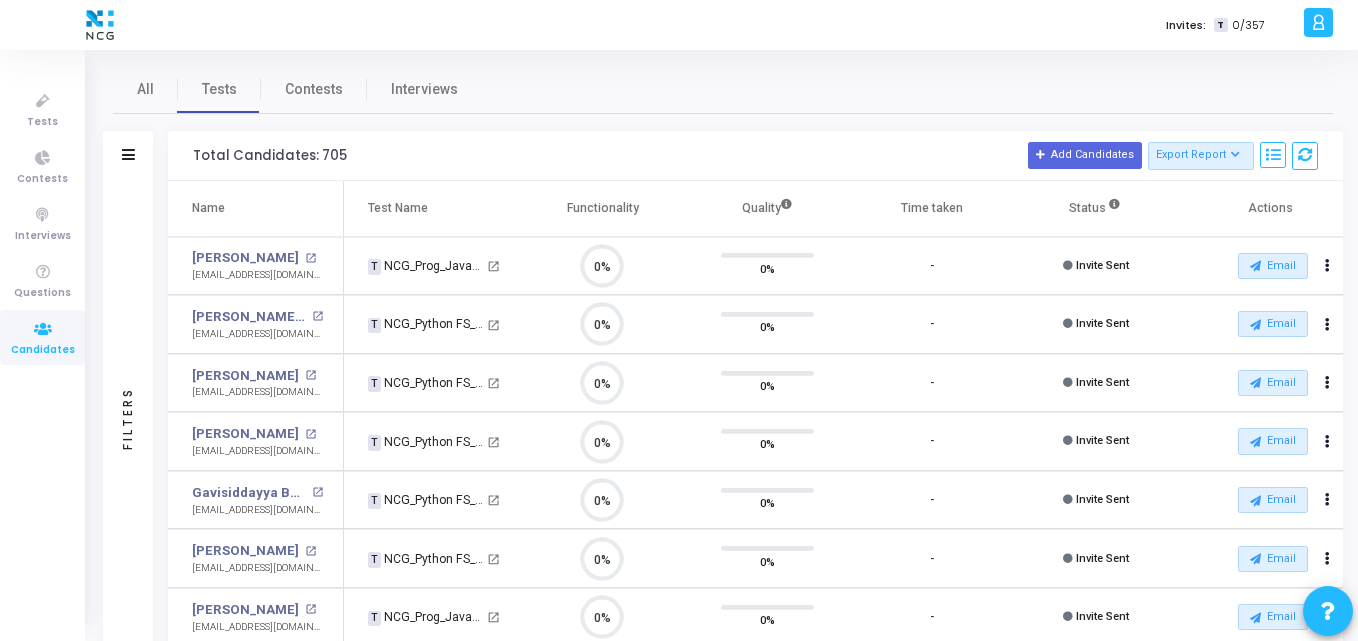 click on "Filters" 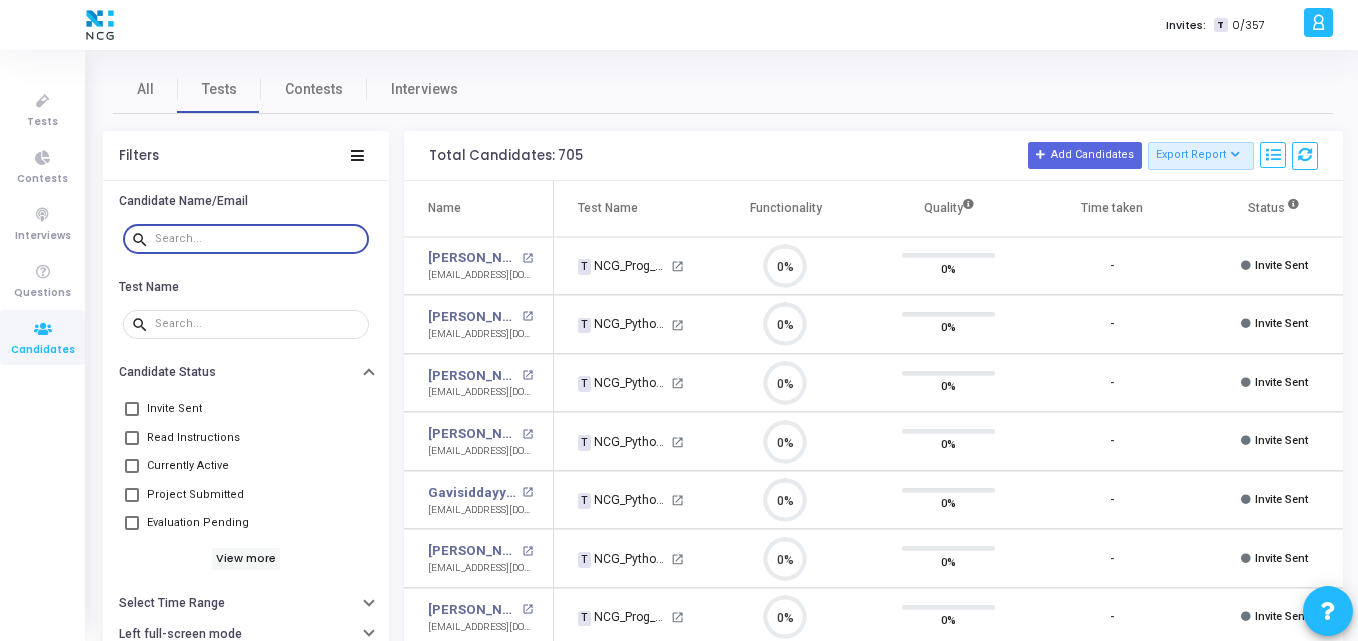 click at bounding box center [258, 239] 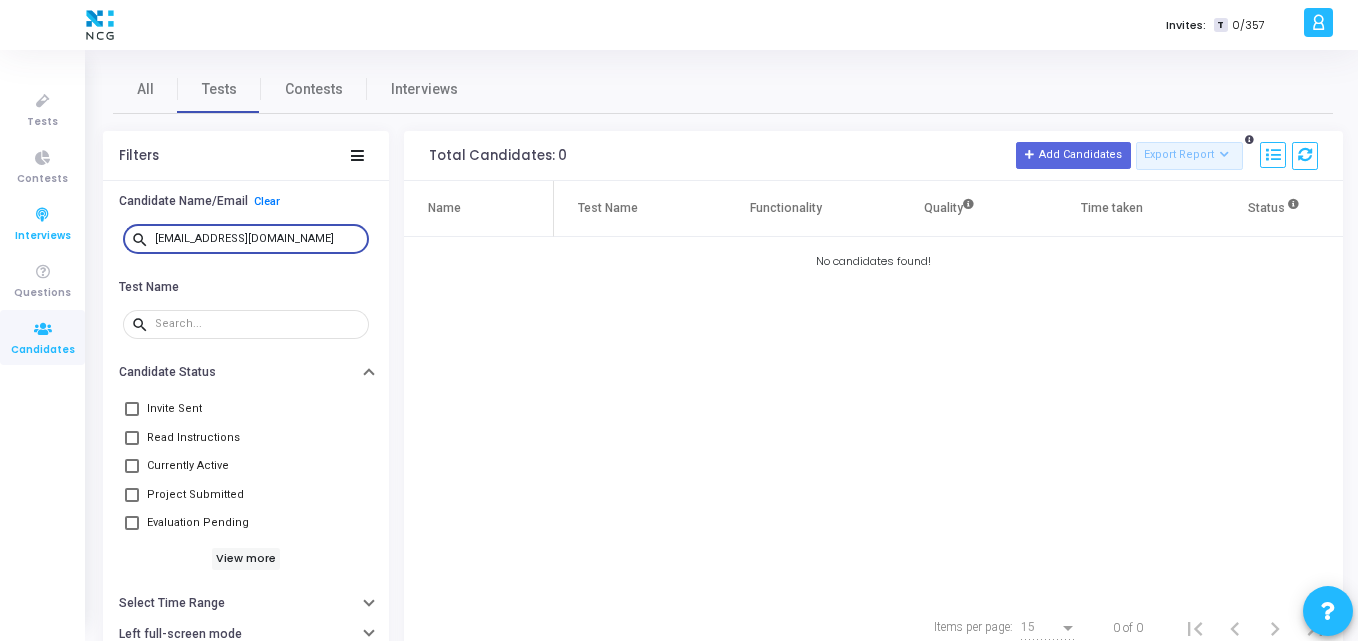drag, startPoint x: 311, startPoint y: 232, endPoint x: 22, endPoint y: 206, distance: 290.1672 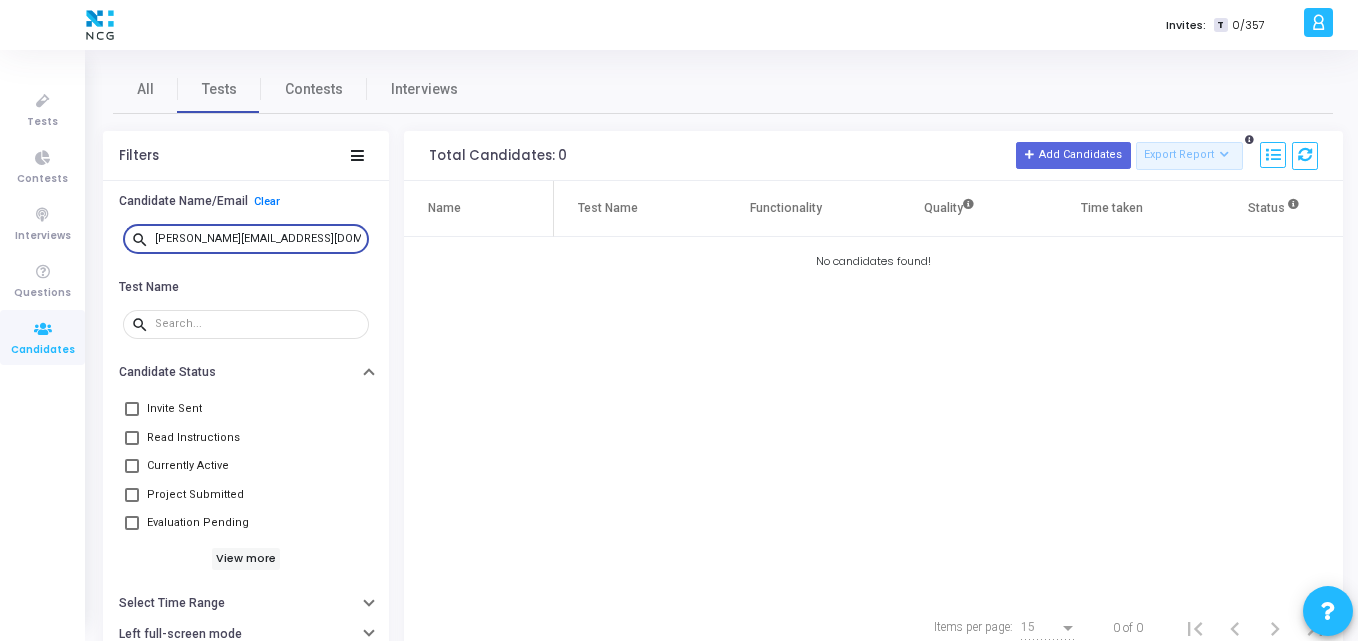 click on "prathamesh.sarjekar@gmail.com" at bounding box center [258, 239] 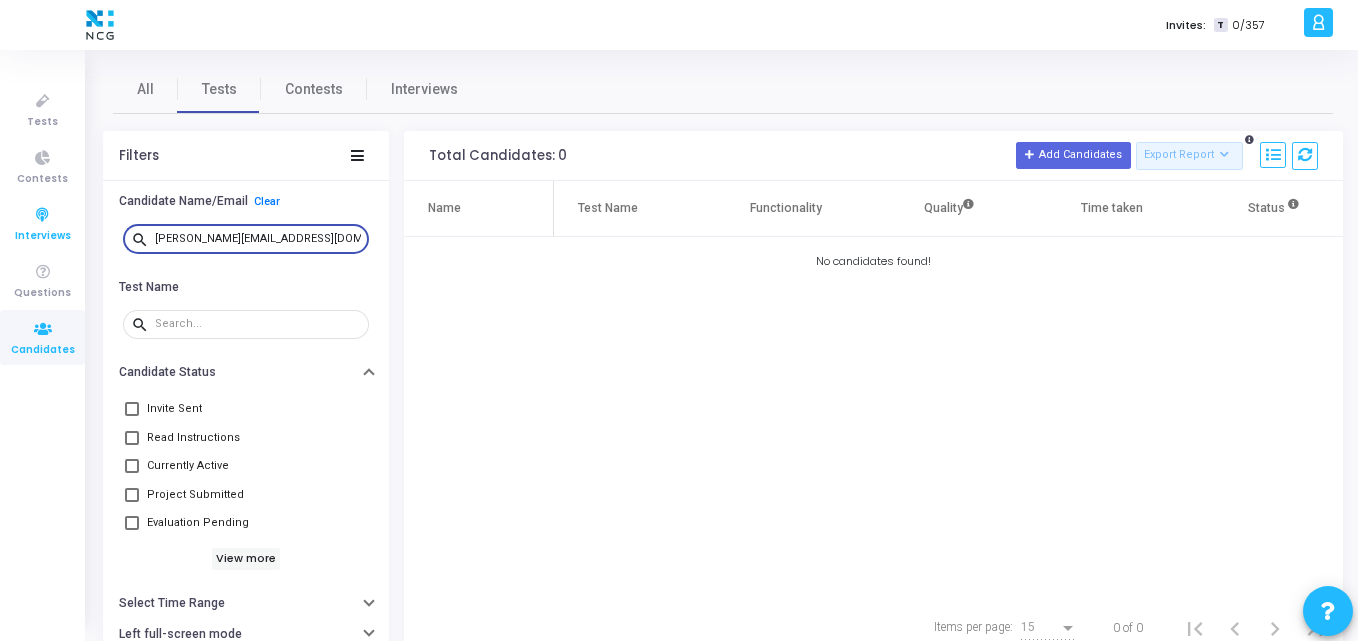 drag, startPoint x: 318, startPoint y: 239, endPoint x: 74, endPoint y: 229, distance: 244.20483 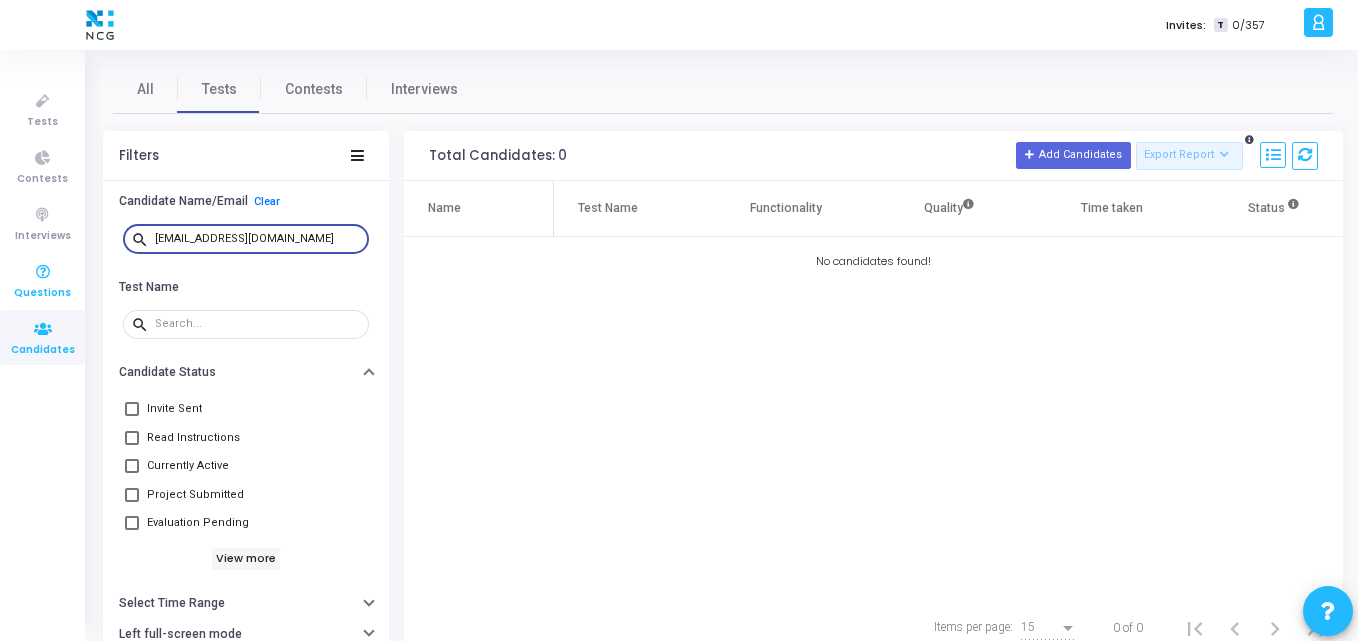 drag, startPoint x: 325, startPoint y: 237, endPoint x: 2, endPoint y: 255, distance: 323.50116 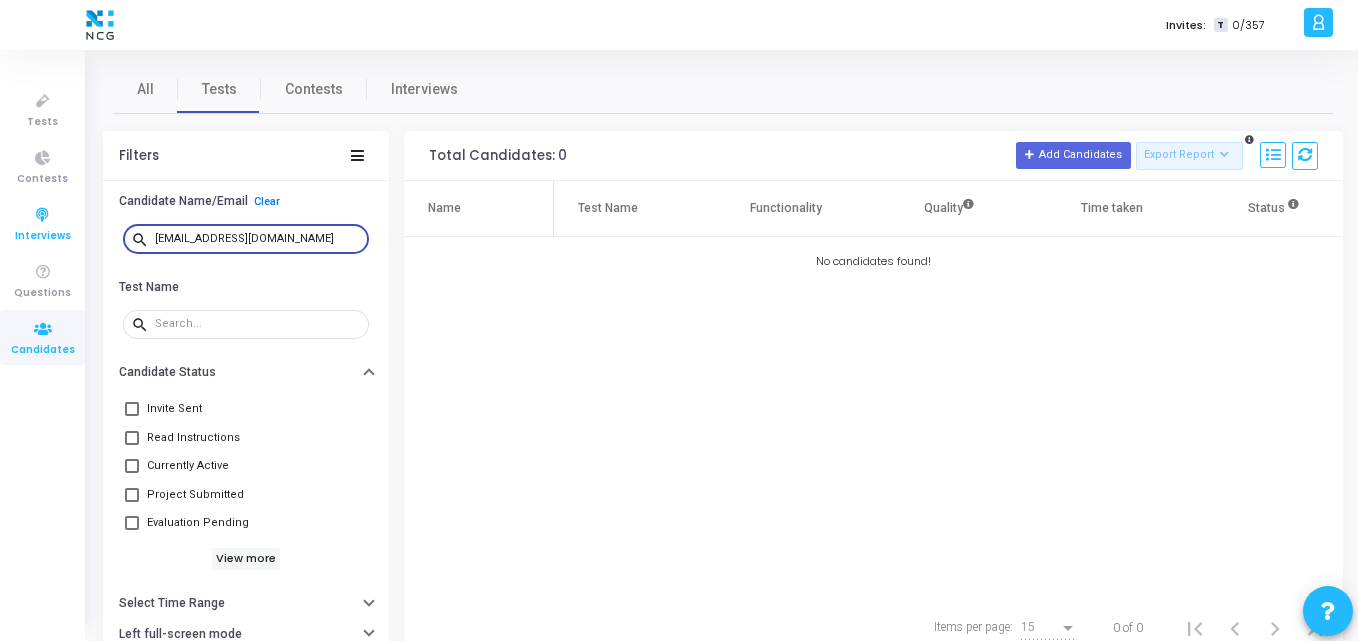 drag, startPoint x: 307, startPoint y: 241, endPoint x: 0, endPoint y: 249, distance: 307.10422 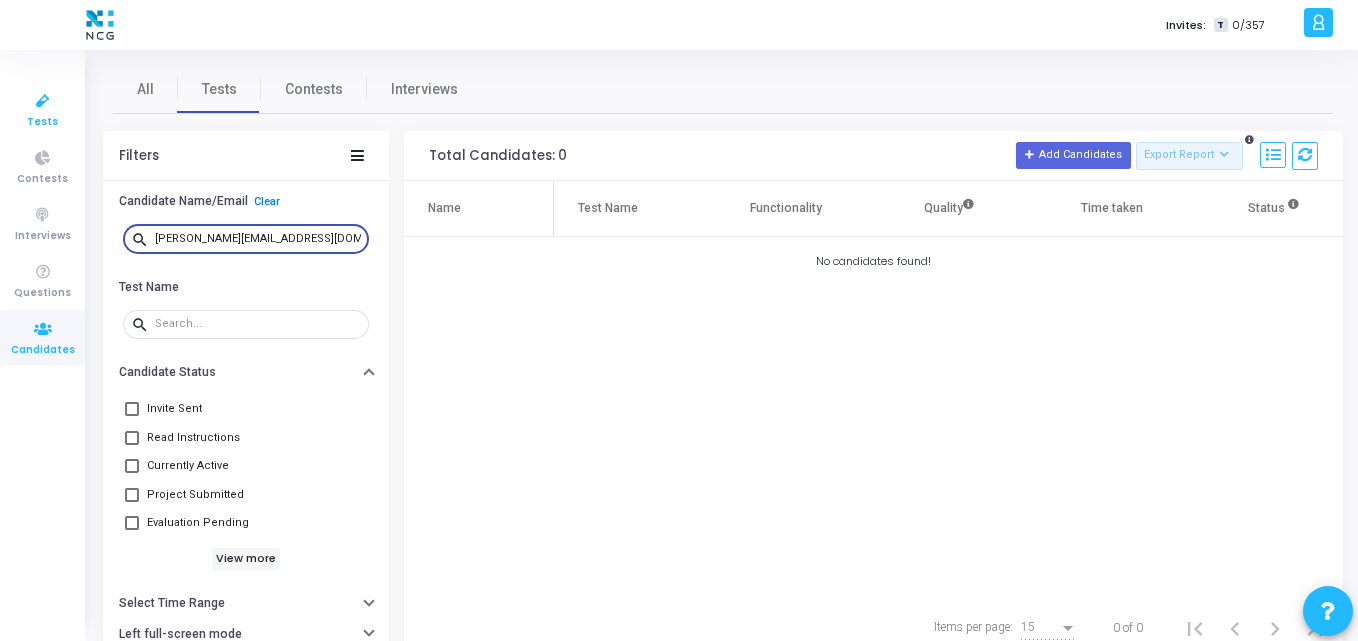 type on "palanisamy.madakkannu@gmail.com" 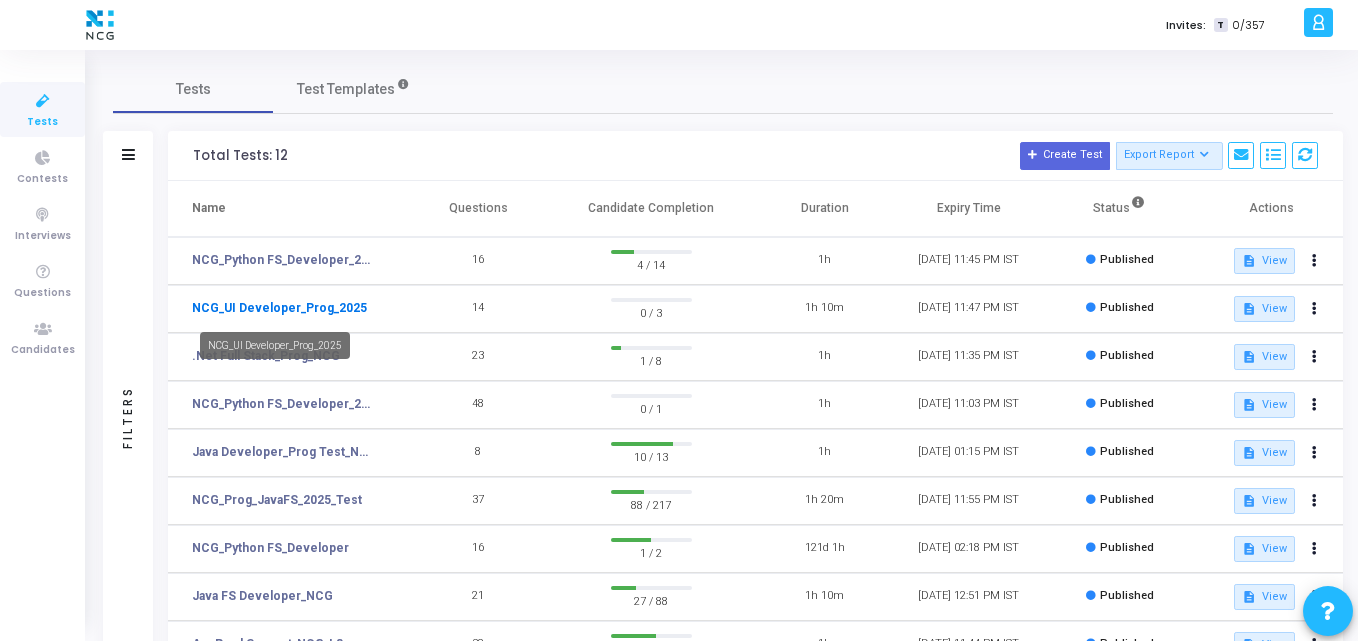 click on "NCG_UI Developer_Prog_2025" 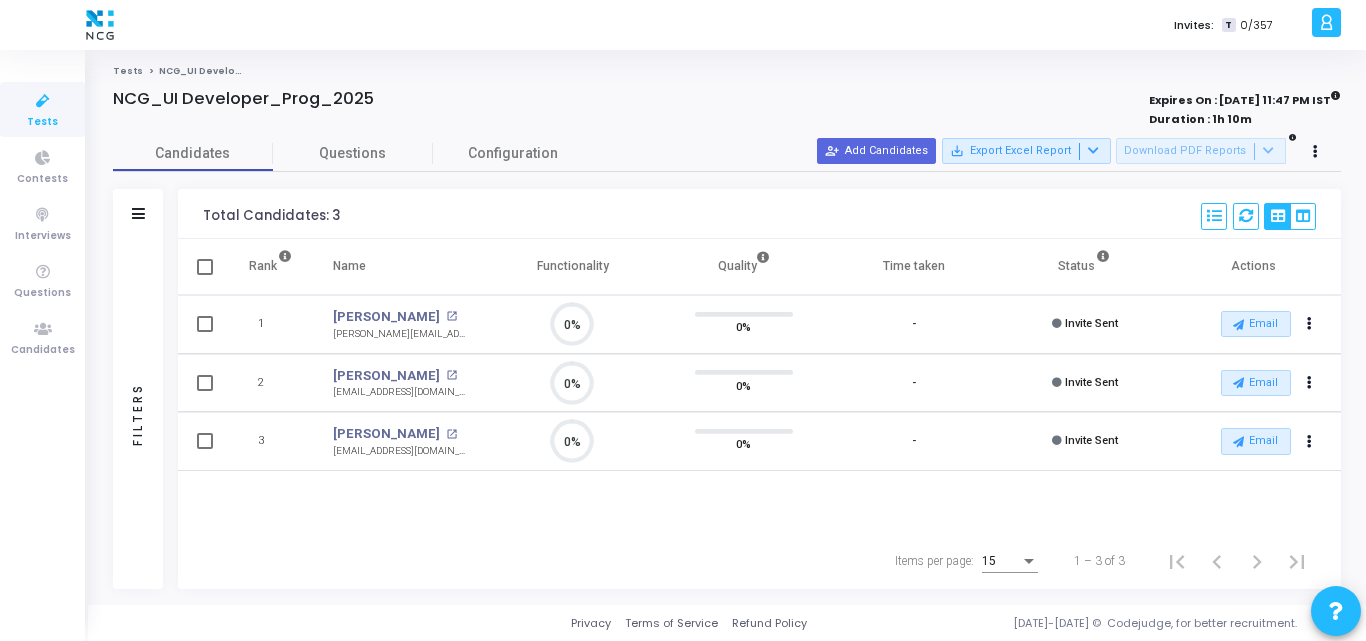 click at bounding box center [43, 101] 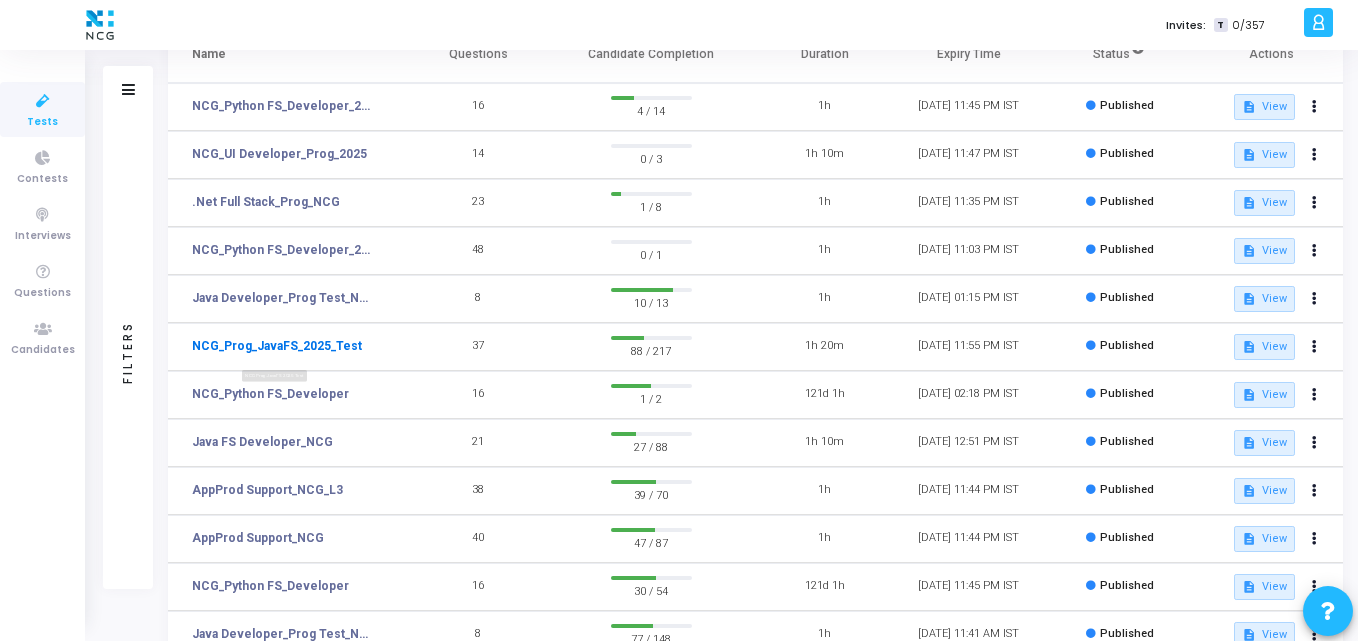 scroll, scrollTop: 279, scrollLeft: 0, axis: vertical 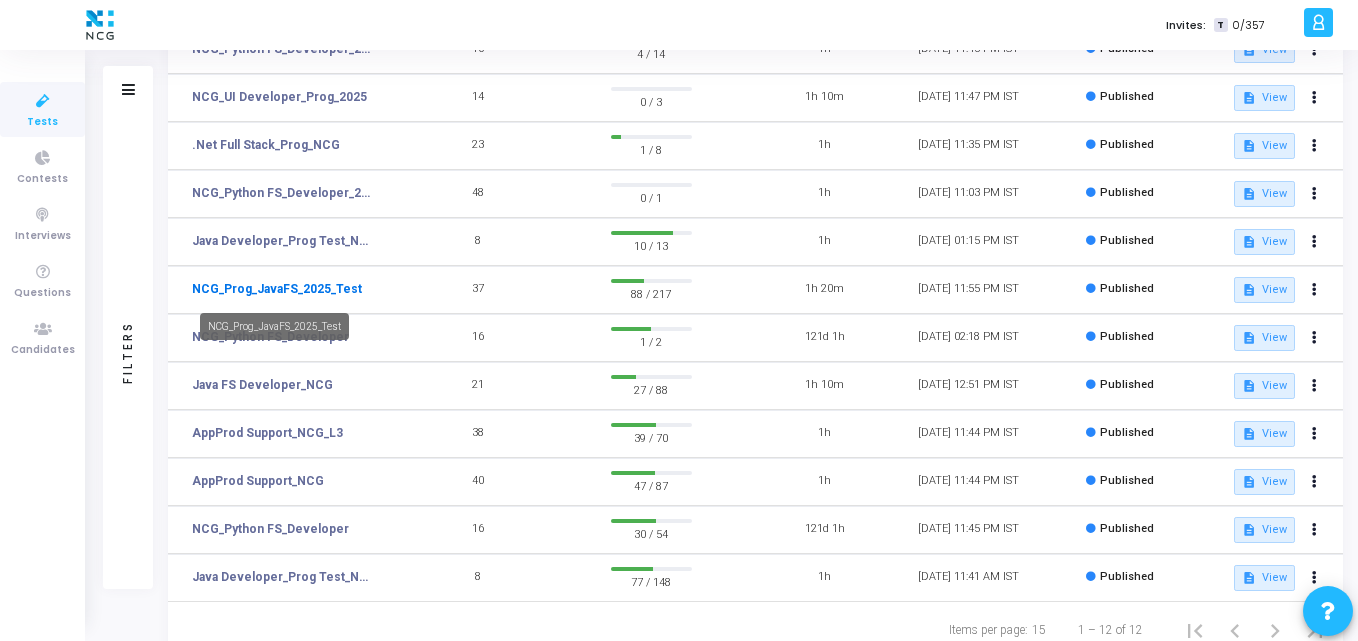 click on "NCG_Prog_JavaFS_2025_Test" 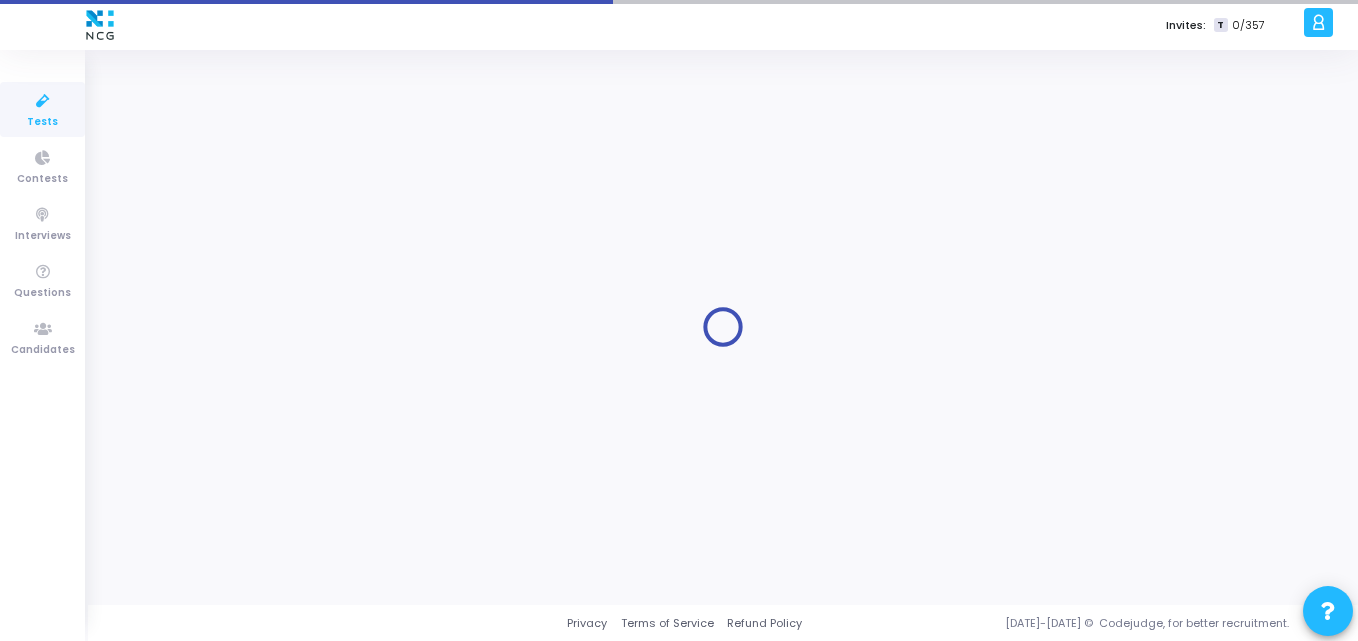scroll, scrollTop: 0, scrollLeft: 0, axis: both 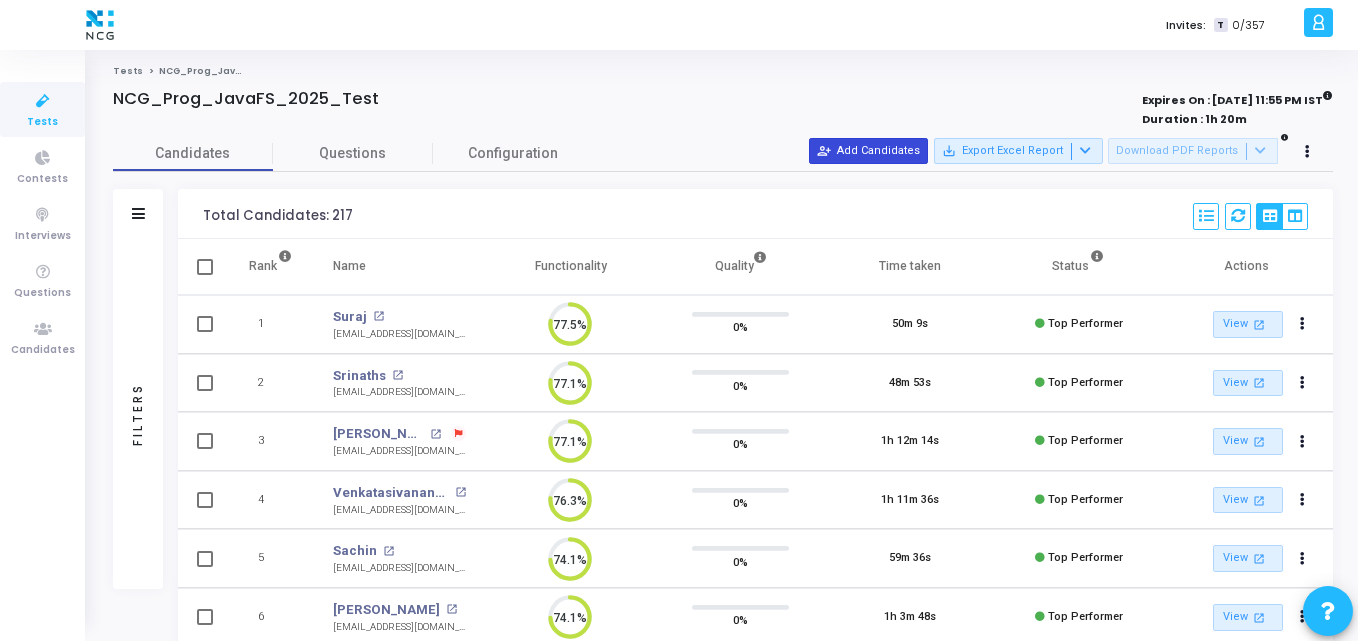 click on "person_add_alt  Add Candidates" at bounding box center (868, 151) 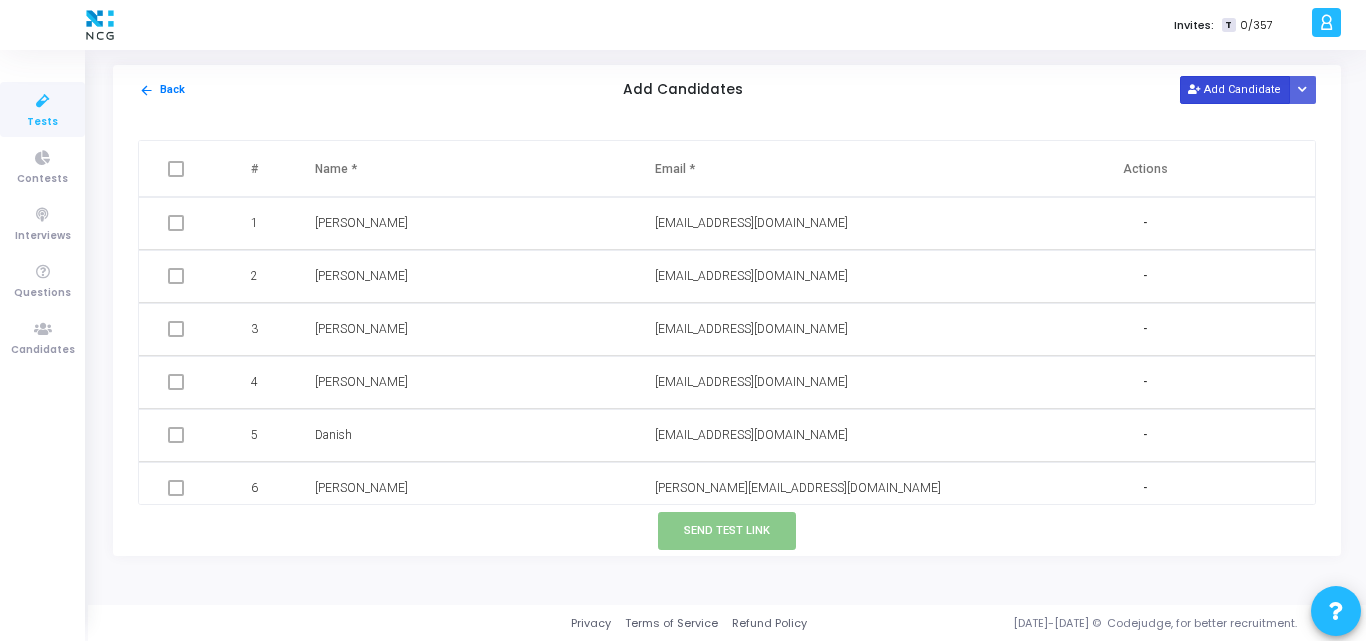 click on "Add Candidate" at bounding box center [1235, 89] 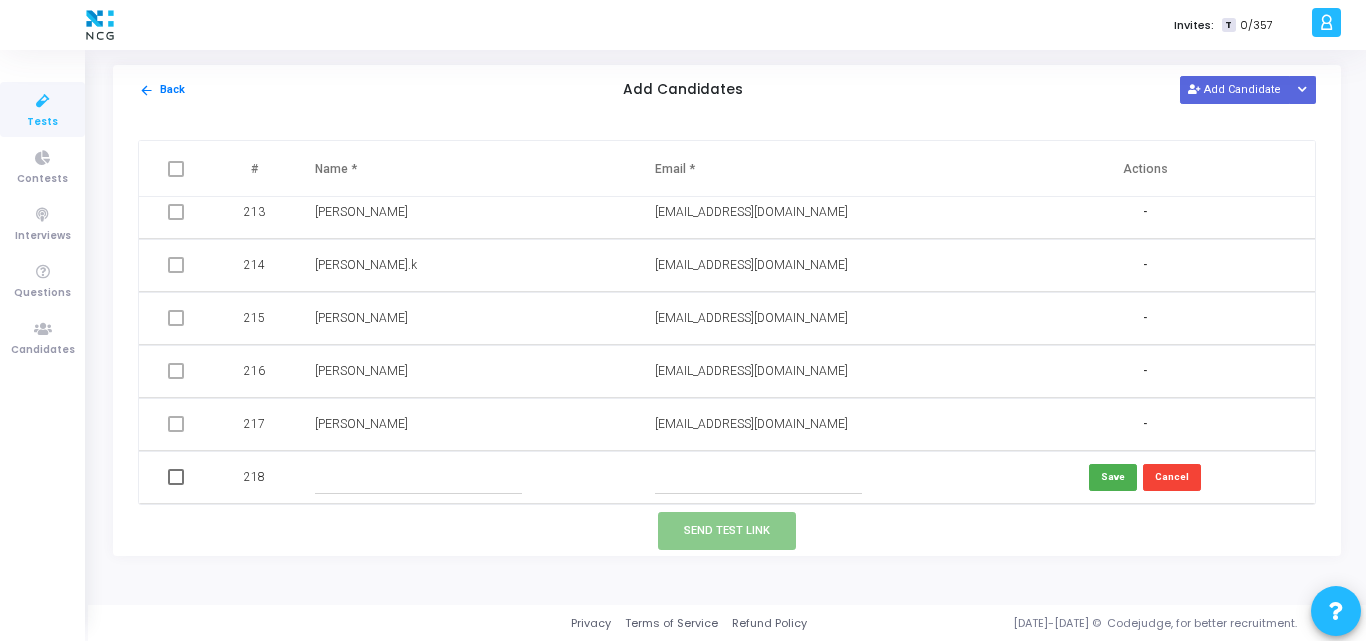 type 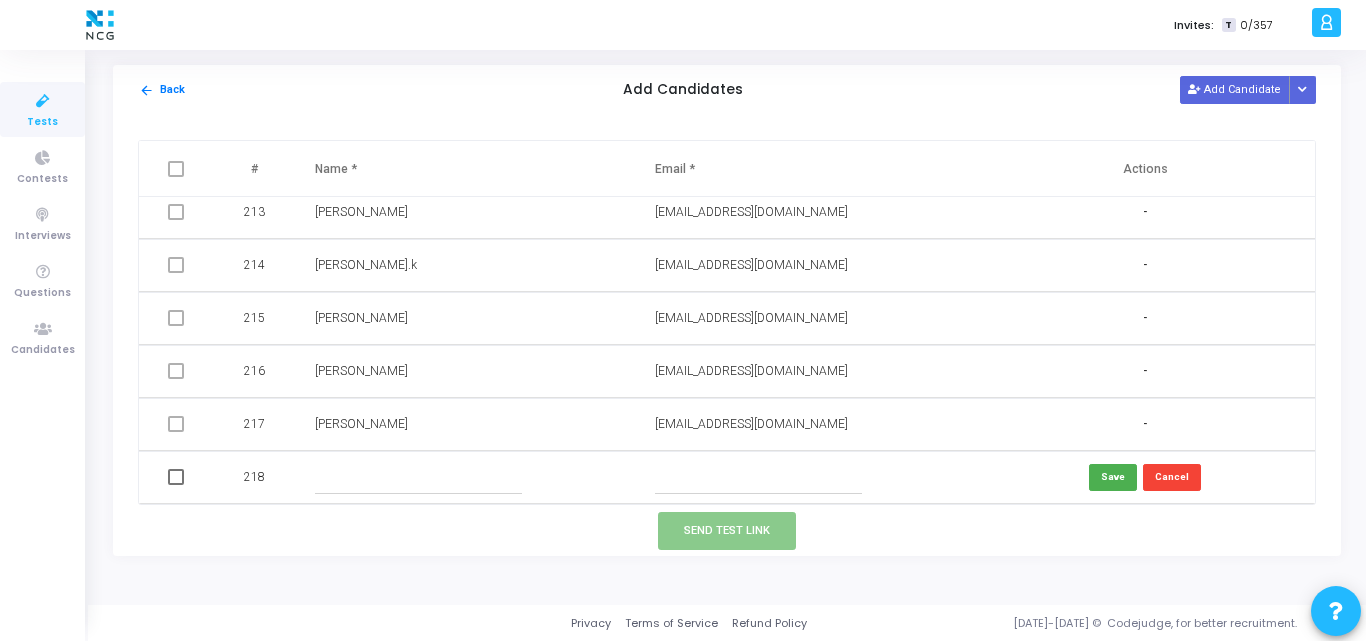 paste on "Priyanka Madan Patil" 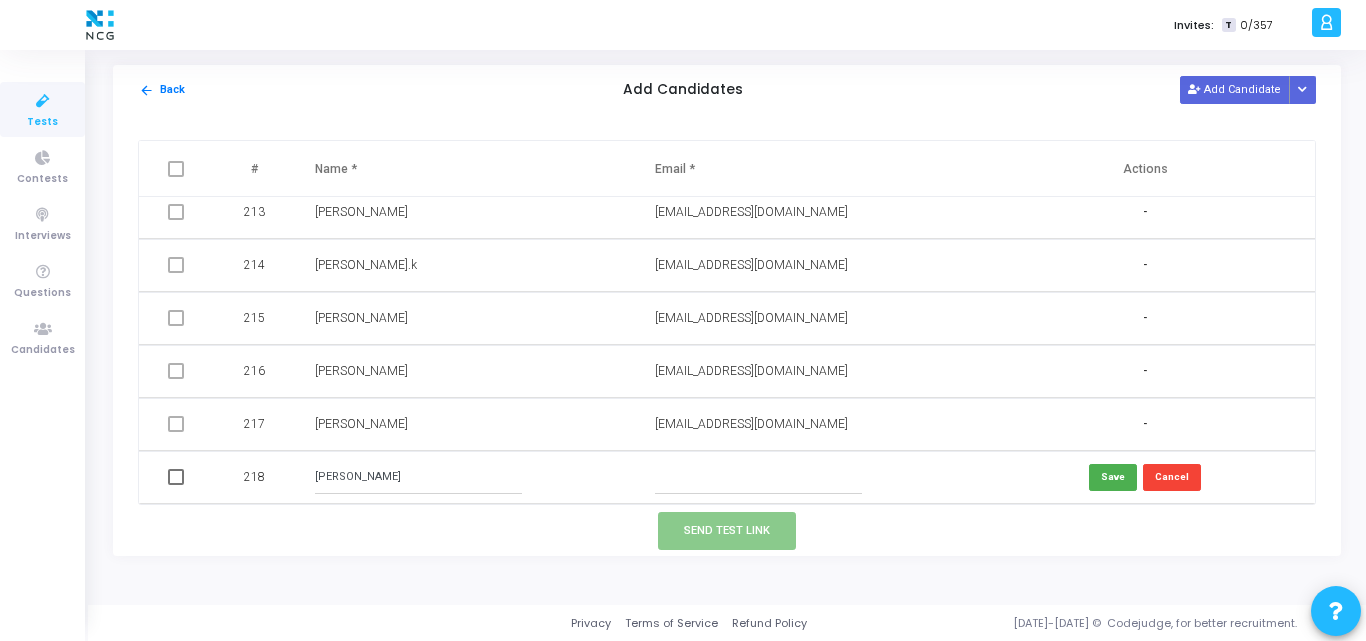 click on "Priyanka Madan Patil" at bounding box center (418, 477) 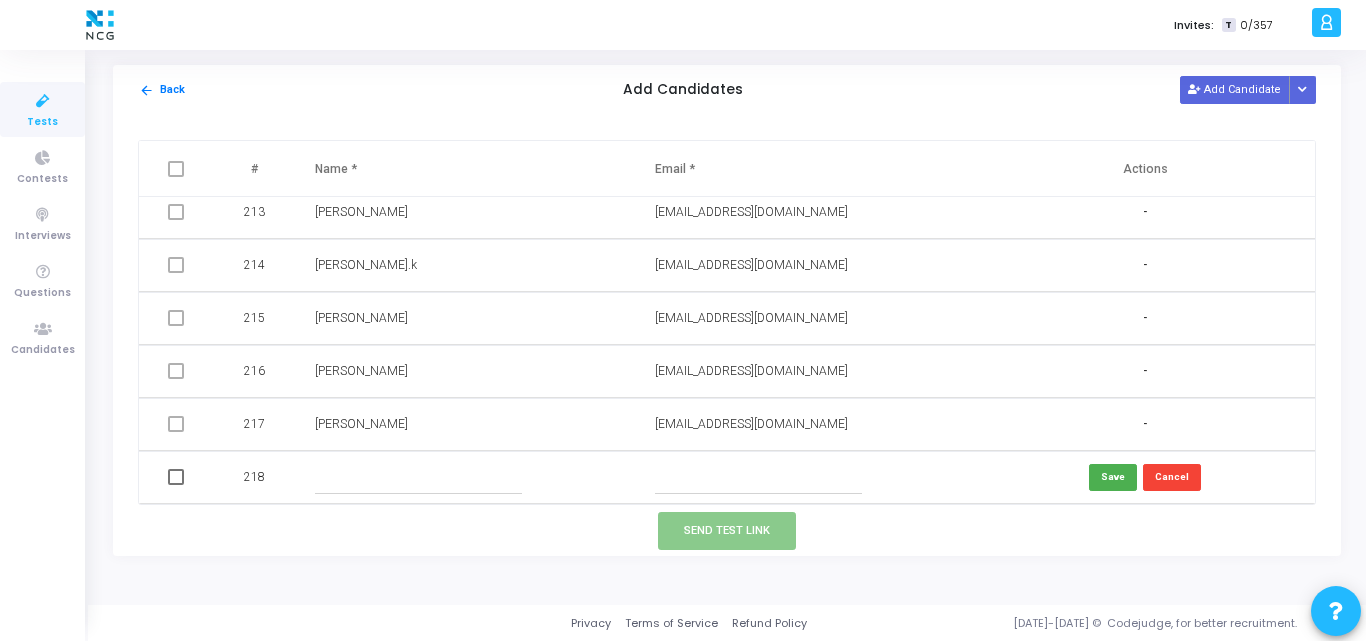 type 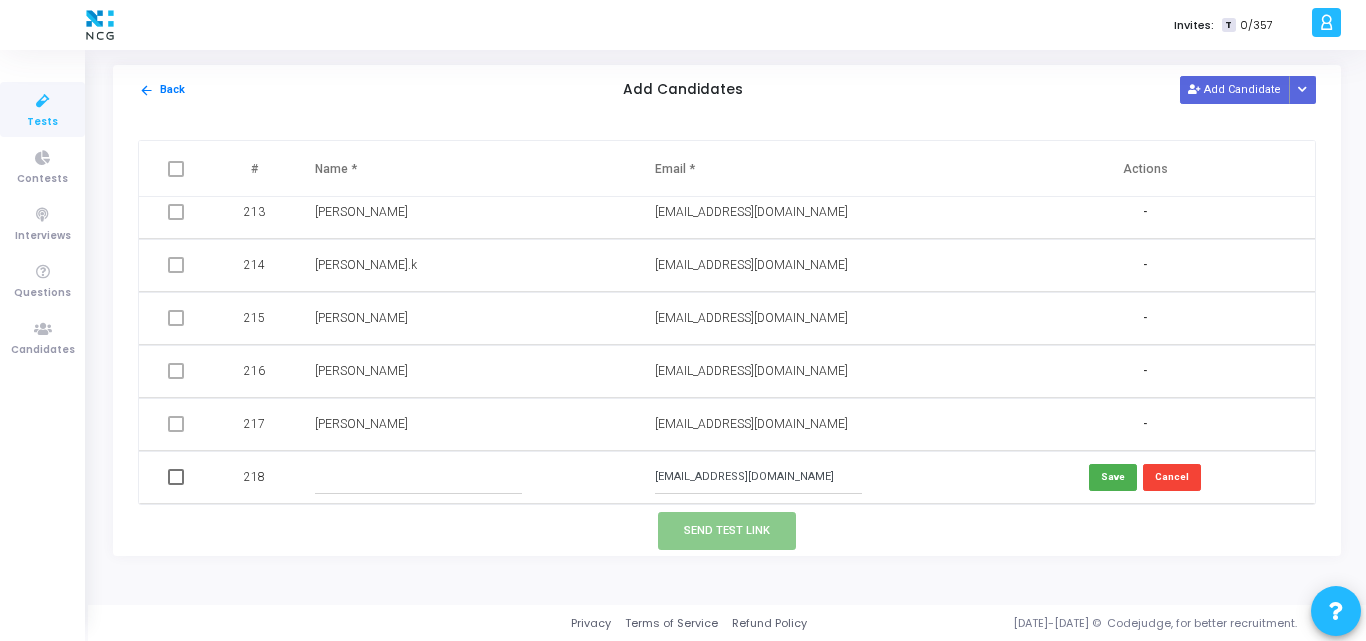 type on "ppriya635@gmail.com" 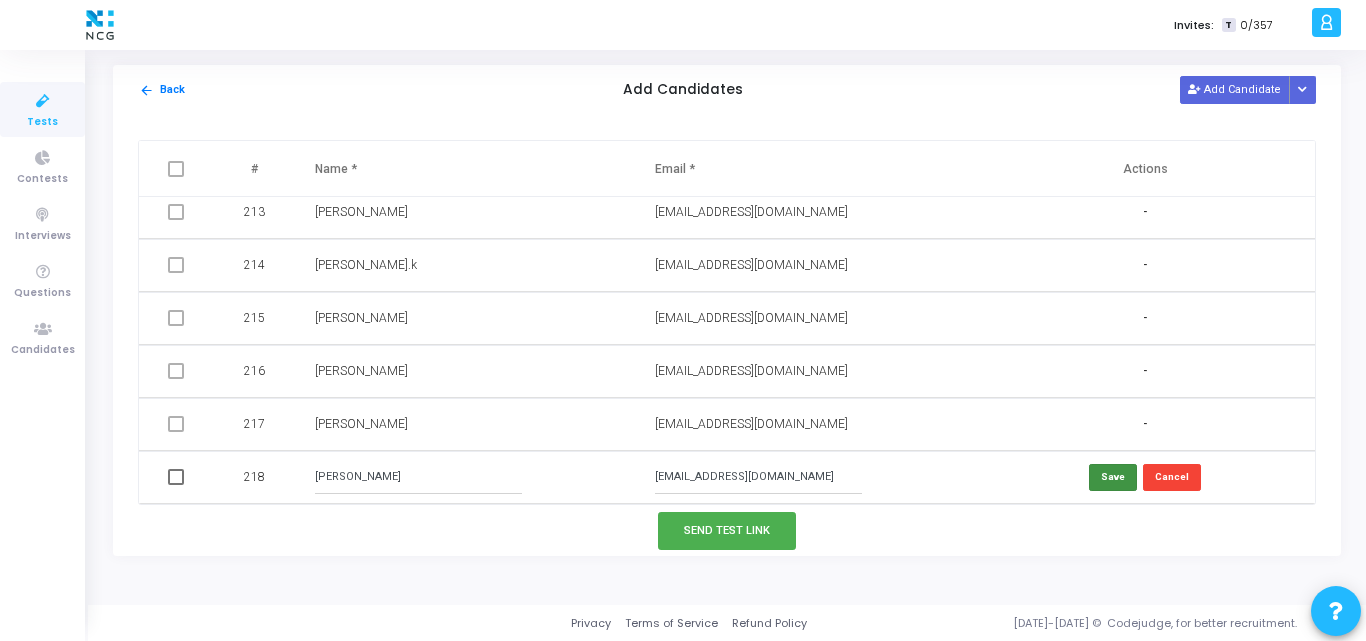 type on "Priyanka Madan Patil" 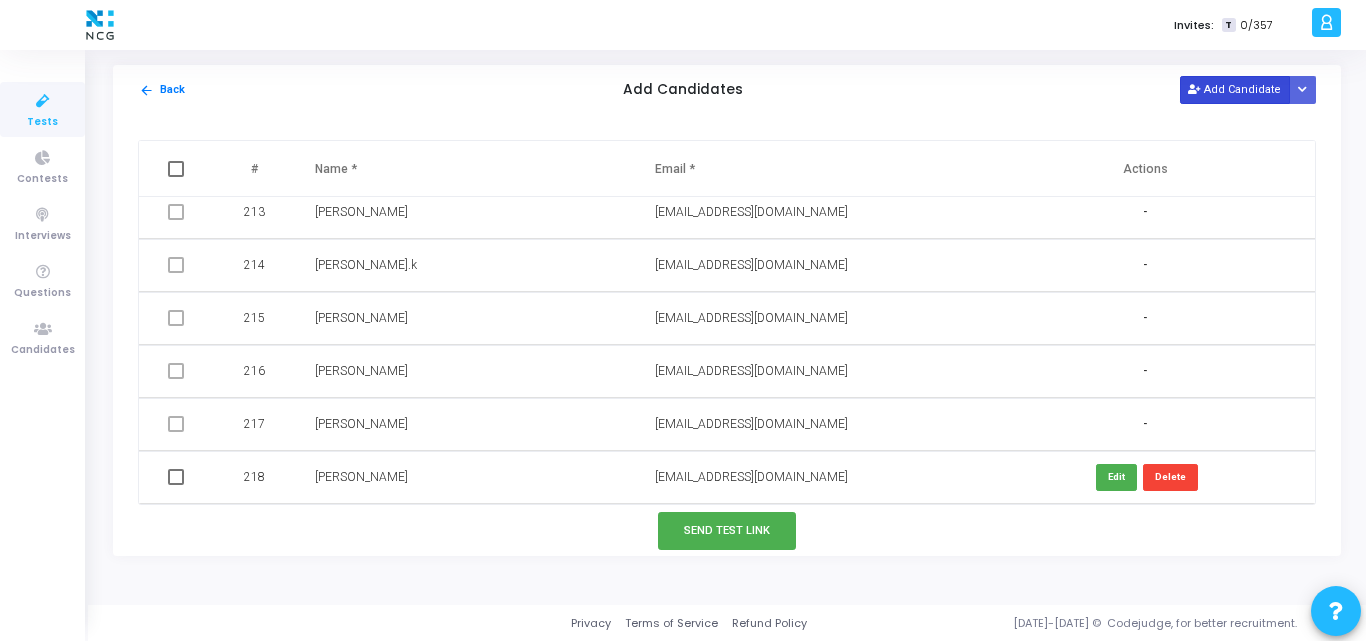 click on "Add Candidate" at bounding box center (1235, 89) 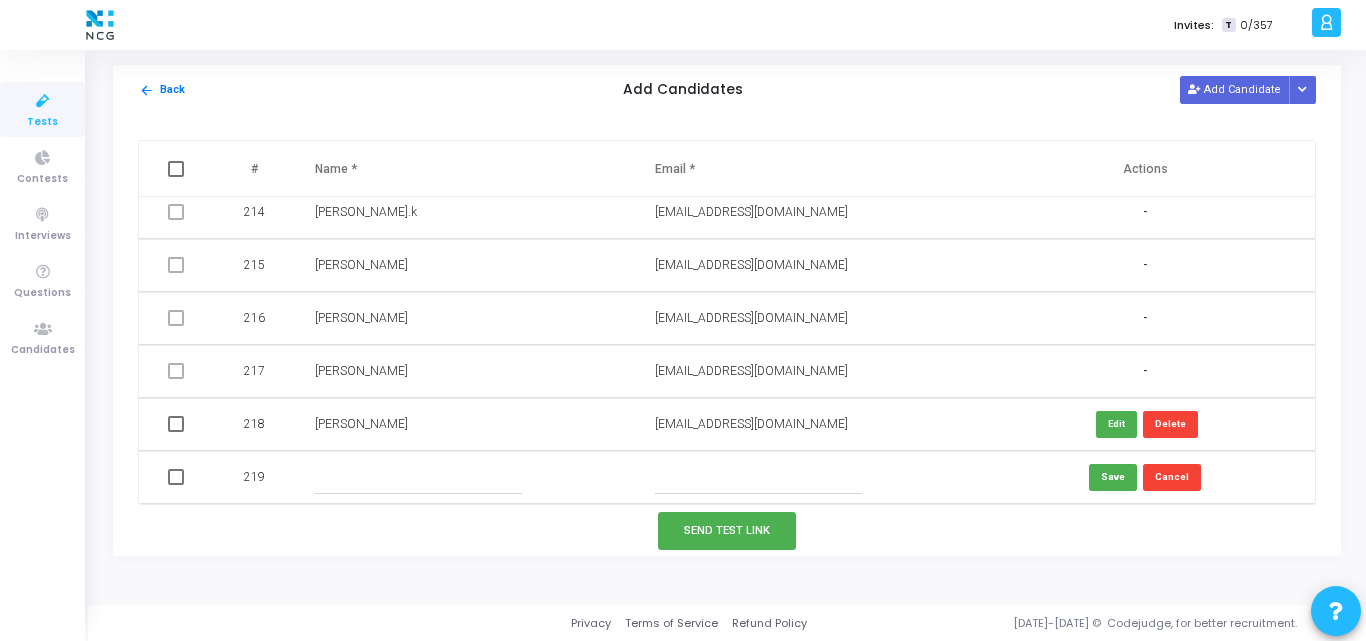 click at bounding box center (418, 477) 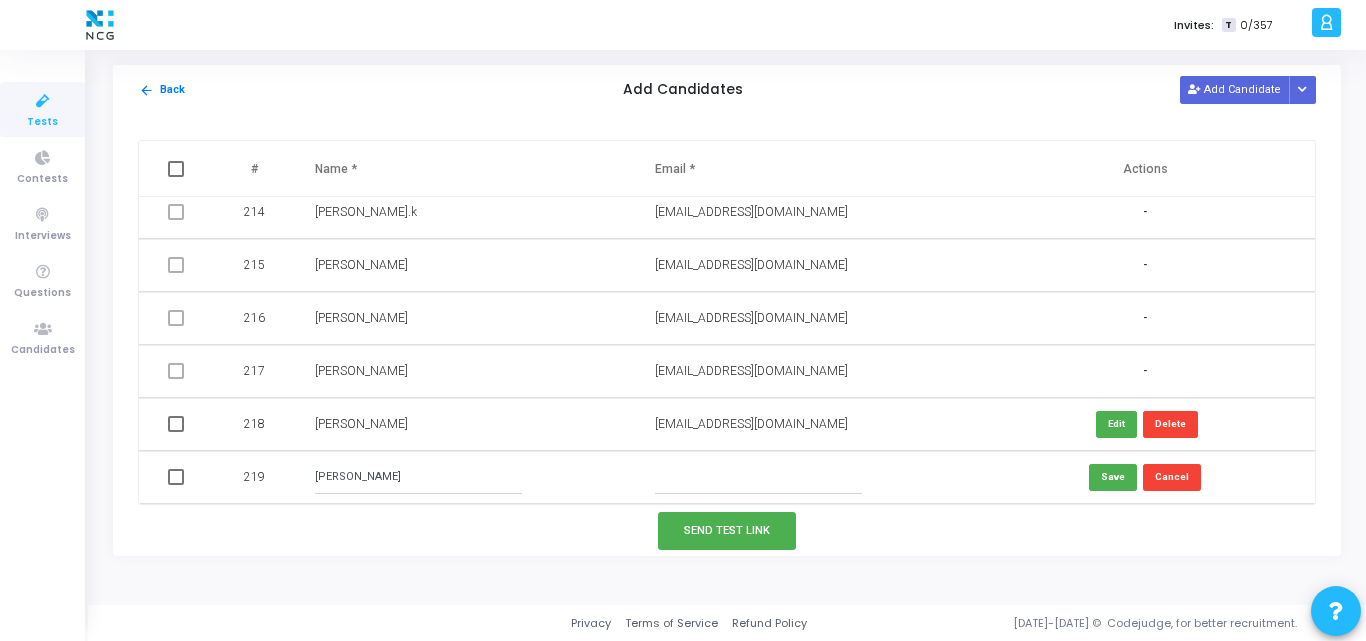 type on "PRATHAMESH SARJEKAR" 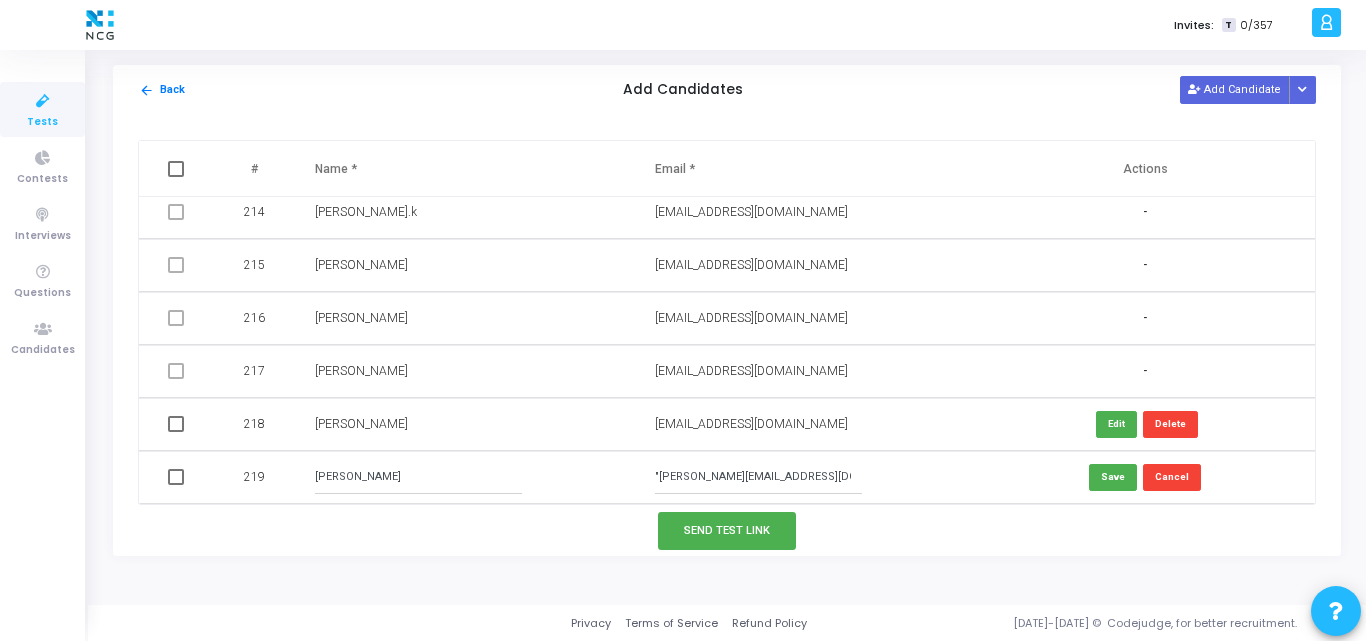 click on ""prathamesh.sarjekar@gmail.com "" at bounding box center [758, 477] 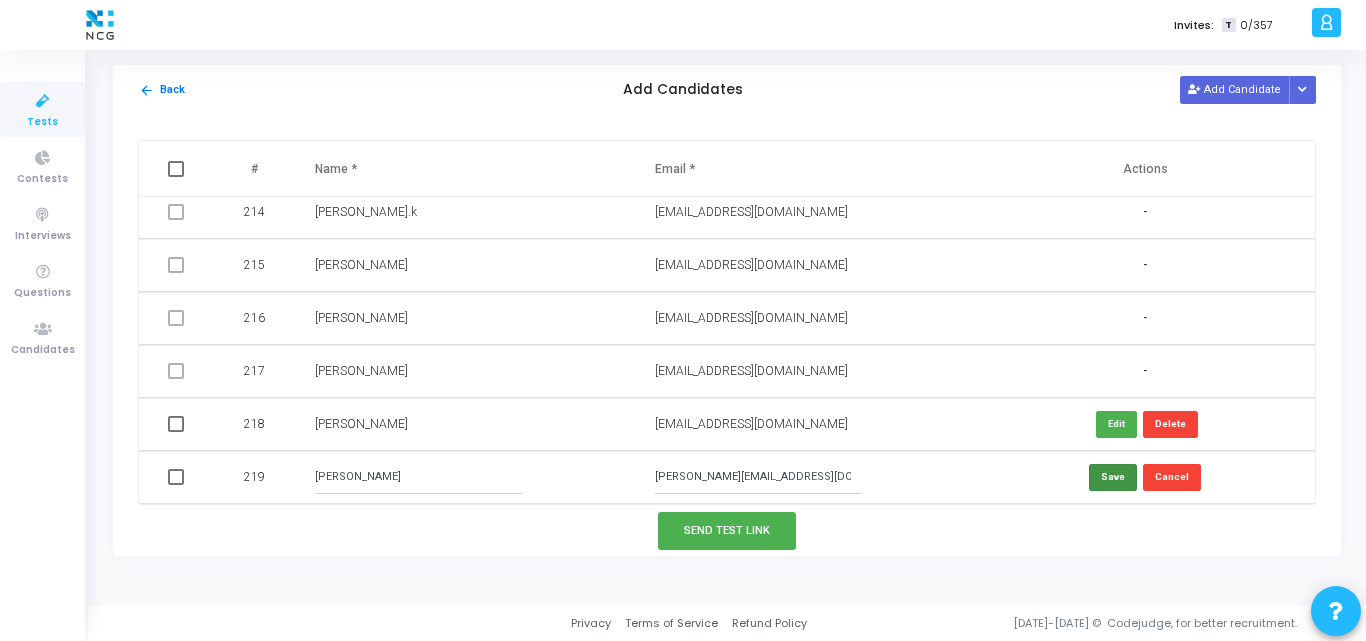 type on "prathamesh.sarjekar@gmail.com" 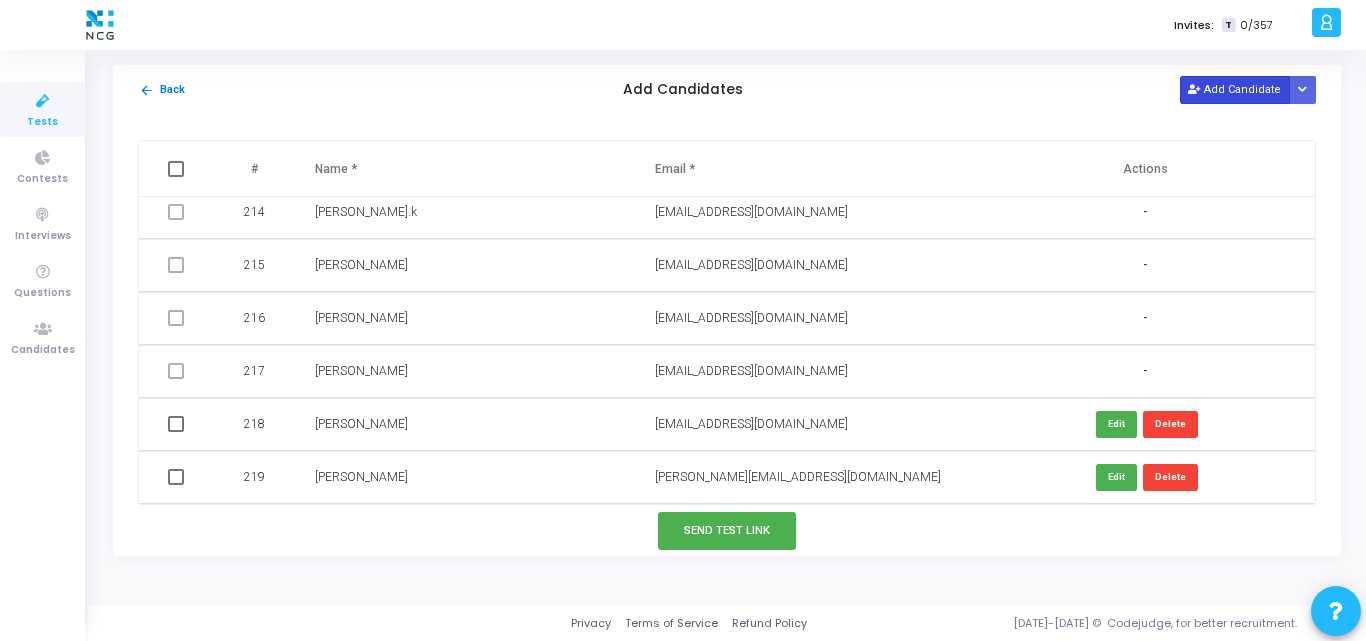 click on "Add Candidate" at bounding box center [1235, 89] 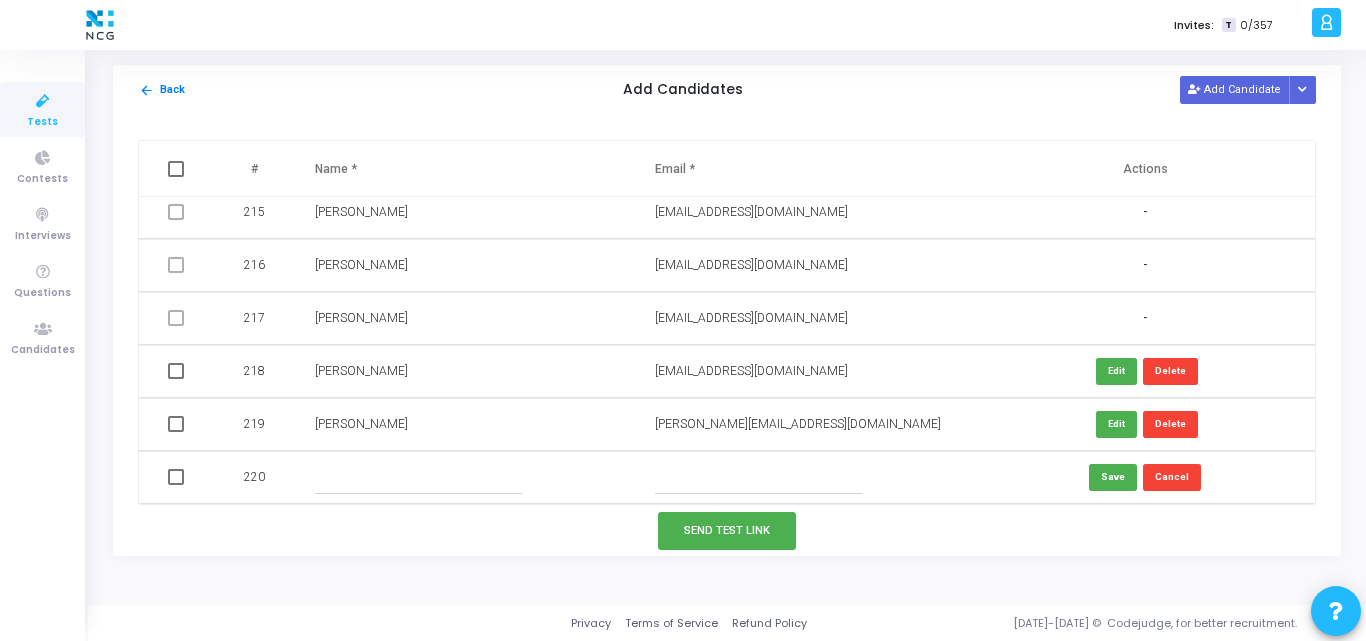 click at bounding box center (758, 477) 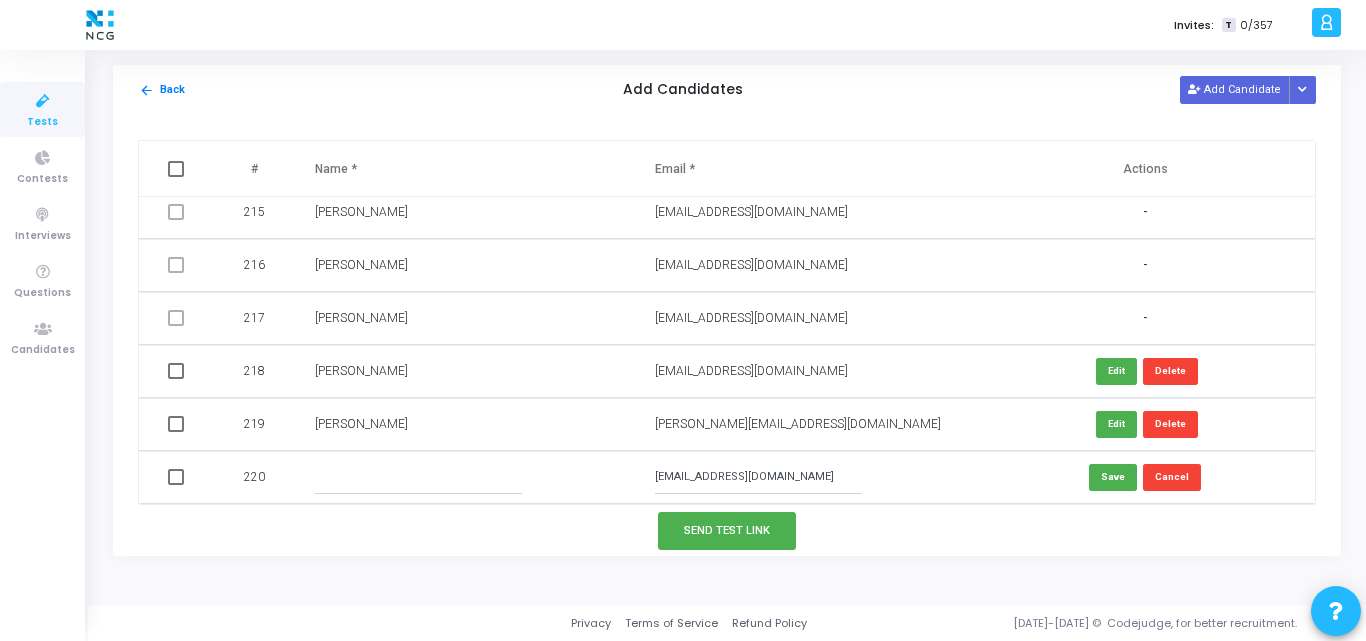 type on "arunmammu0225@gmail.com" 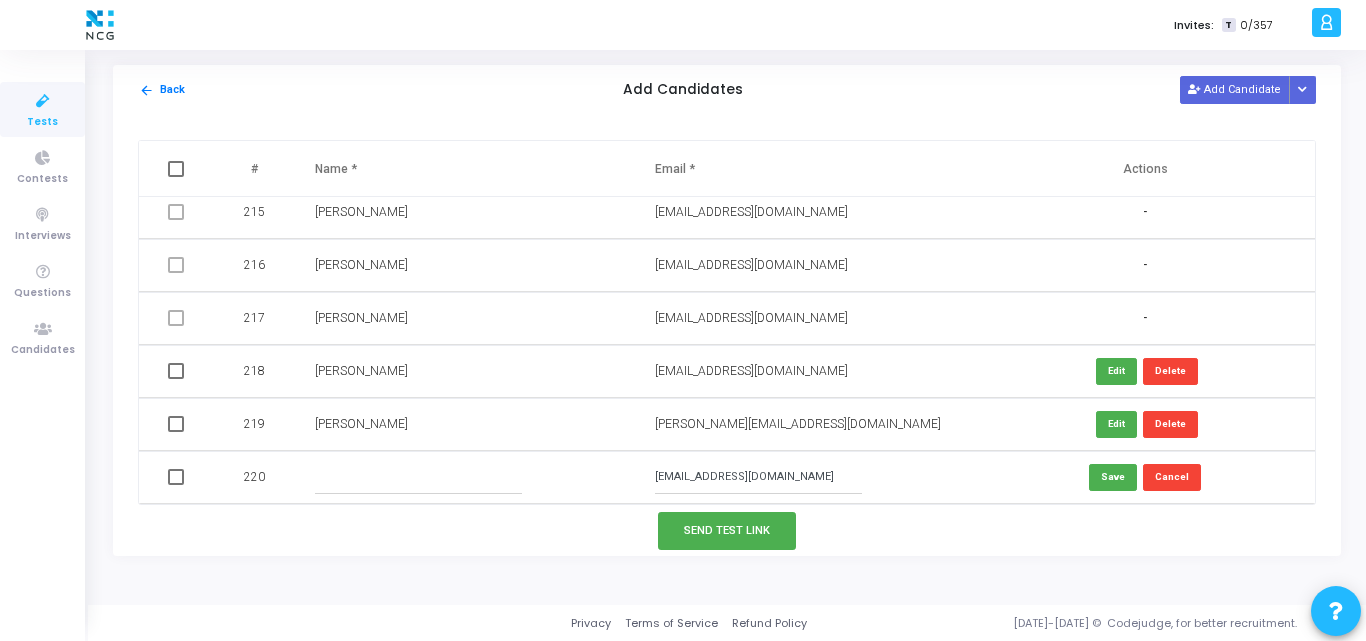 click at bounding box center [418, 477] 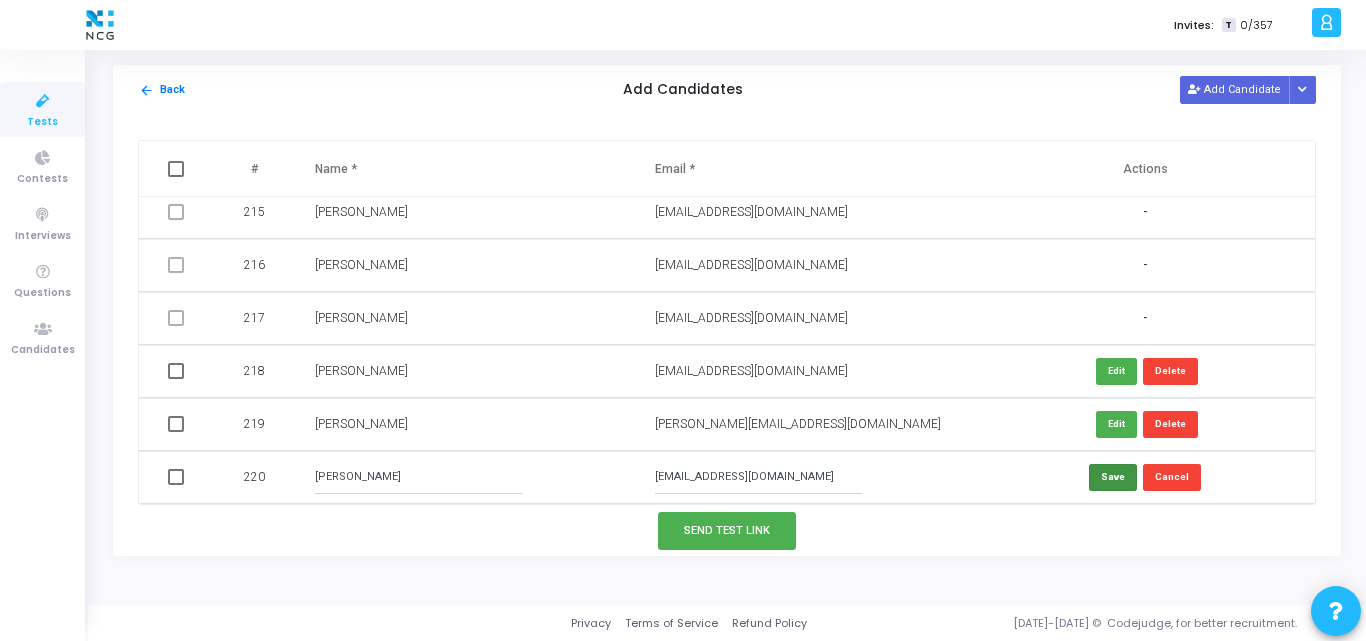 type on "Arun Kumar C" 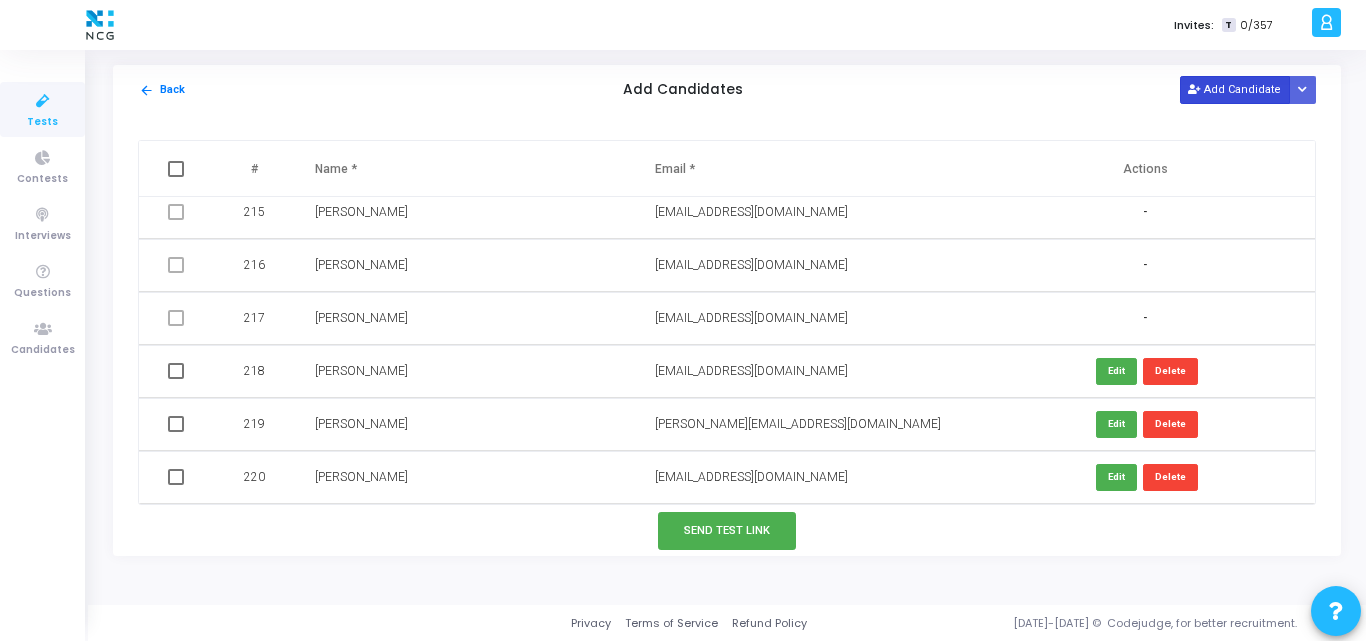 click on "Add Candidate" at bounding box center [1235, 89] 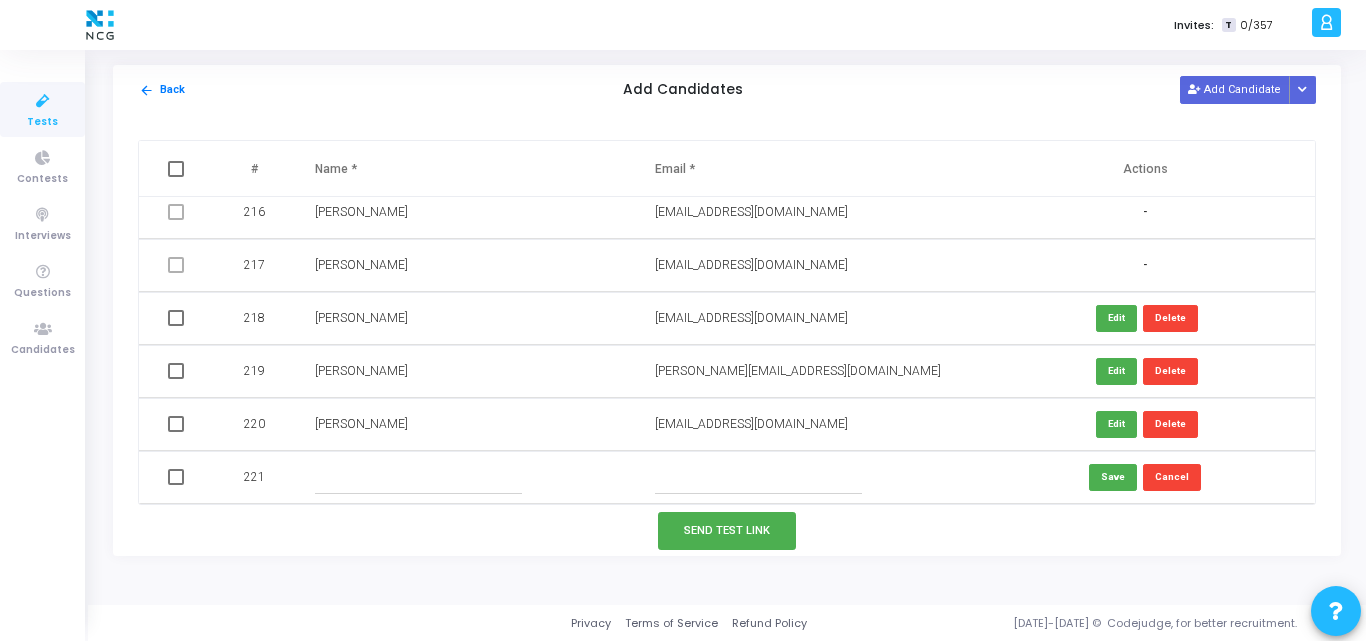 click at bounding box center [418, 477] 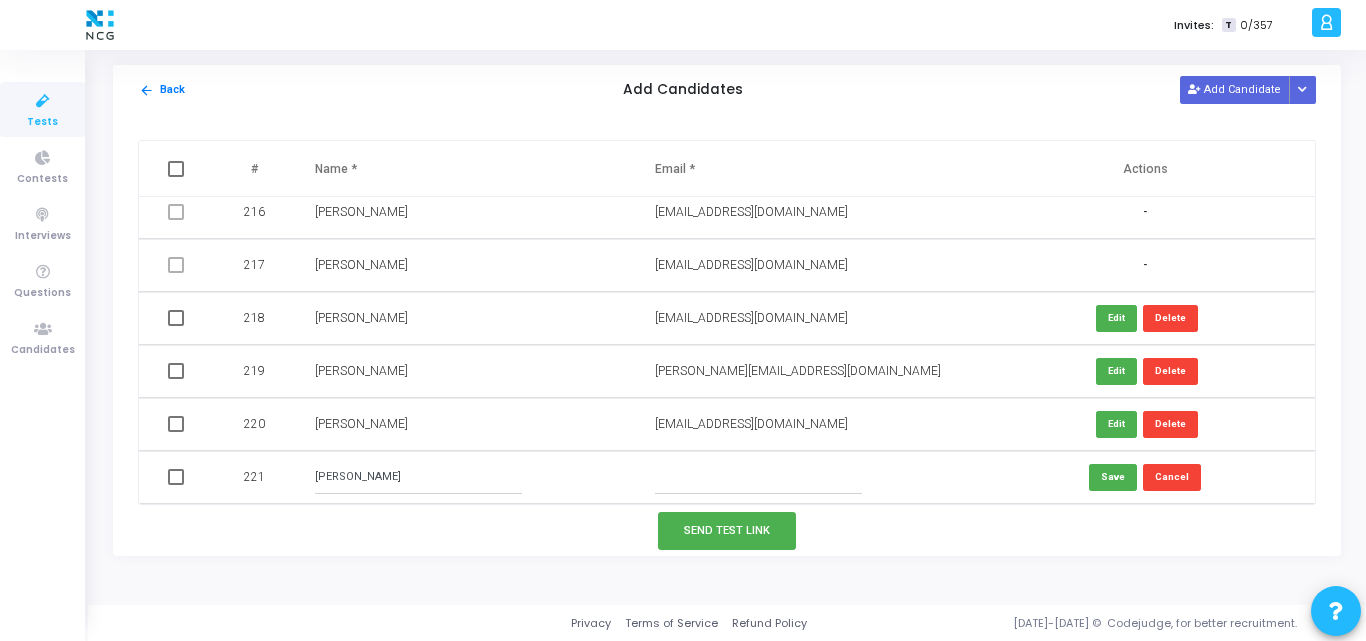 type on "Veeresh Ainapur" 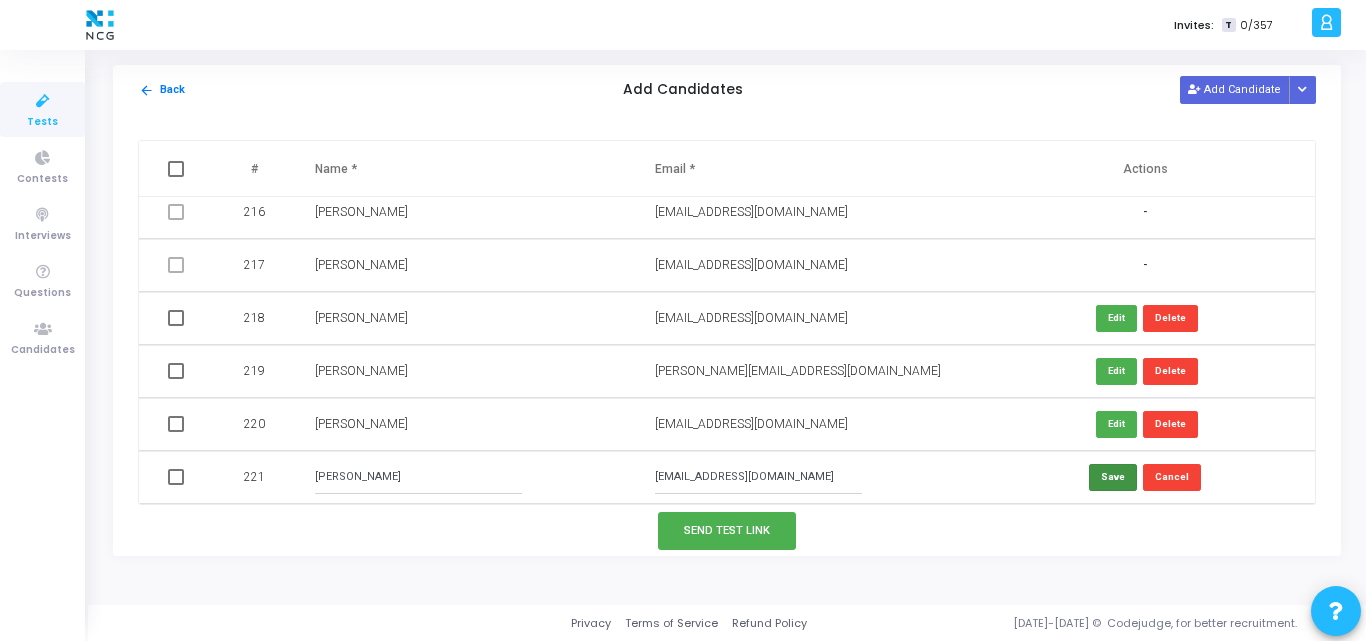 type on "sriveeresh1989@gmail.com" 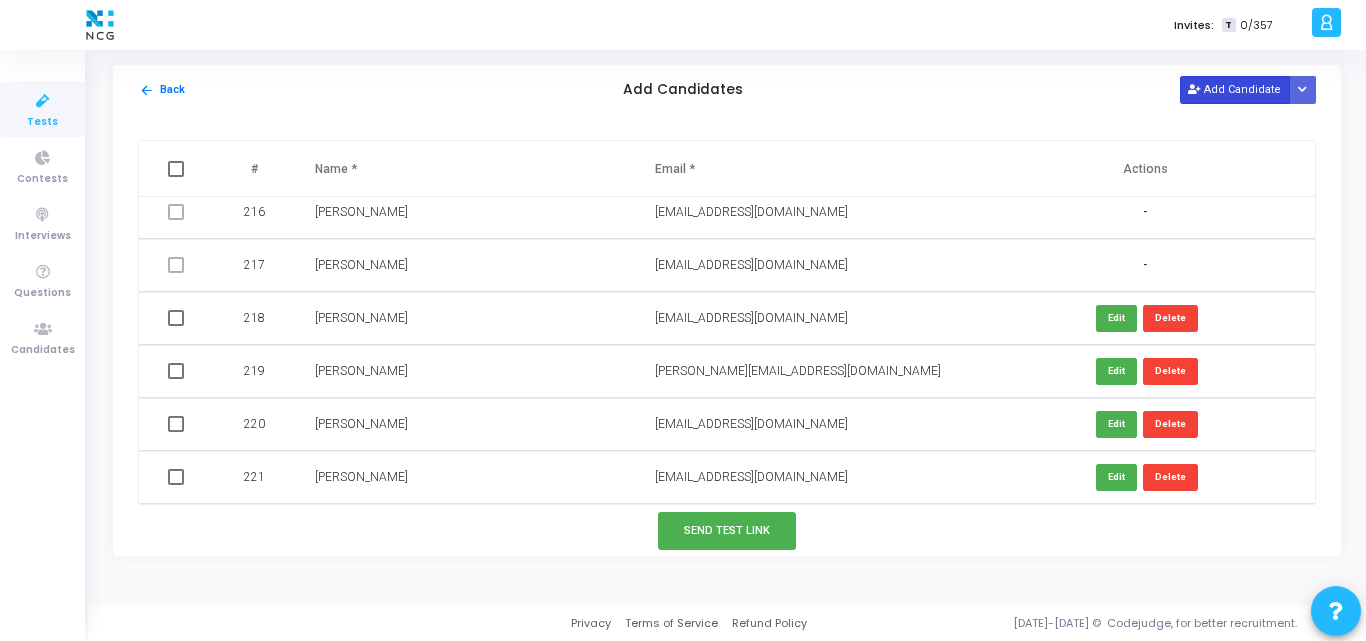 click on "Add Candidate" at bounding box center (1235, 89) 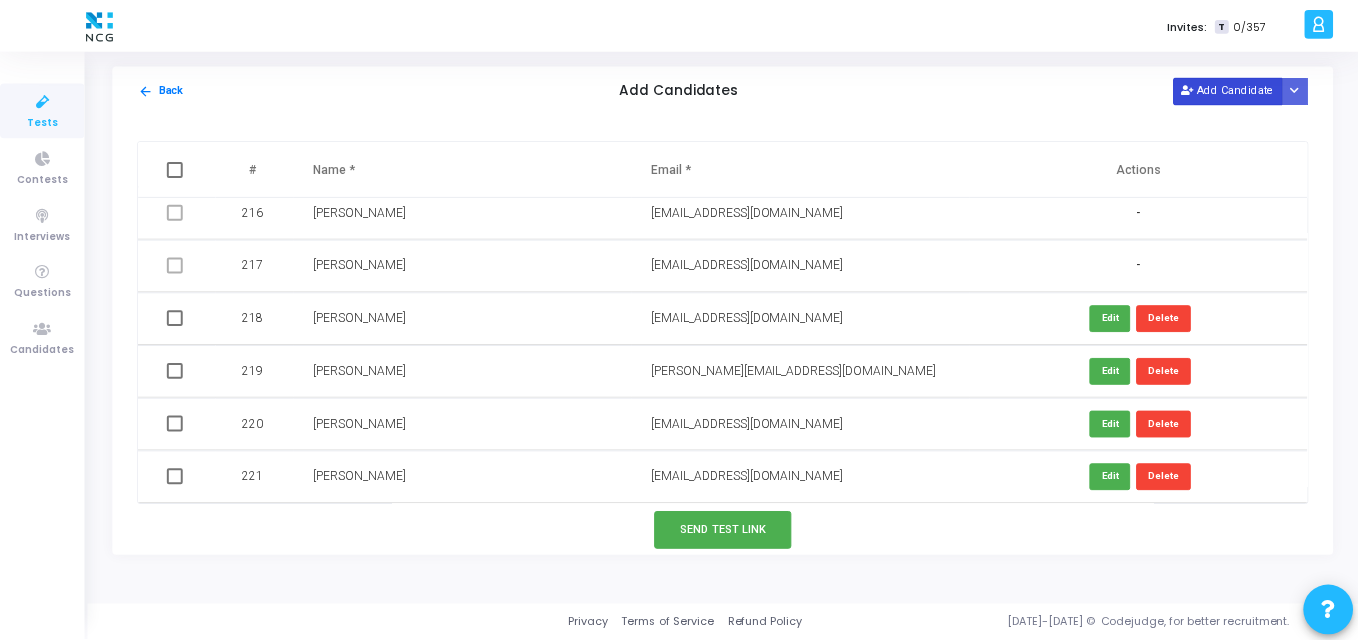 scroll, scrollTop: 11459, scrollLeft: 0, axis: vertical 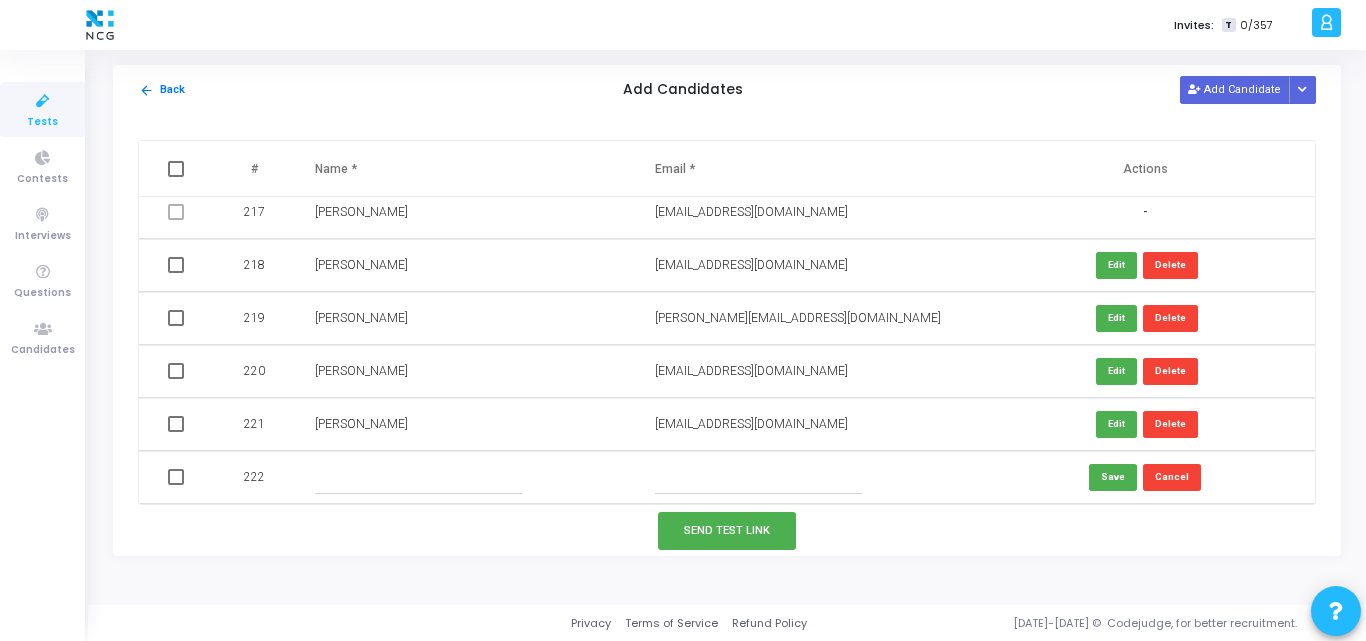 click at bounding box center [758, 477] 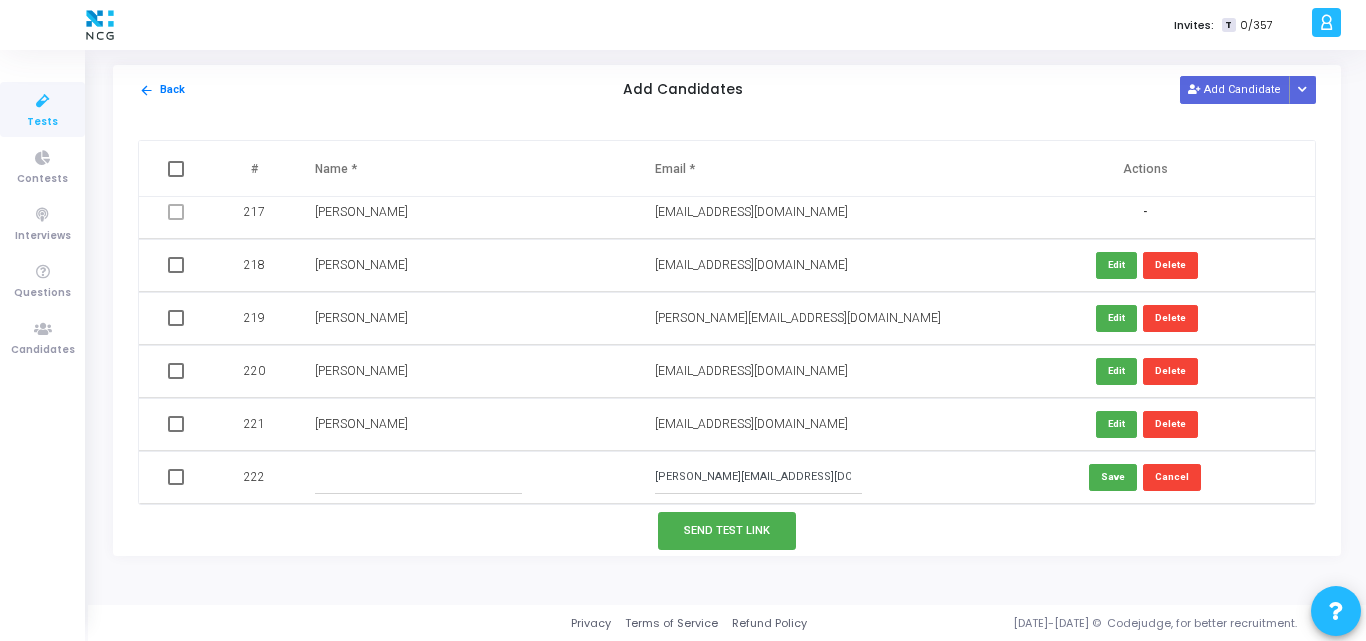 type on "palanisamy.madakkannu@gmail.com" 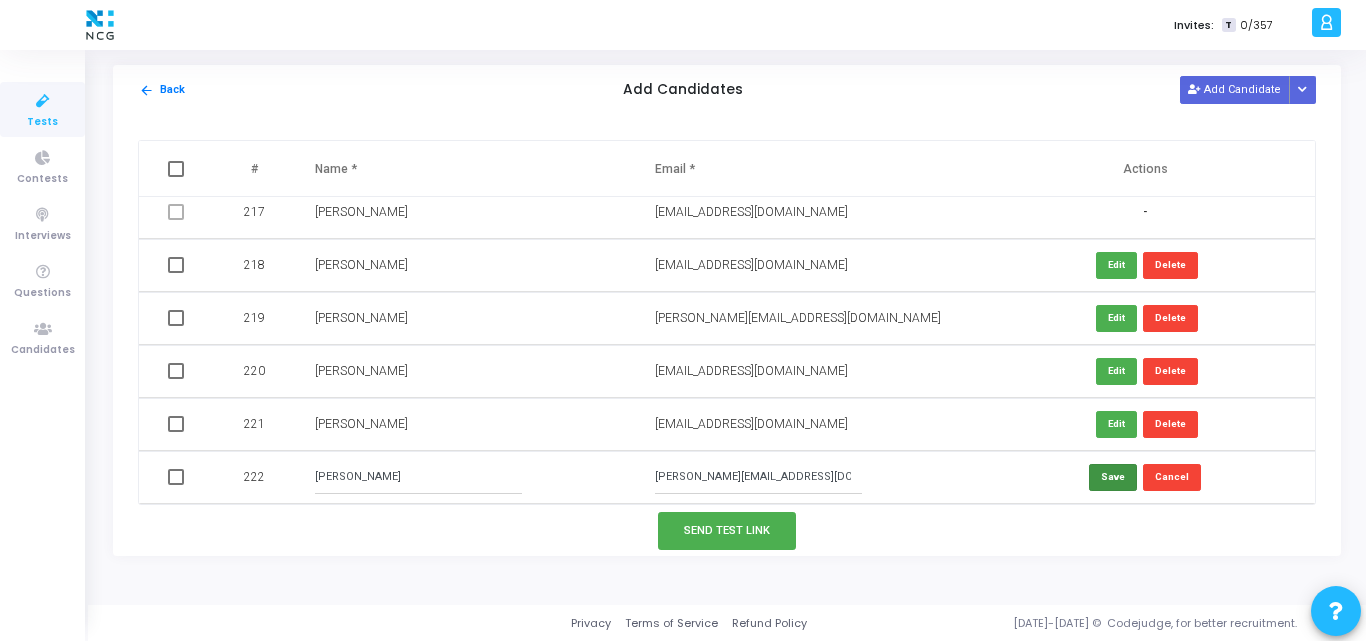 type on "Palanisamy Madakkannu" 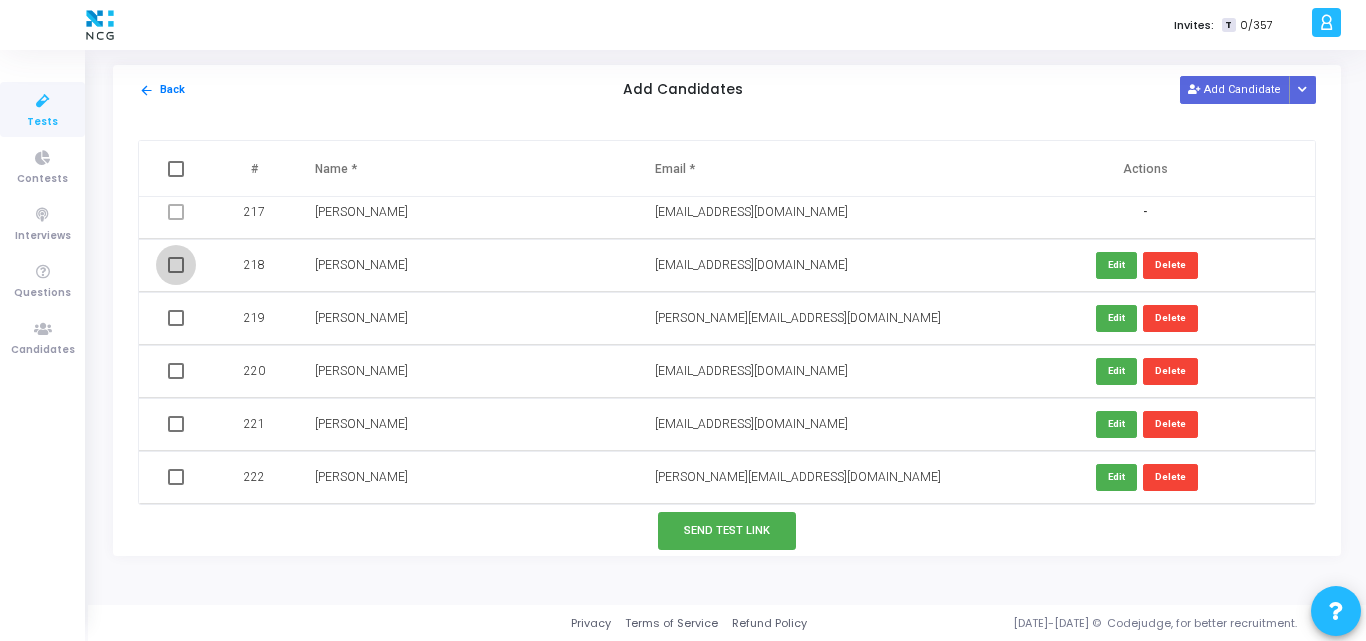 click at bounding box center (176, 265) 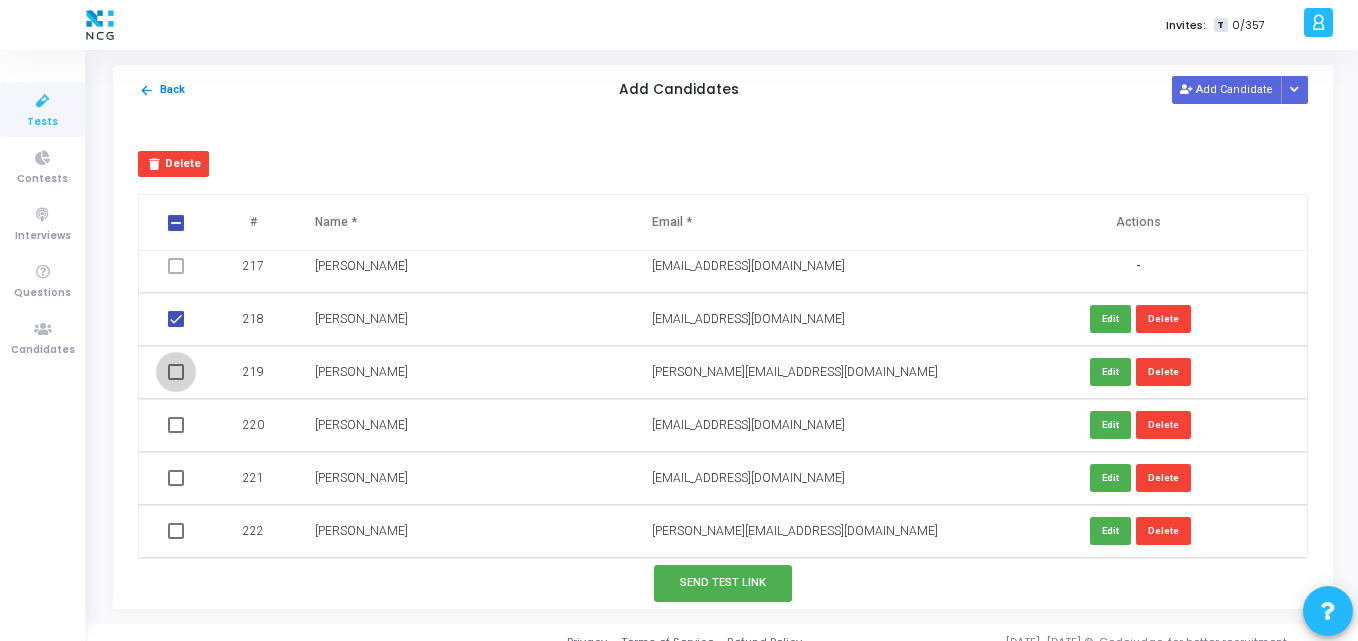 click at bounding box center (176, 372) 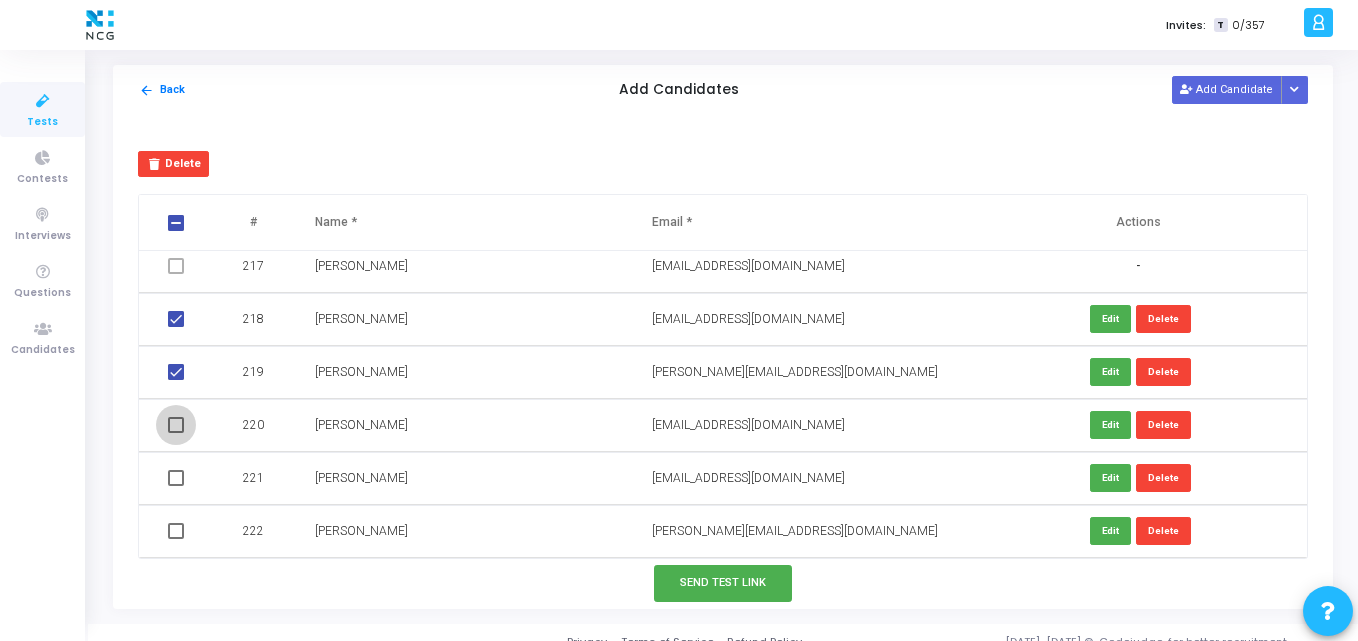 click at bounding box center (176, 425) 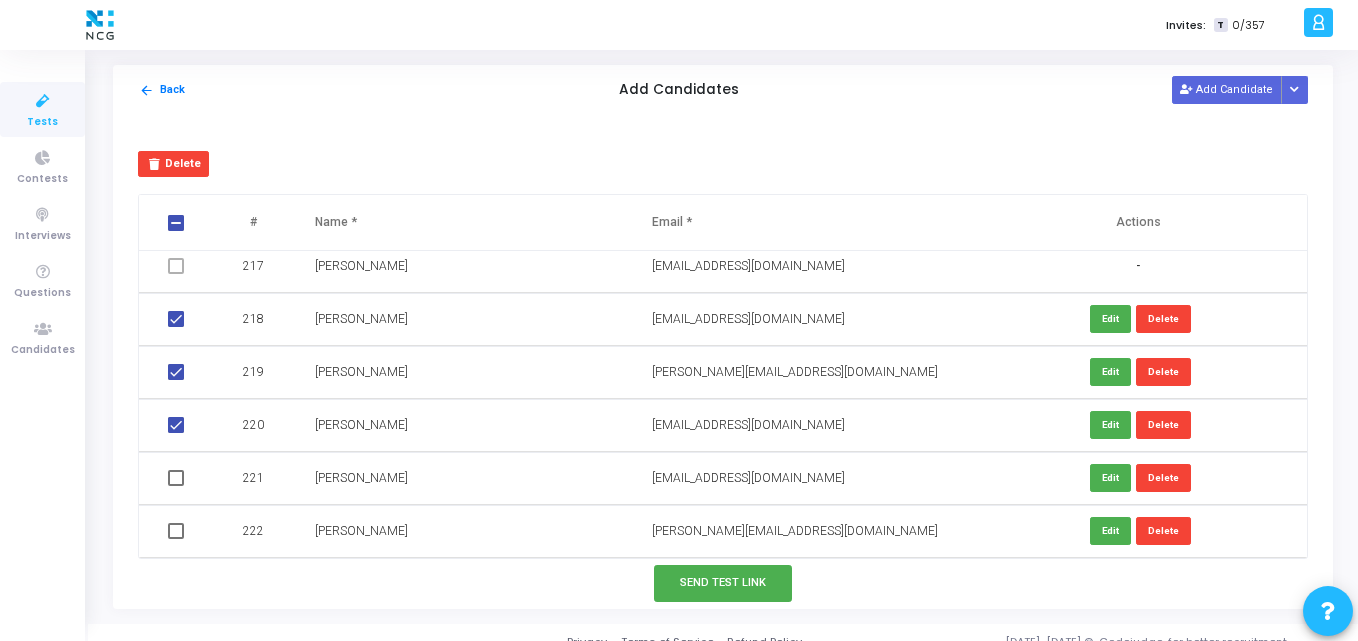 click at bounding box center [178, 478] 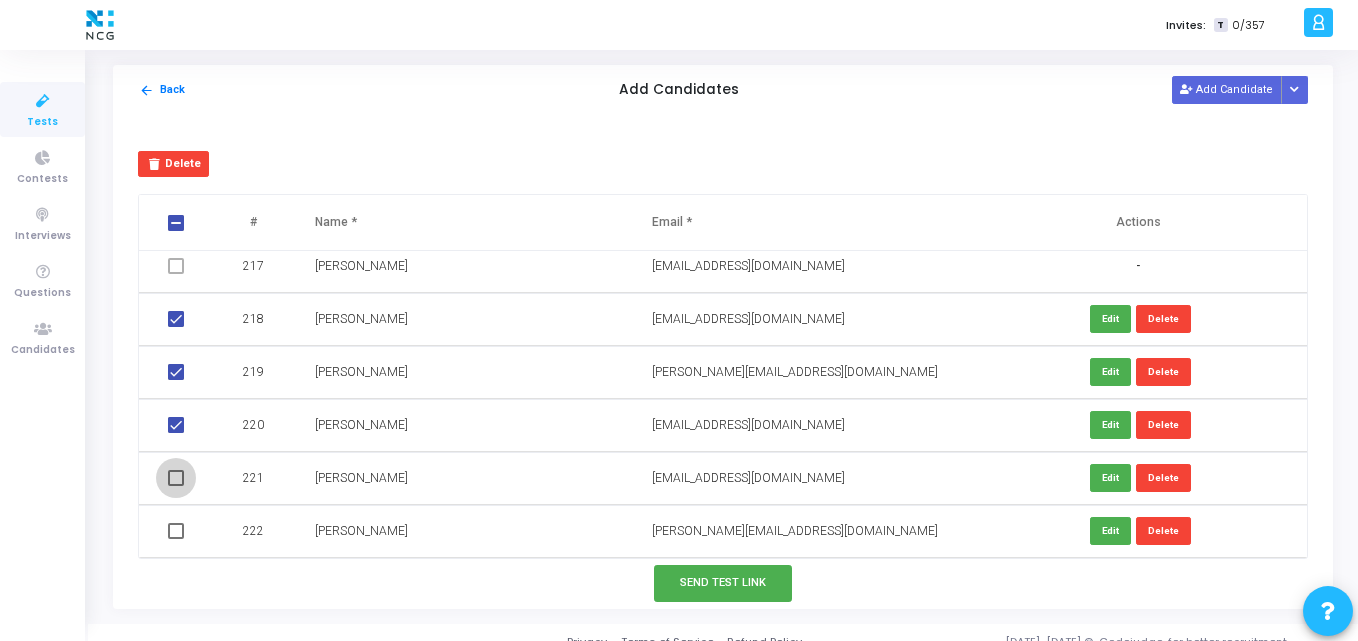 click at bounding box center [176, 478] 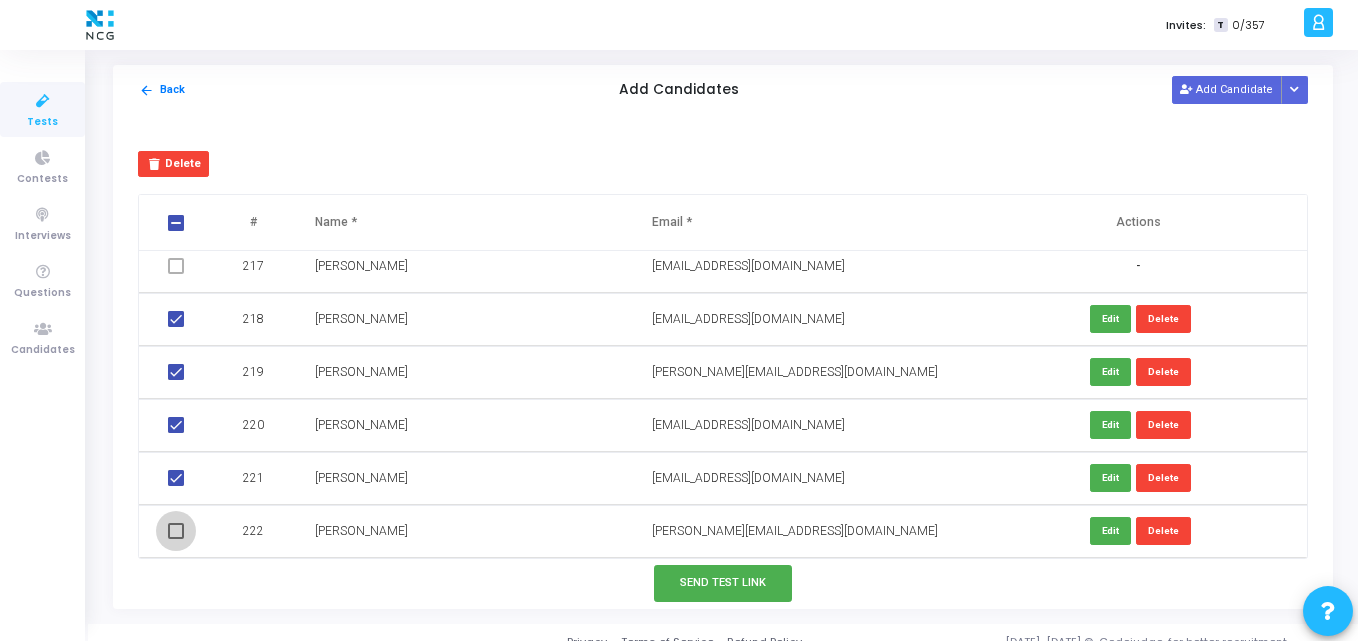 click at bounding box center (176, 531) 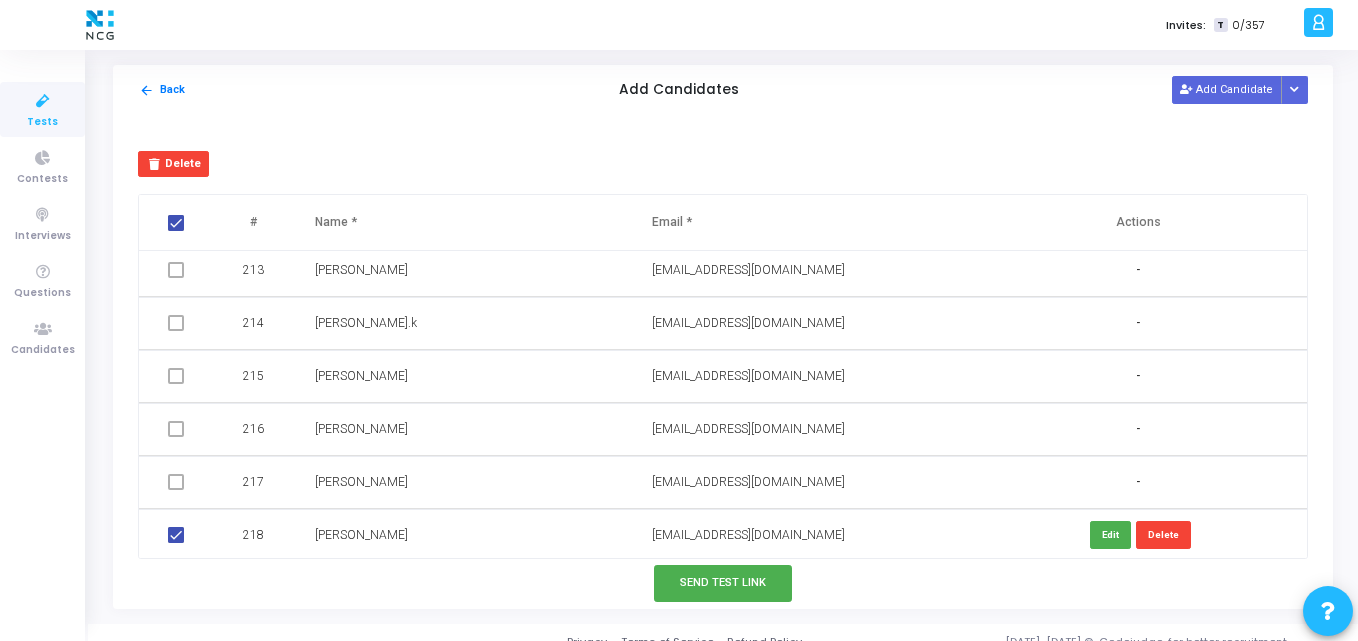 scroll, scrollTop: 11459, scrollLeft: 0, axis: vertical 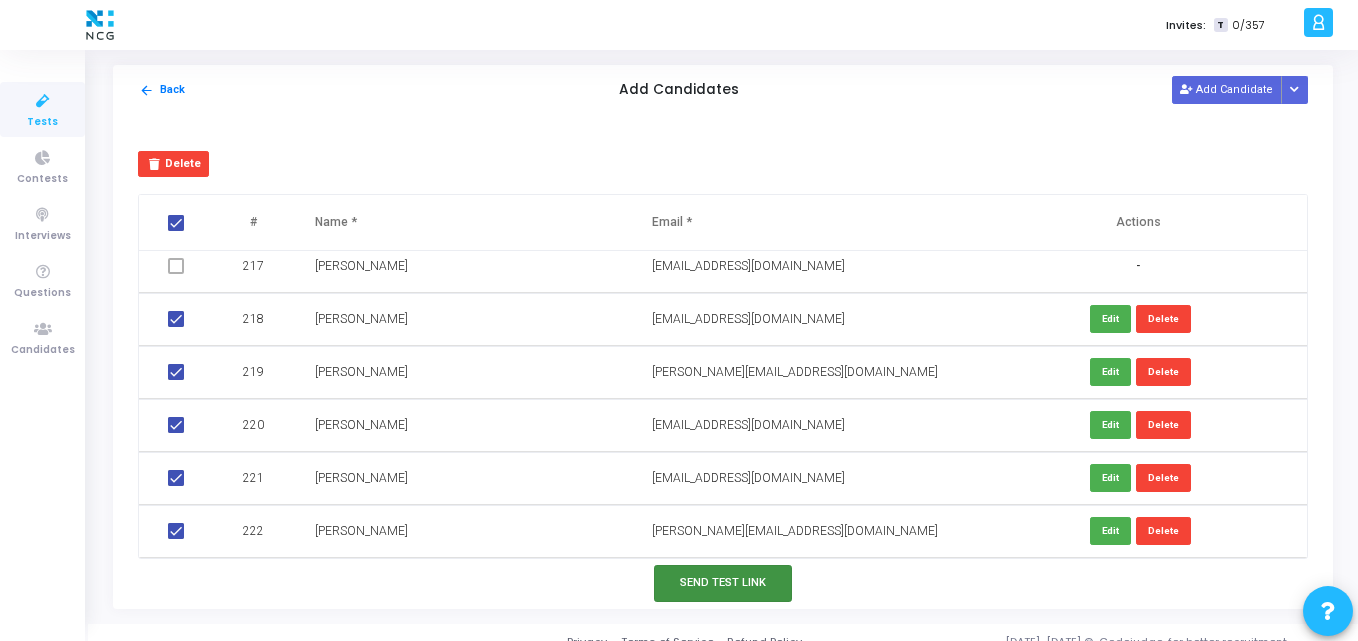 click on "Send Test Link" at bounding box center (723, 583) 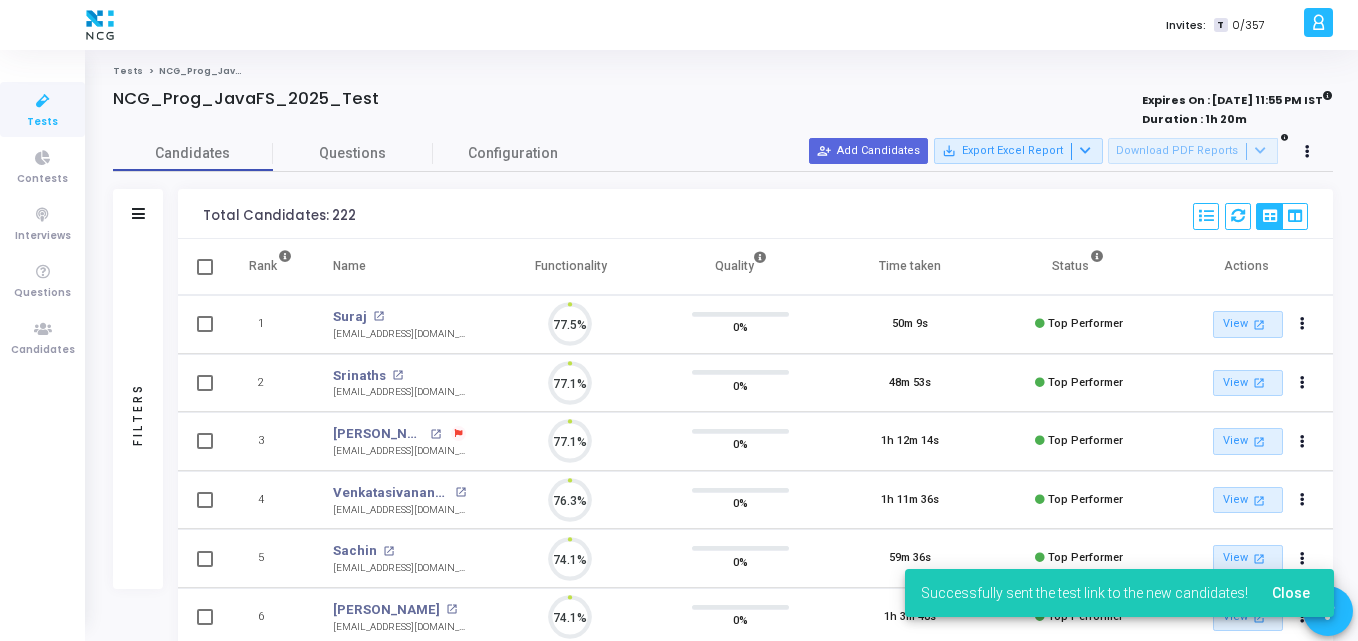 scroll, scrollTop: 9, scrollLeft: 9, axis: both 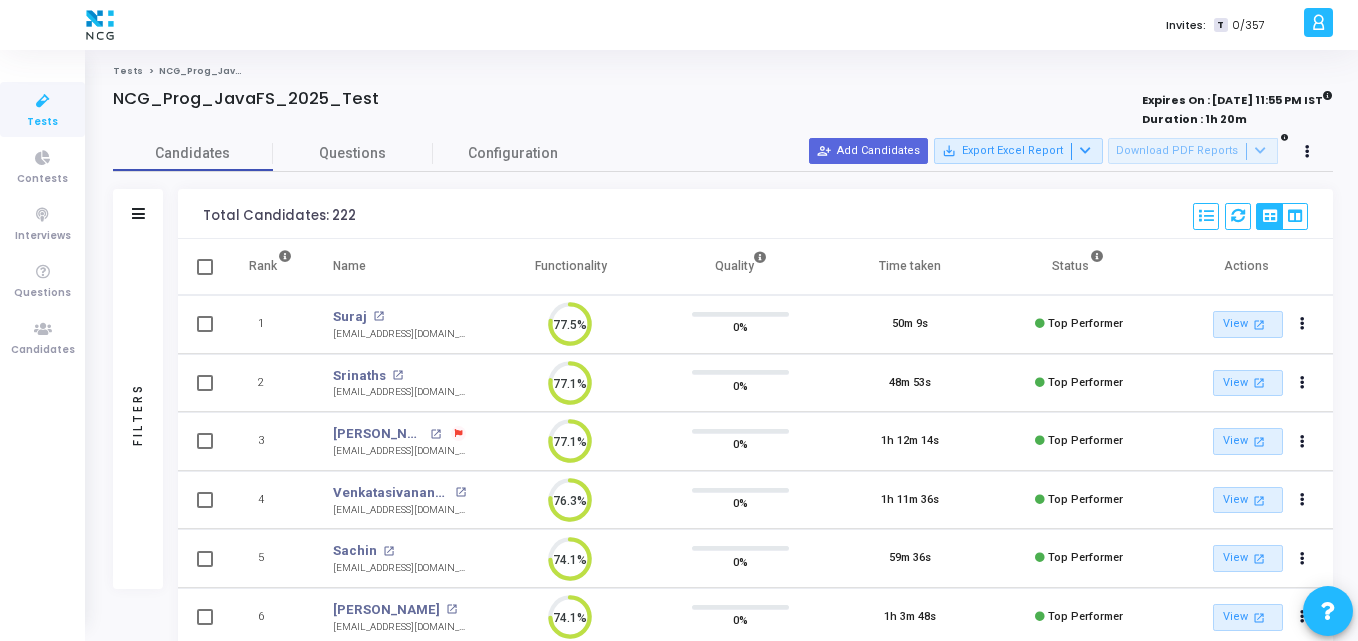 click on "Candidates Questions Configuration" at bounding box center (723, 153) 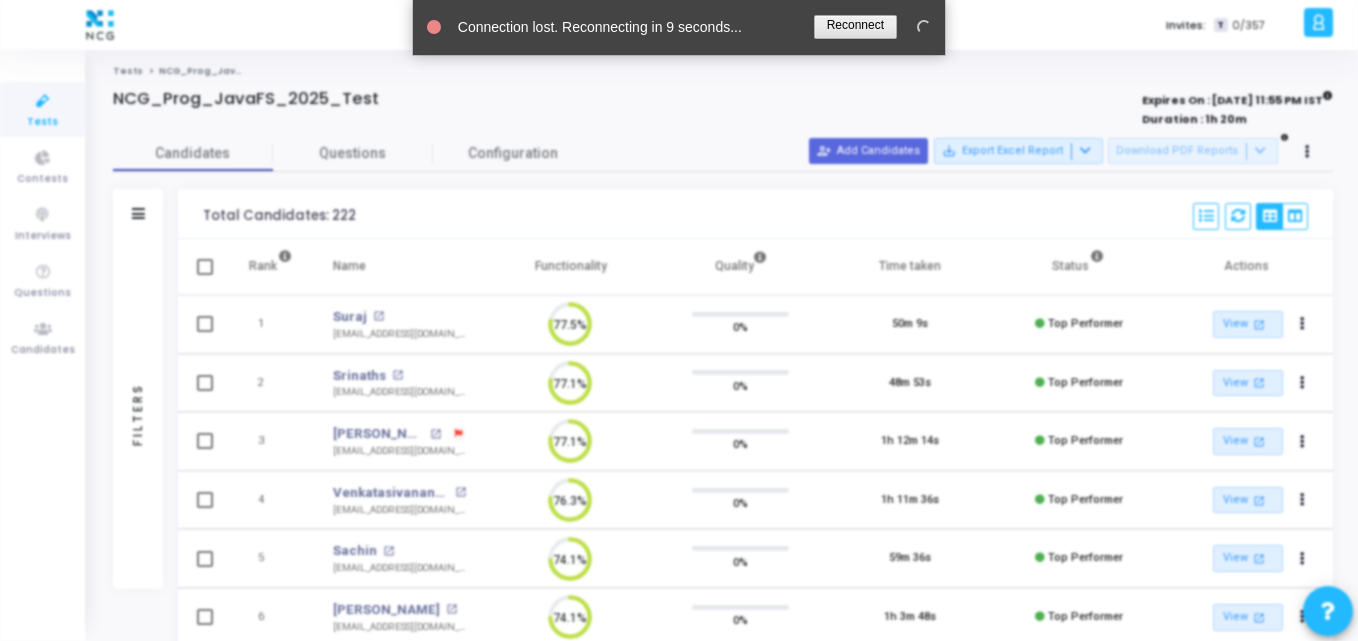 click on "</div></div>
K   Kajal  Settings Account settings and more Log Out My Profile My Tasks Messages Settings Sign Out Tests Contests Interviews Questions Candidates Invites:  T   0/357   K   Kajal  Settings Account settings and more Log Out My Profile My Tasks Messages Settings Sign Out Tests NCG_Prog_JavaFS_2025_Test NCG_Prog_JavaFS_2025_Test Expires On : 31 Jul, 2025 11:55 PM IST   Duration : 1h 20m Candidates Questions Configuration  Filters   Filters   Candidate Name/Email  search  Candidate Status     Invite Sent     Read Instructions     Currently Active     Project Submitted     Evaluation Pending   View more   Candidate Selection Status   Functionality(in %)   Select Time Range   Left full-screen mode   Switched tab or window   IP address change   Geolocation change   Proctoring stopped   Multiple Monitor Detection   Plagiarism Percentage   Total Candidates: 222   Select   S No   Name   Questions   Functionality   Quality   Time Taken   Created At   Shared At   Started At   Selection  1" at bounding box center (679, 320) 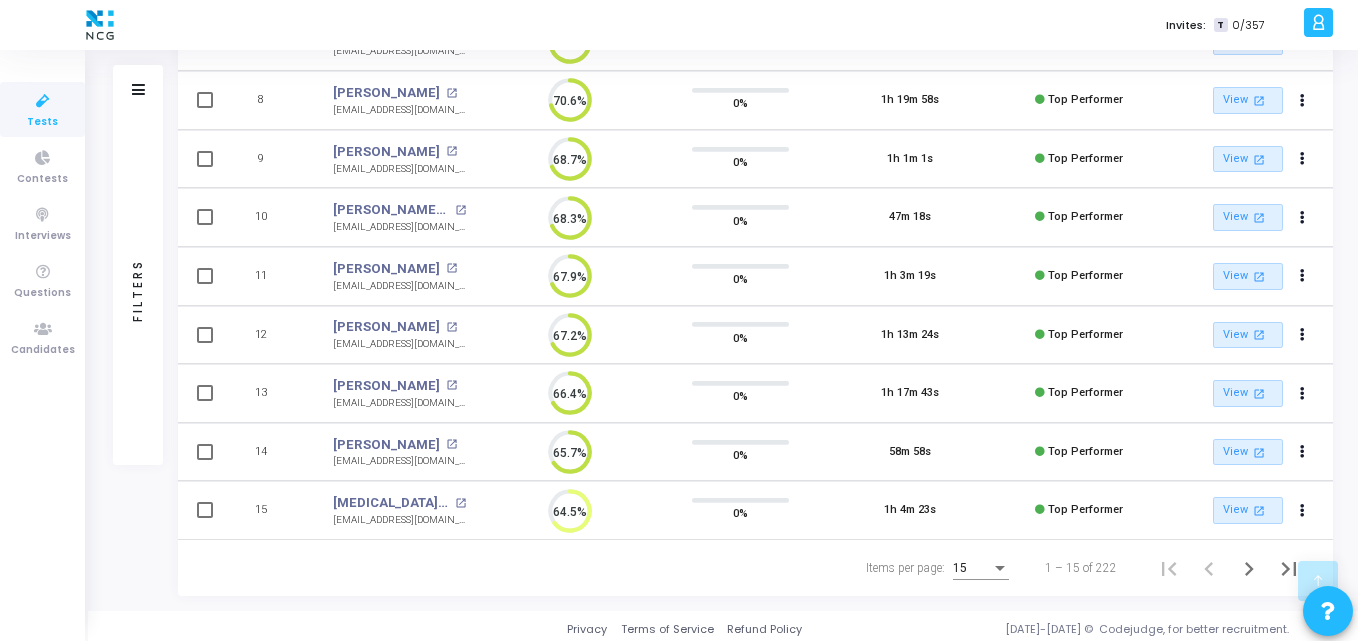 scroll, scrollTop: 0, scrollLeft: 0, axis: both 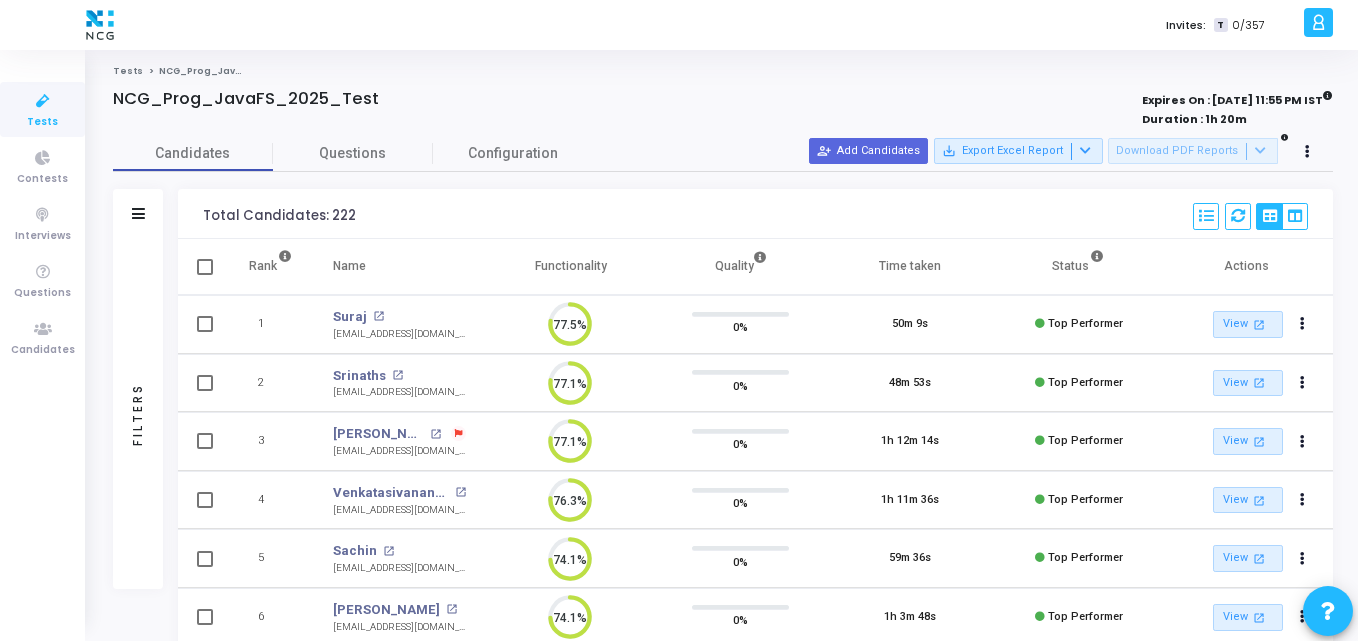 click on "Tests" at bounding box center [42, 122] 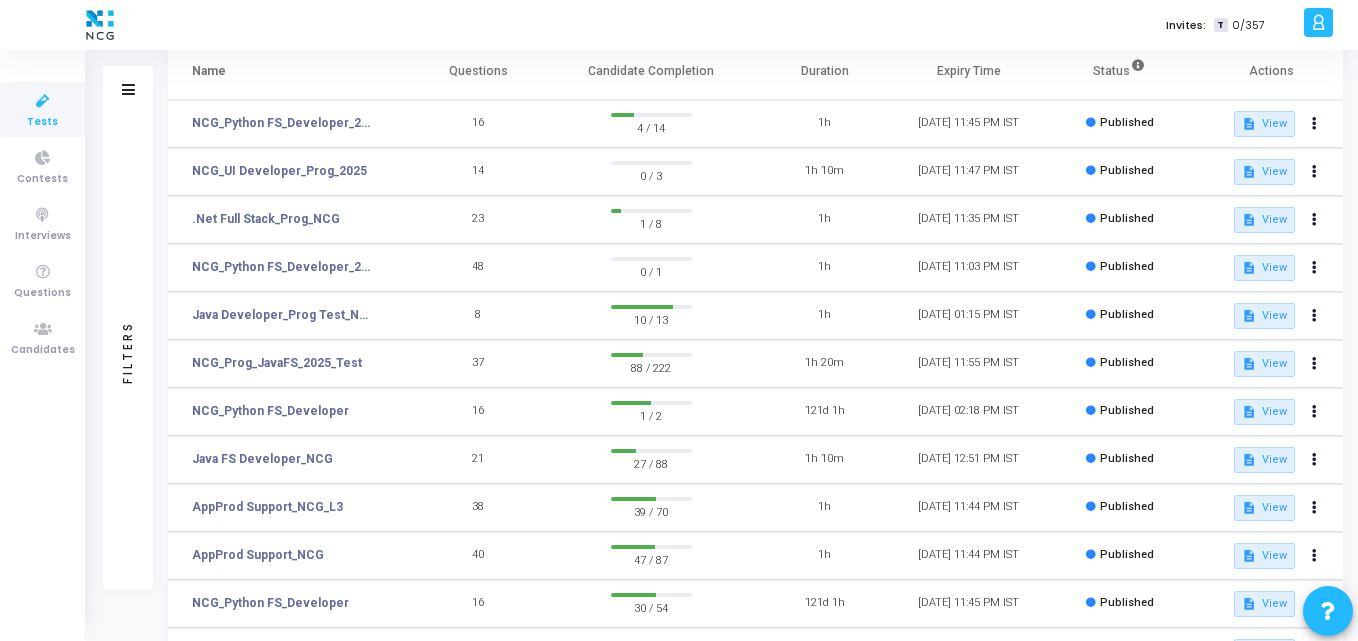 scroll, scrollTop: 138, scrollLeft: 0, axis: vertical 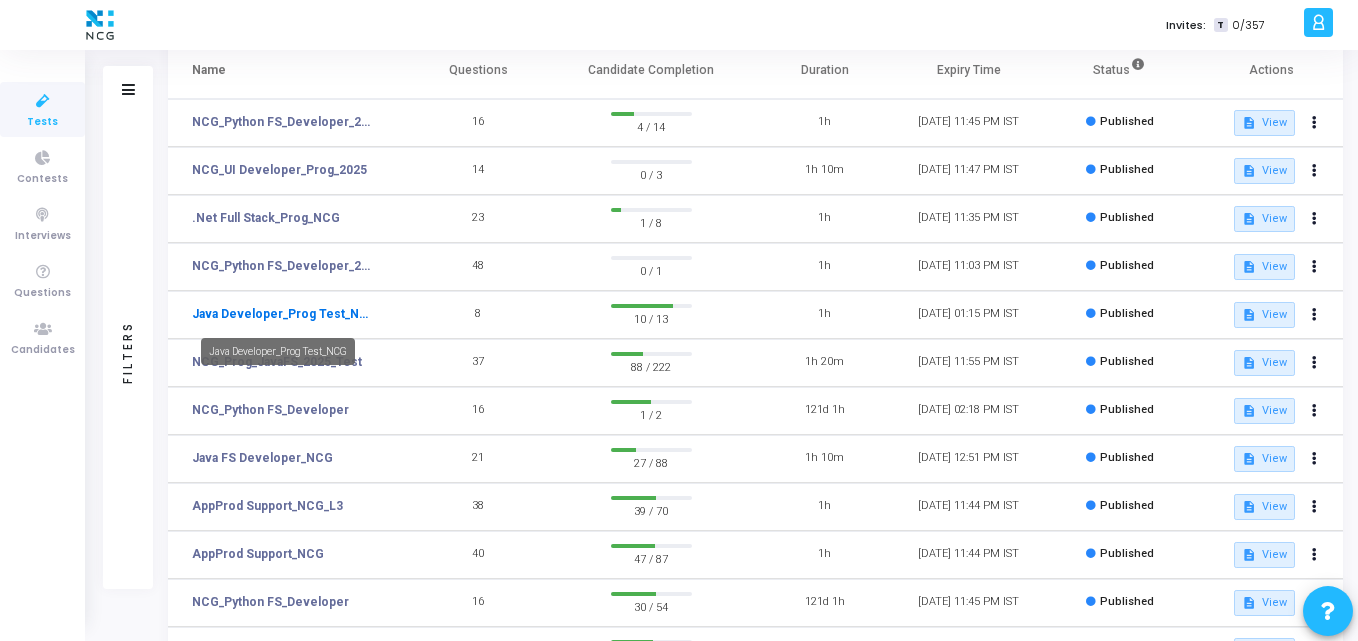 click on "Java Developer_Prog Test_NCG" 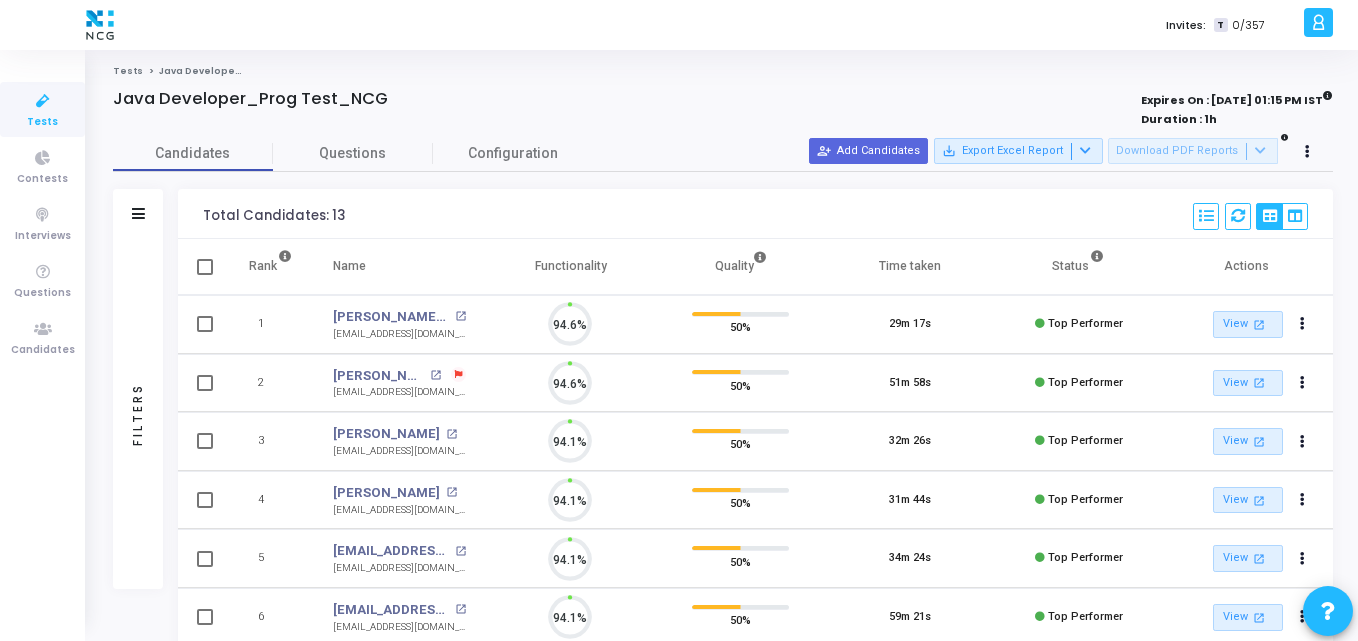 scroll, scrollTop: 9, scrollLeft: 9, axis: both 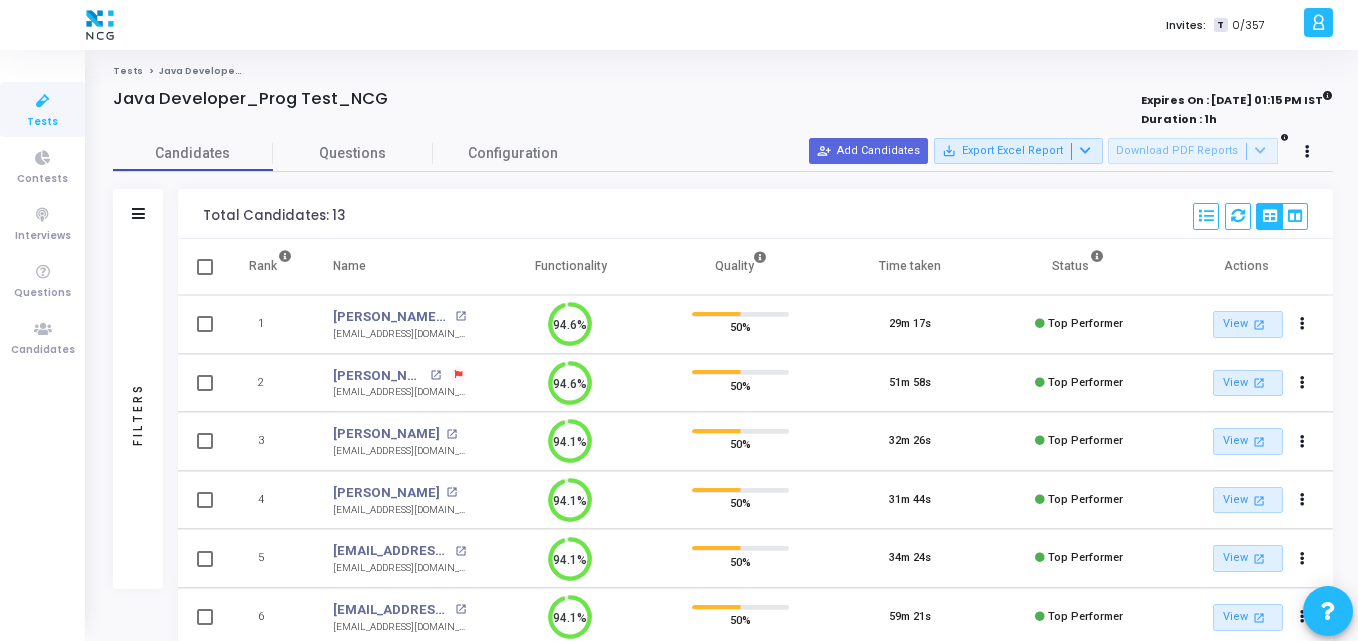 click at bounding box center (43, 101) 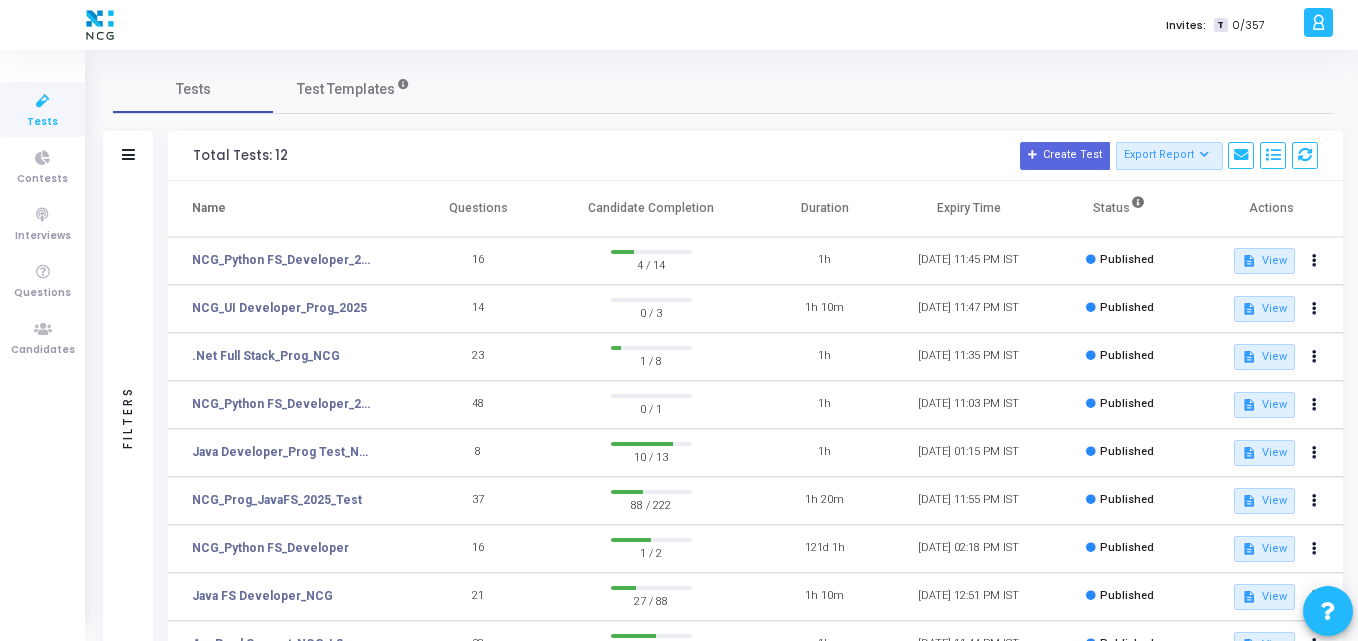 click on "Tests" at bounding box center (42, 109) 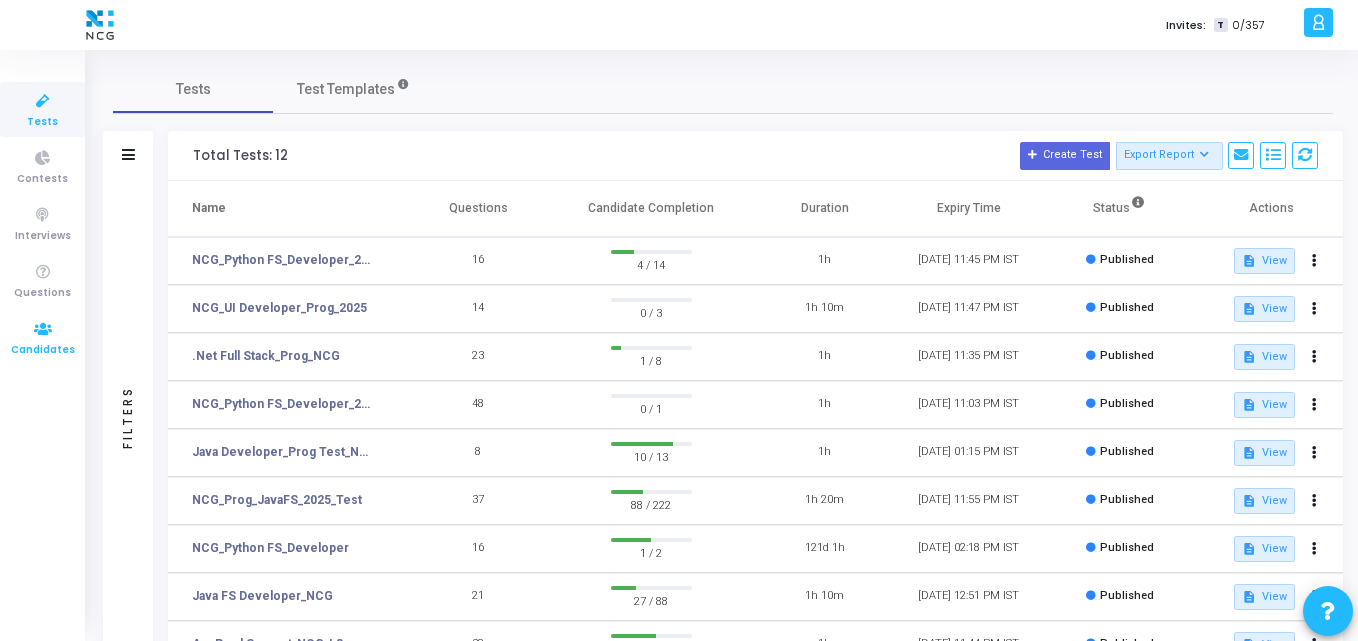click at bounding box center [43, 329] 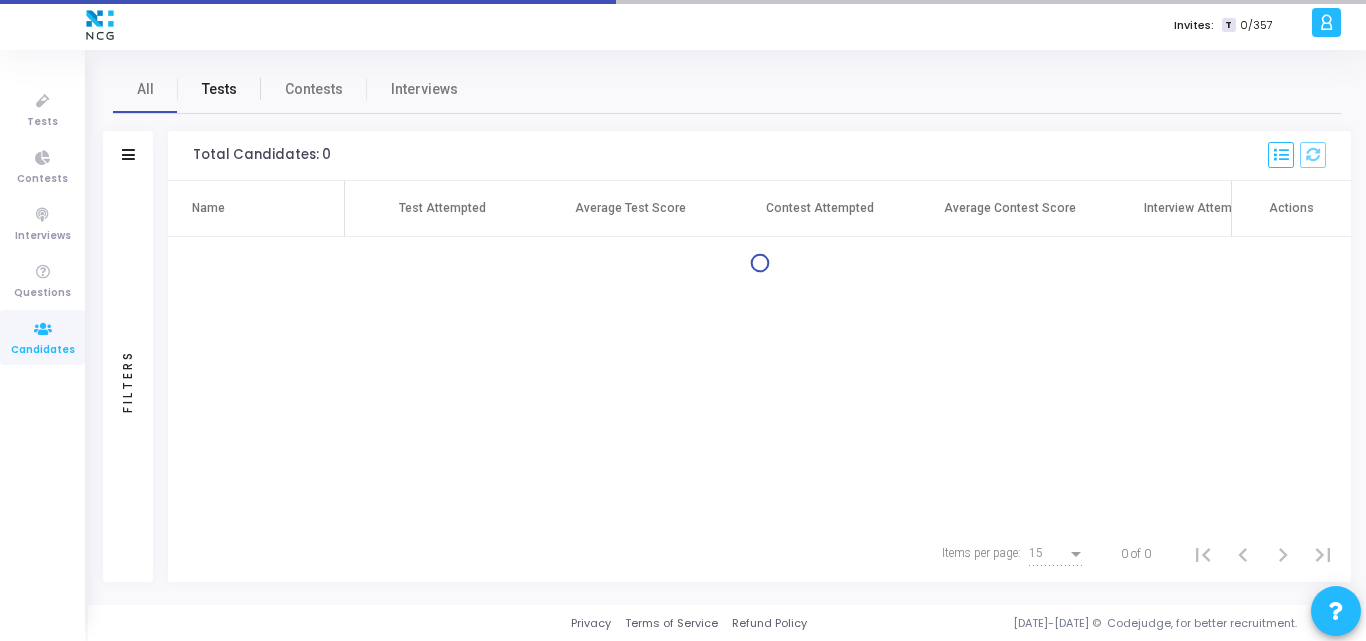 click on "Tests" at bounding box center [219, 89] 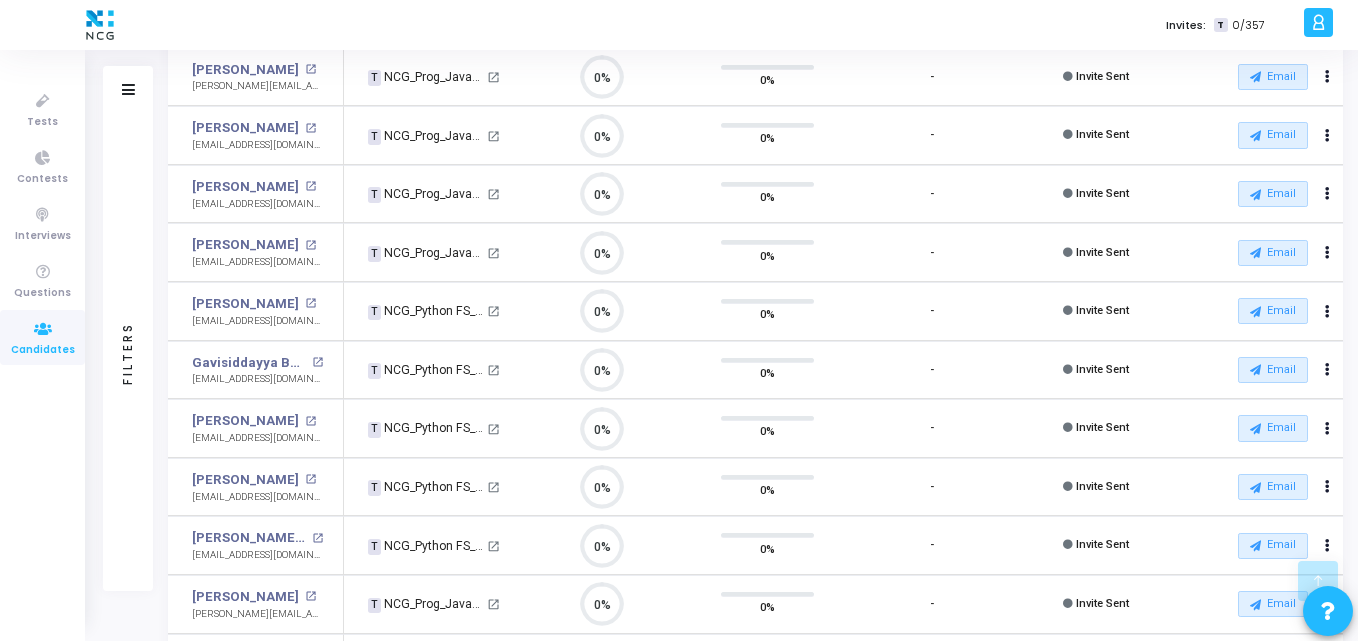scroll, scrollTop: 0, scrollLeft: 0, axis: both 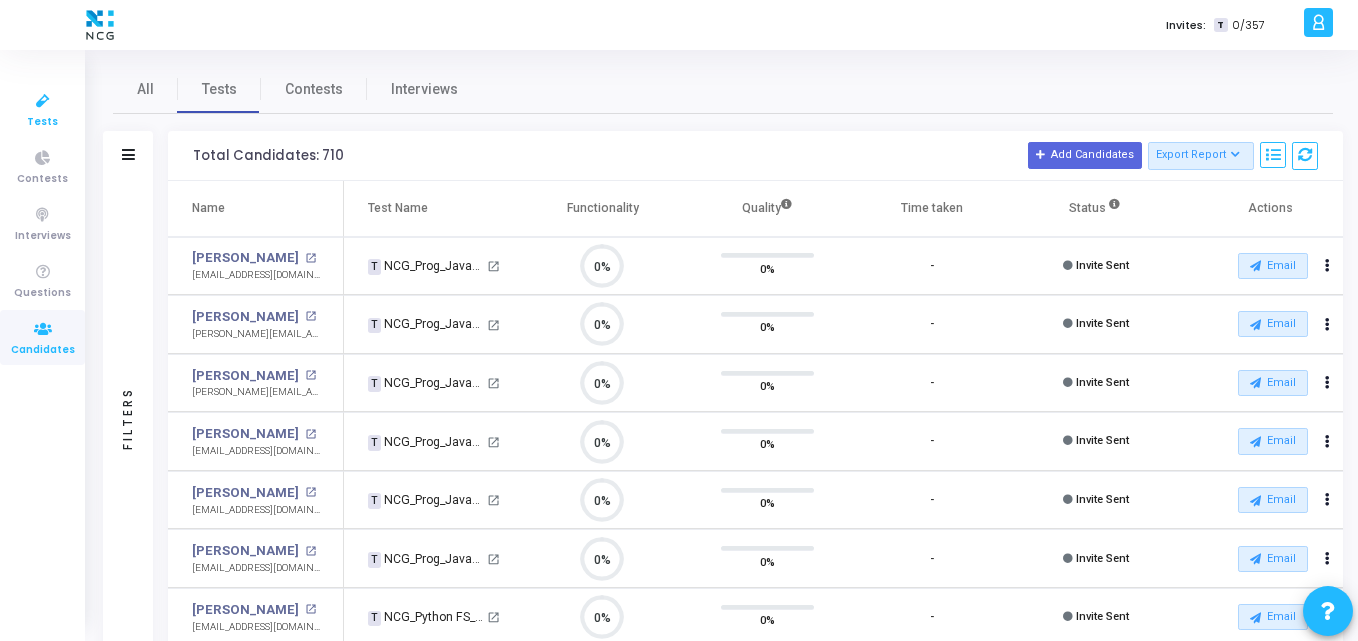 click on "Tests" at bounding box center (42, 122) 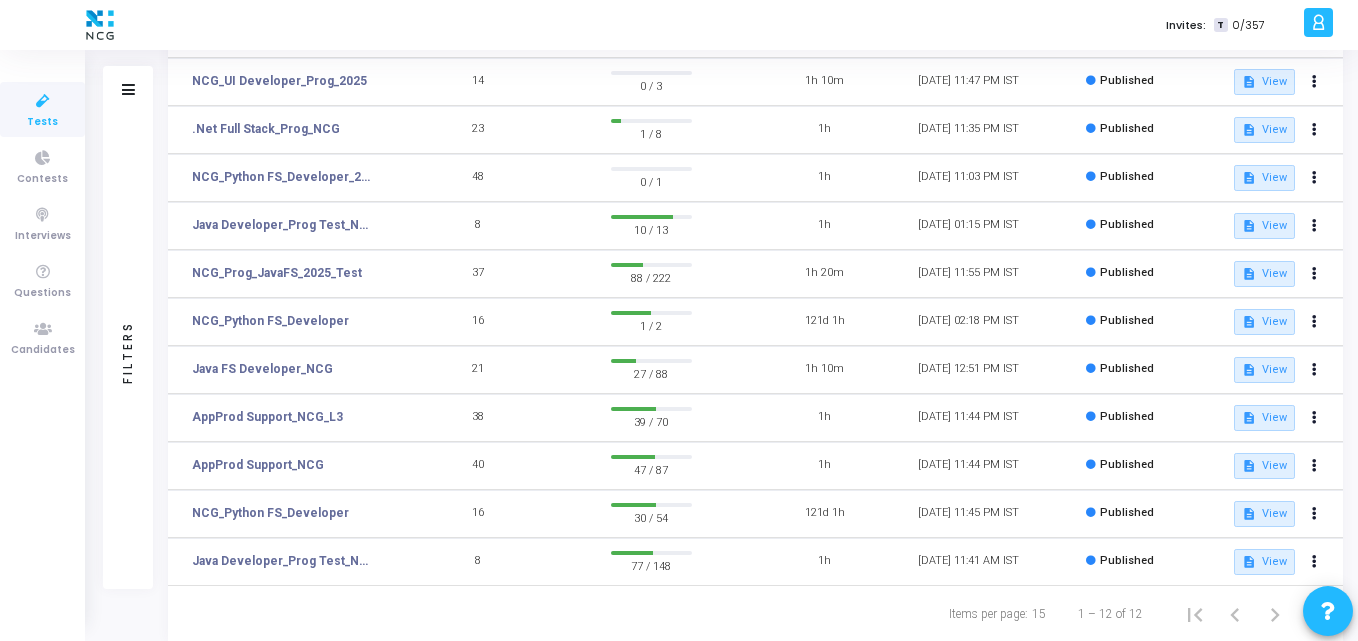 scroll, scrollTop: 0, scrollLeft: 0, axis: both 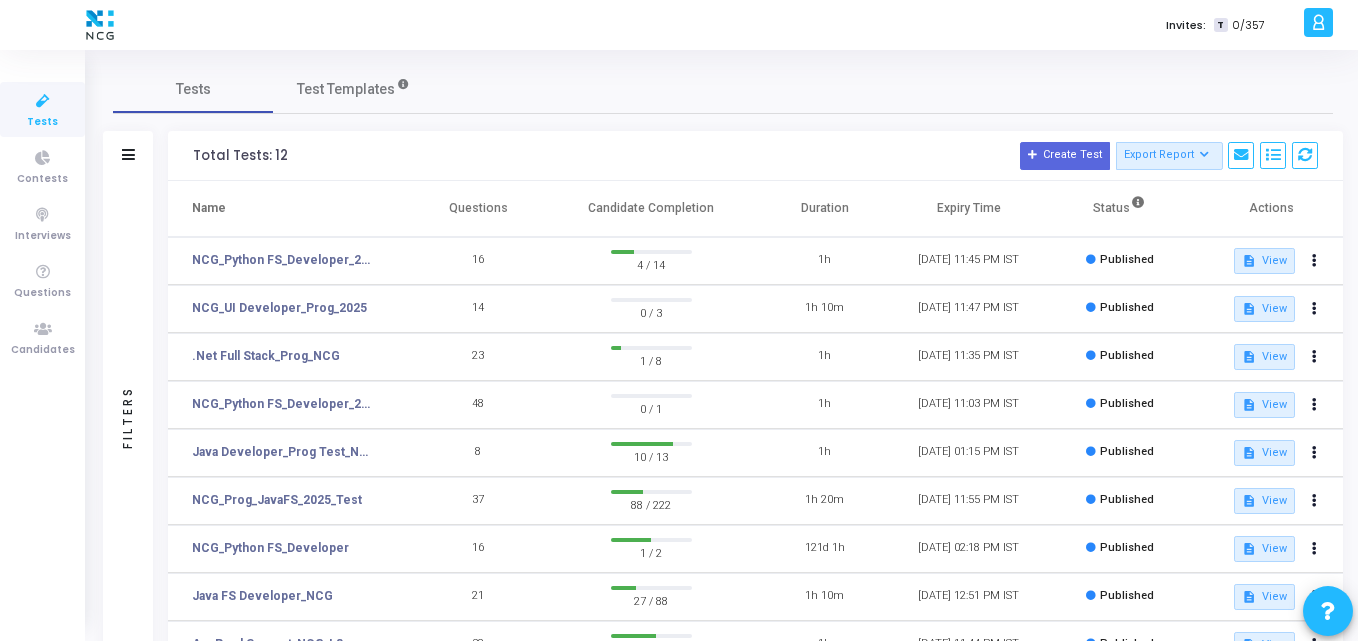 click on "Tests   Test Templates   Filters   Filters   Test Name:  search  Status    Draft   Published   Expired   Archived  Job Role   Created By   Shared With  Select Time Range:  Published At Total Tests: 12  Create Test   Export Report   Id   Name   Job Role   Questions   Candidate Completion   Published At   Duration   Expiry Time   Status   Name   Questions   Candidate Completion  Duration  Expiry Time   Status   Actions   NCG_Python FS_Developer_2025  16  4 / 14  1h 31 Jul, 2025 11:45 PM IST  Published  description  View   NCG_UI Developer_Prog_2025  14  0 / 3  1h 10m 31 Jul, 2025 11:47 PM IST  Published  description  View   .Net Full Stack_Prog_NCG  23  1 / 8  1h 31 Jul, 2025 11:35 PM IST  Published  description  View   NCG_Python FS_Developer_2025  48  0 / 1  1h 31 Jul, 2025 11:03 PM IST  Published  description  View   Java Developer_Prog Test_NCG  8  10 / 13  1h 31 Jul, 2025 01:15 PM IST  Published  description  View   NCG_Prog_JavaFS_2025_Test  37  88 / 222  1h 20m 31 Jul, 2025 11:55 PM IST  Published" at bounding box center (723, 467) 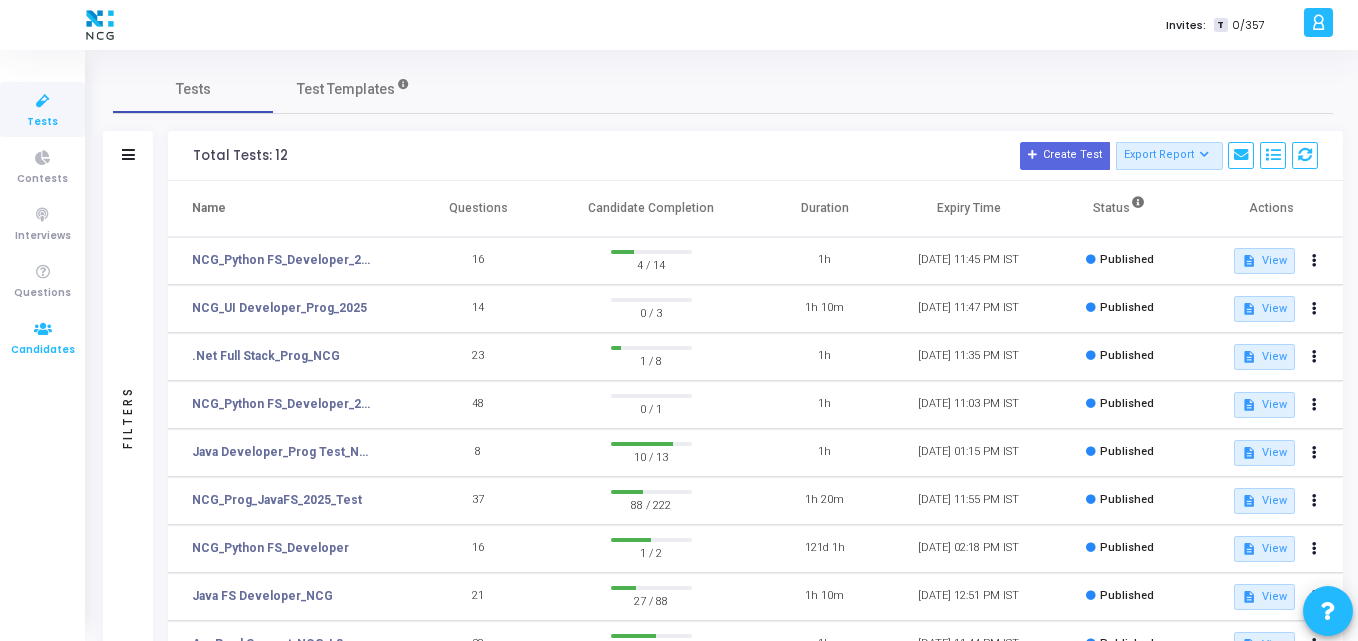 click on "Candidates" at bounding box center [43, 350] 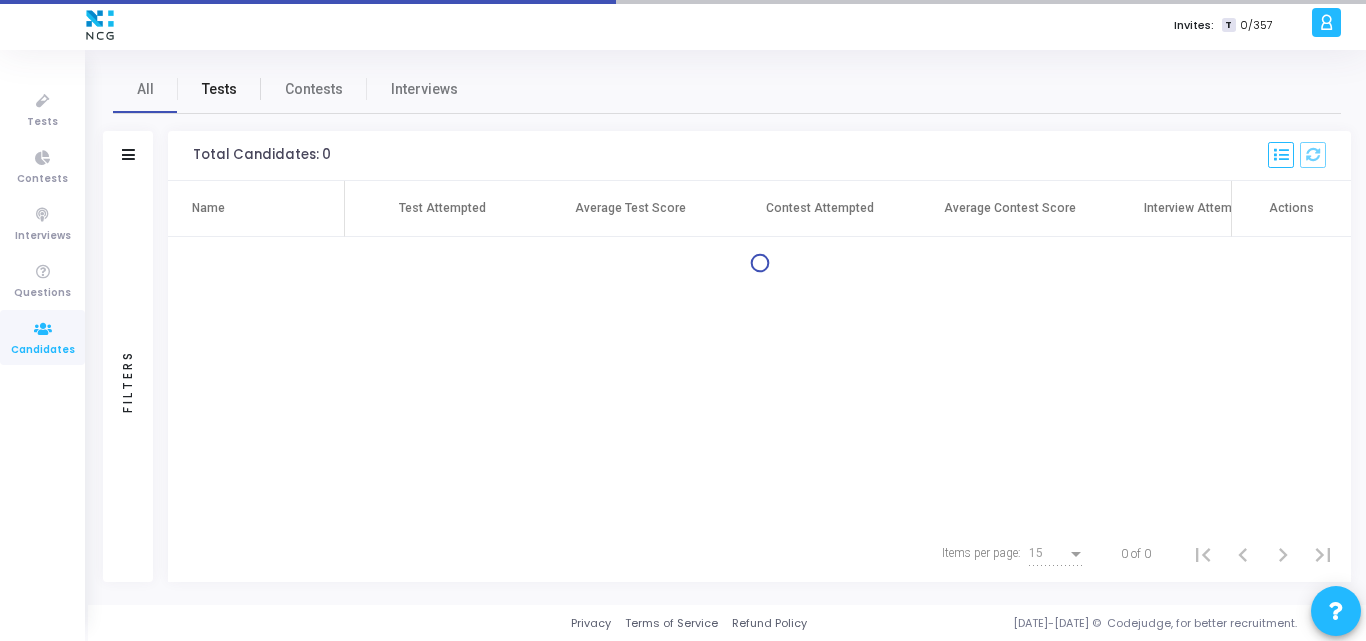 click on "Tests" at bounding box center [219, 89] 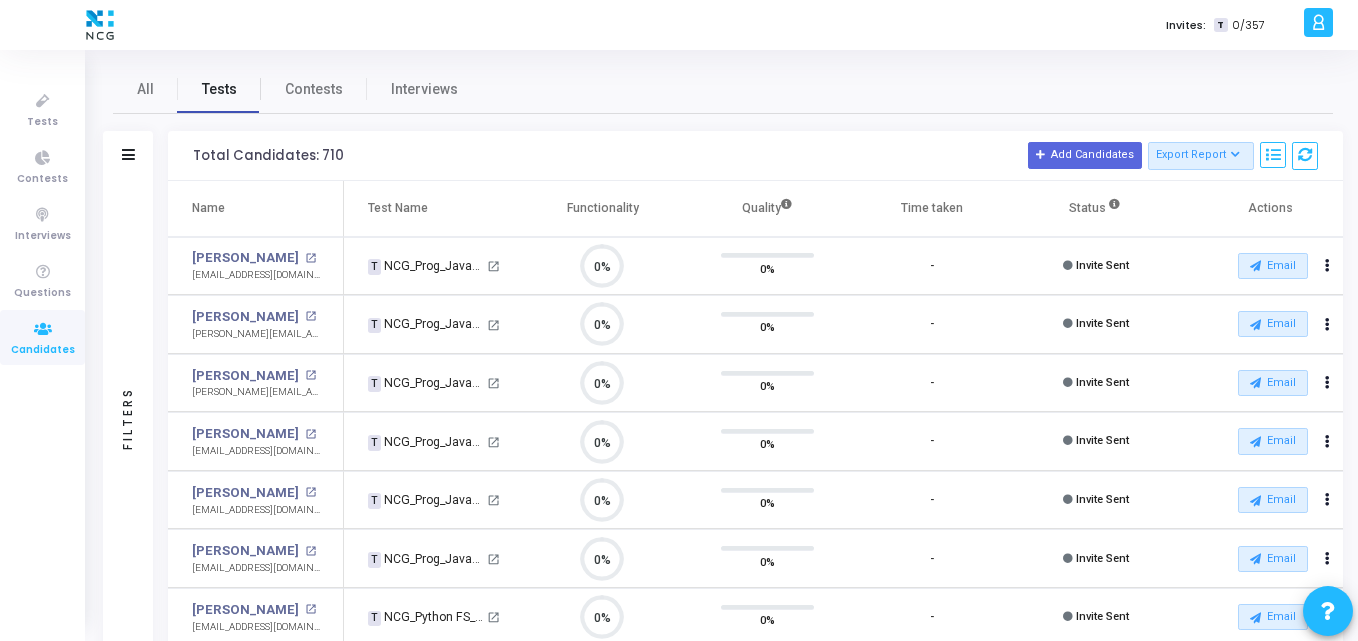 scroll, scrollTop: 9, scrollLeft: 9, axis: both 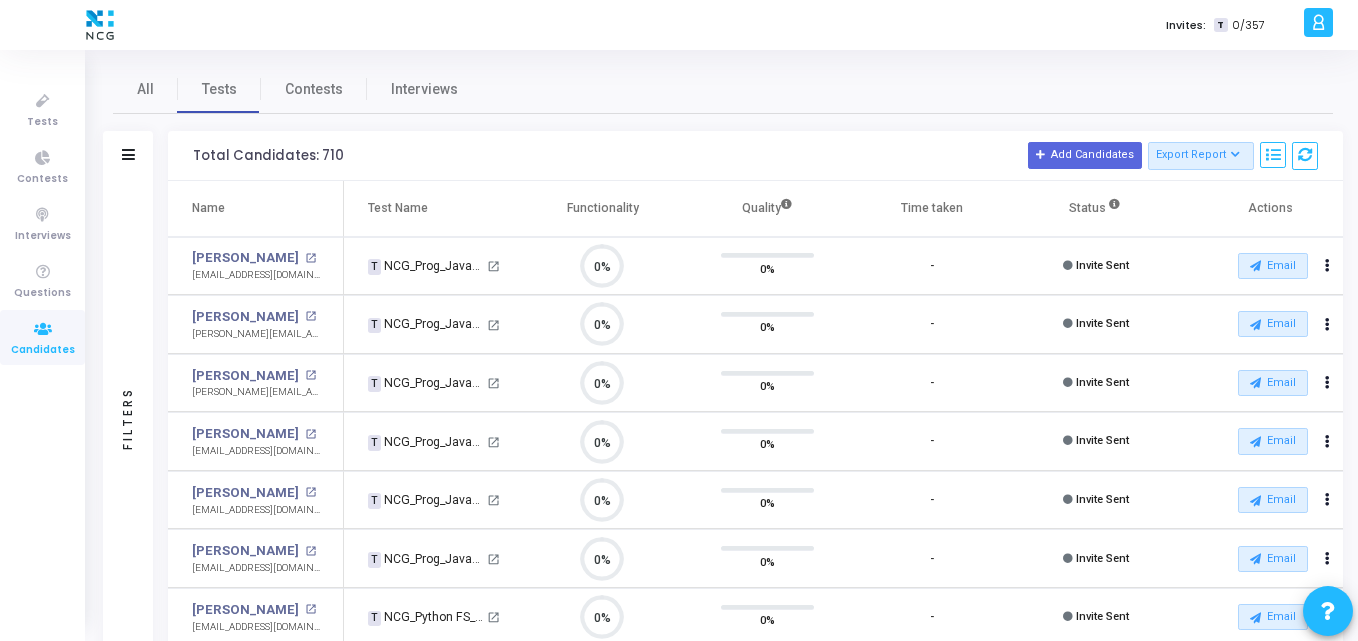 click 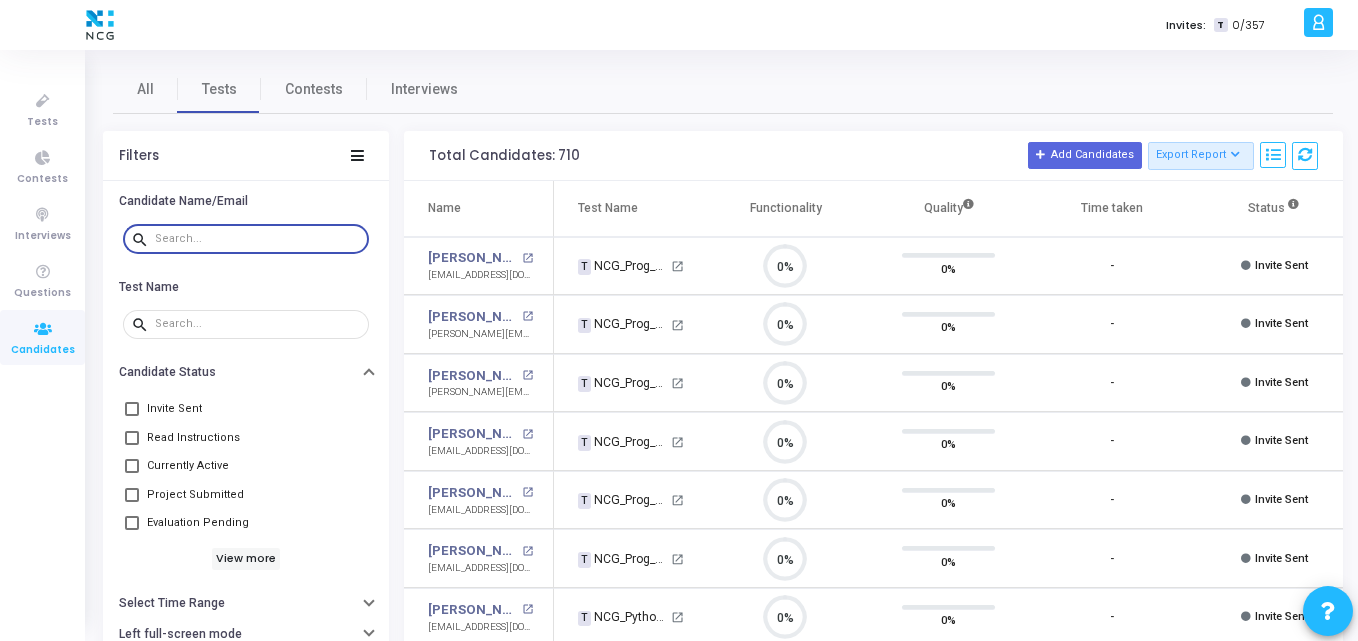 click at bounding box center [258, 239] 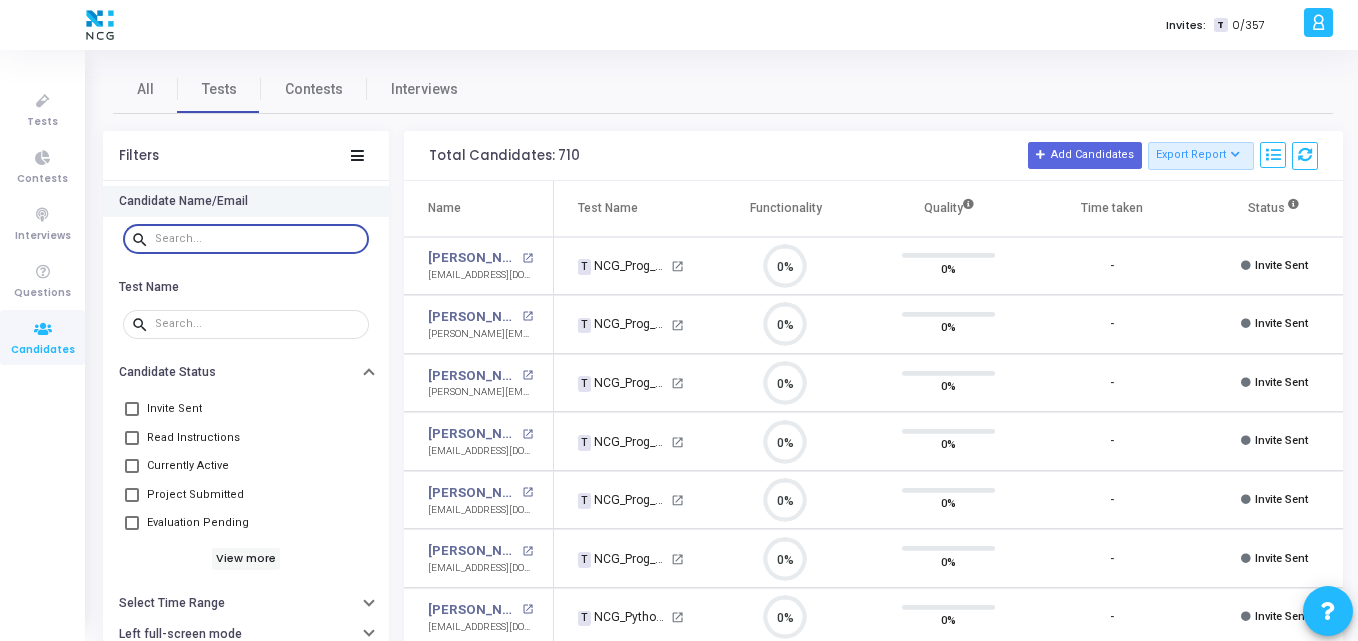 paste on "abhishekpalcham14596@gmail.com" 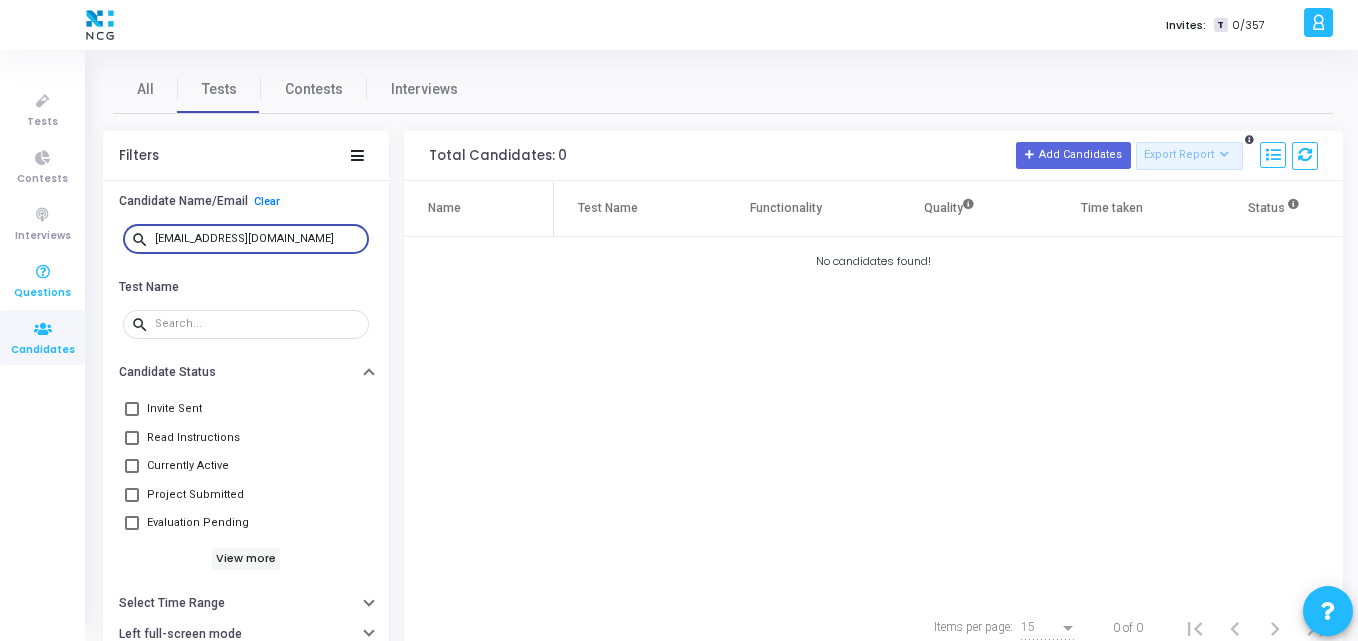 drag, startPoint x: 341, startPoint y: 237, endPoint x: 50, endPoint y: 256, distance: 291.61963 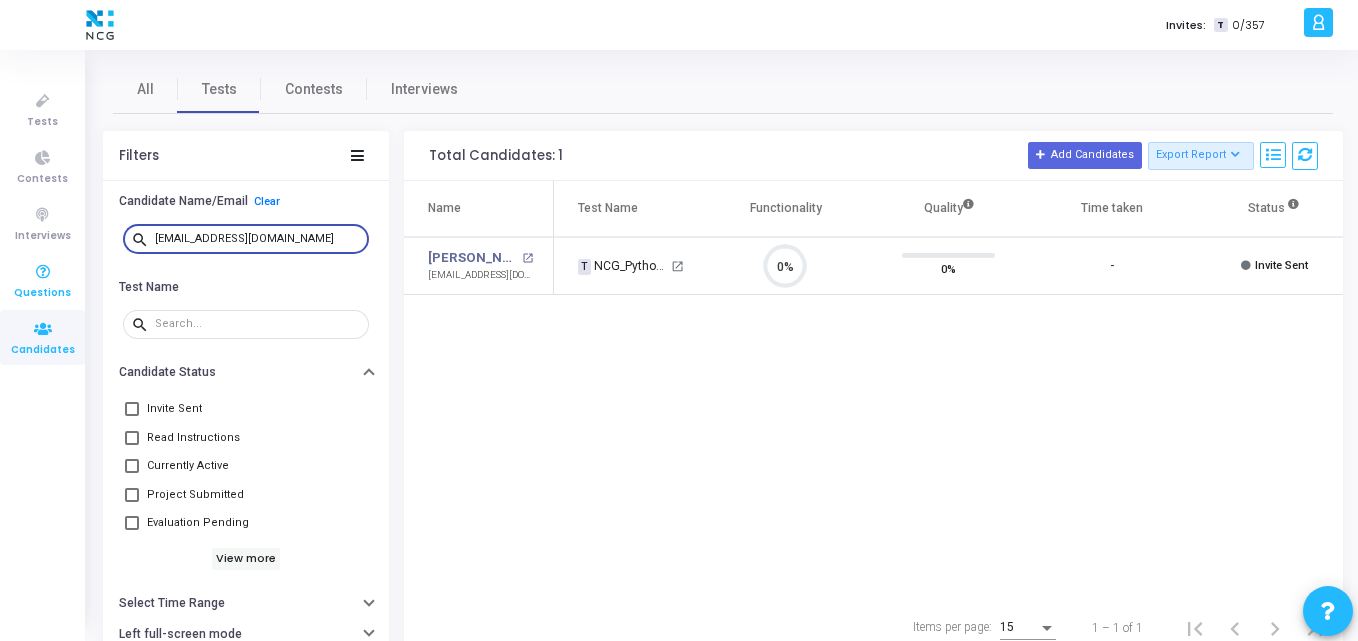 drag, startPoint x: 284, startPoint y: 242, endPoint x: 3, endPoint y: 273, distance: 282.7048 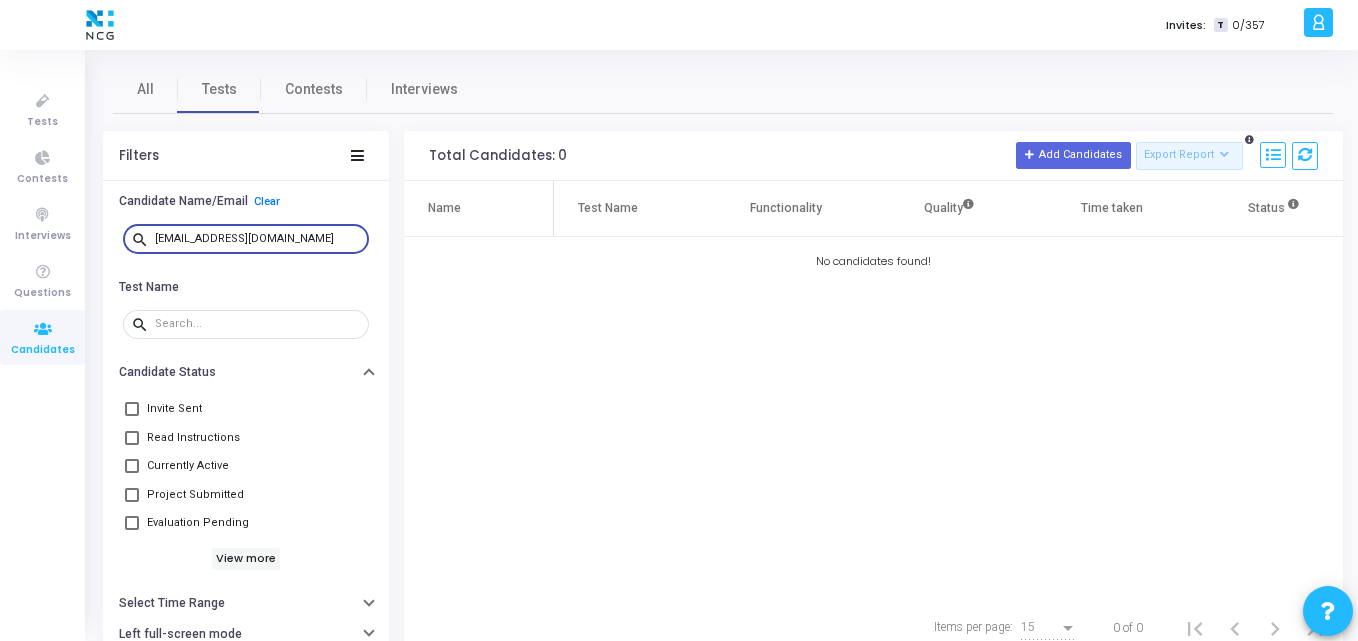 type on "nchinmayee91@gmail.com" 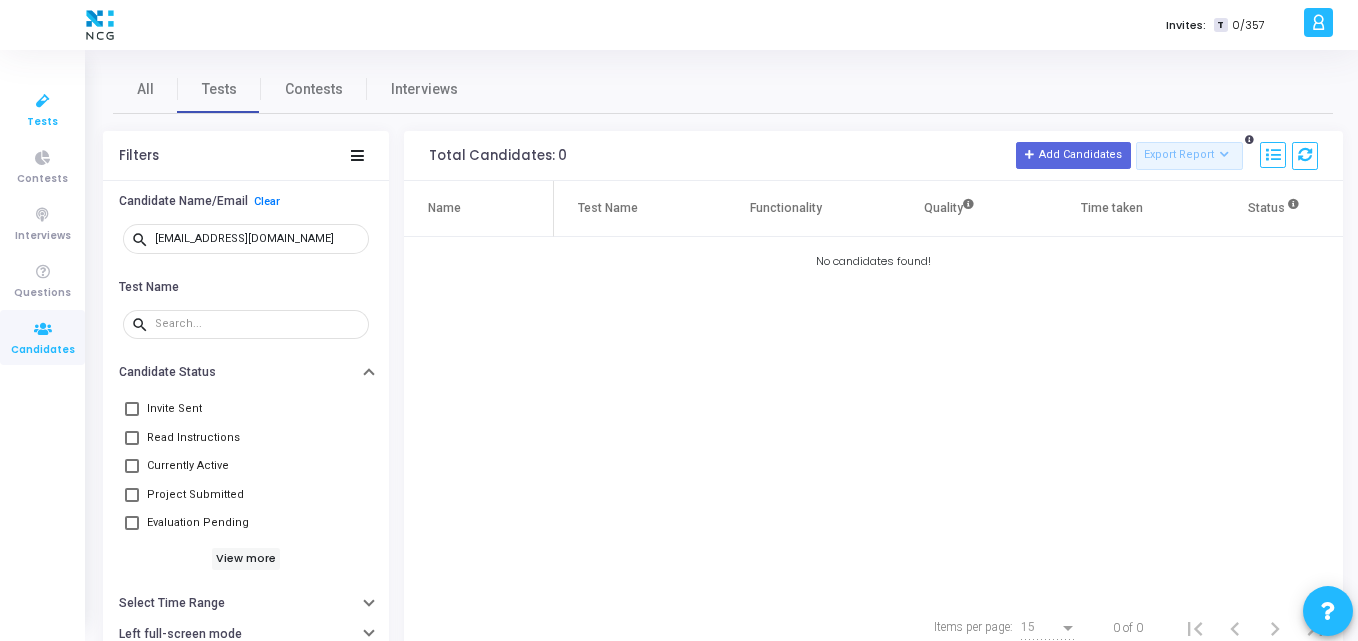 click at bounding box center (43, 101) 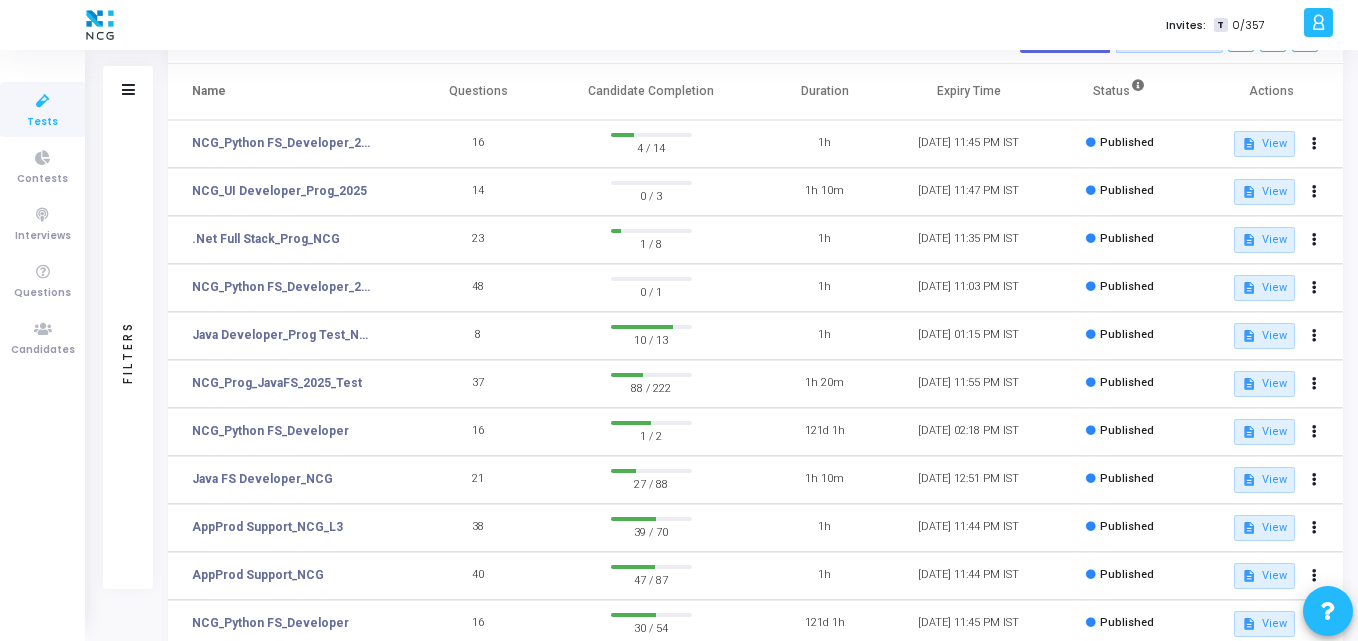 scroll, scrollTop: 279, scrollLeft: 0, axis: vertical 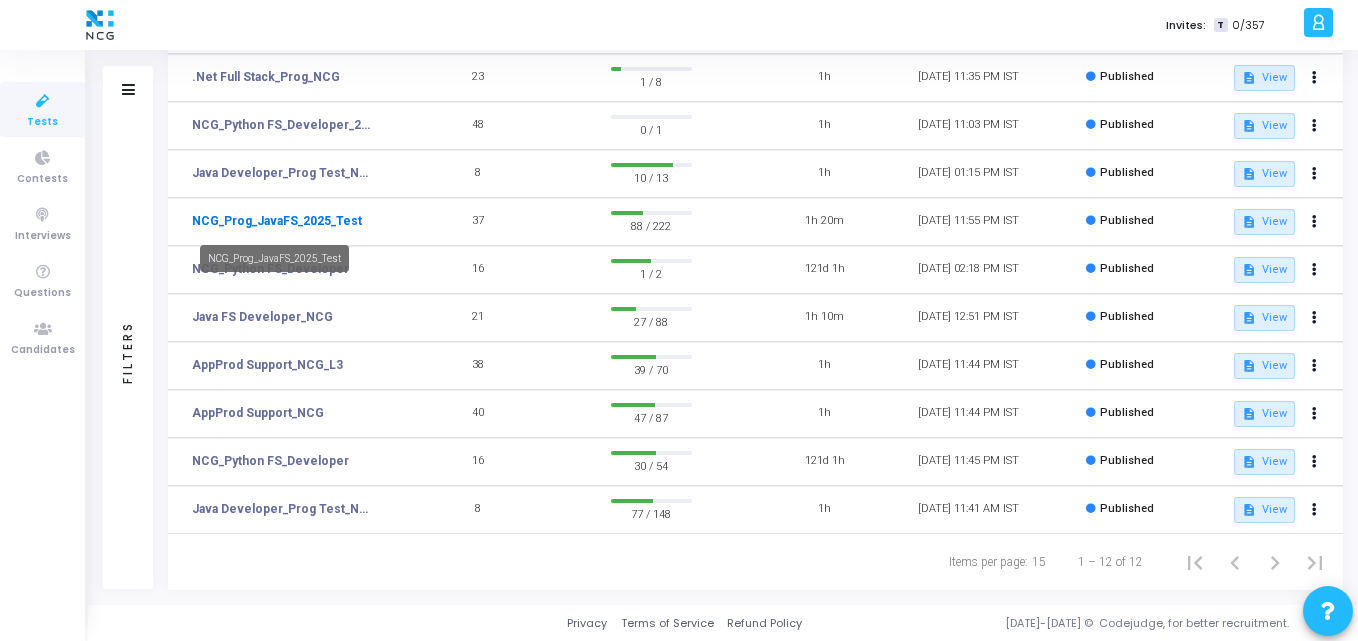 click on "NCG_Prog_JavaFS_2025_Test" 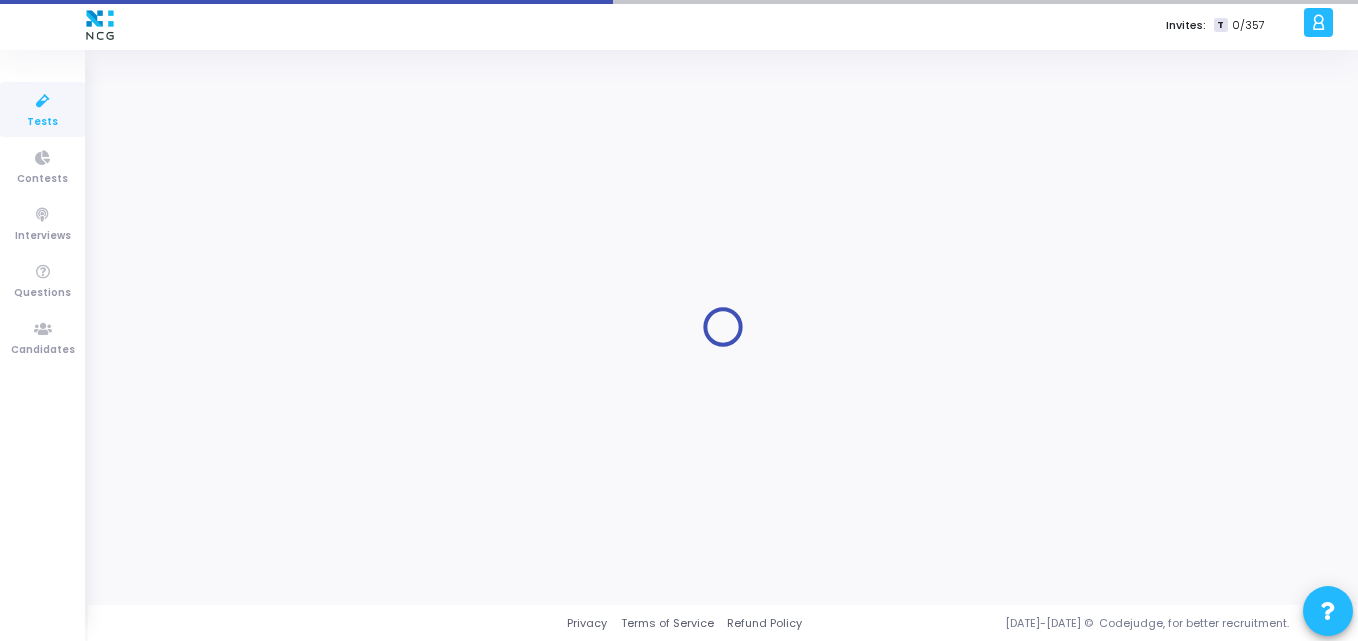 scroll, scrollTop: 0, scrollLeft: 0, axis: both 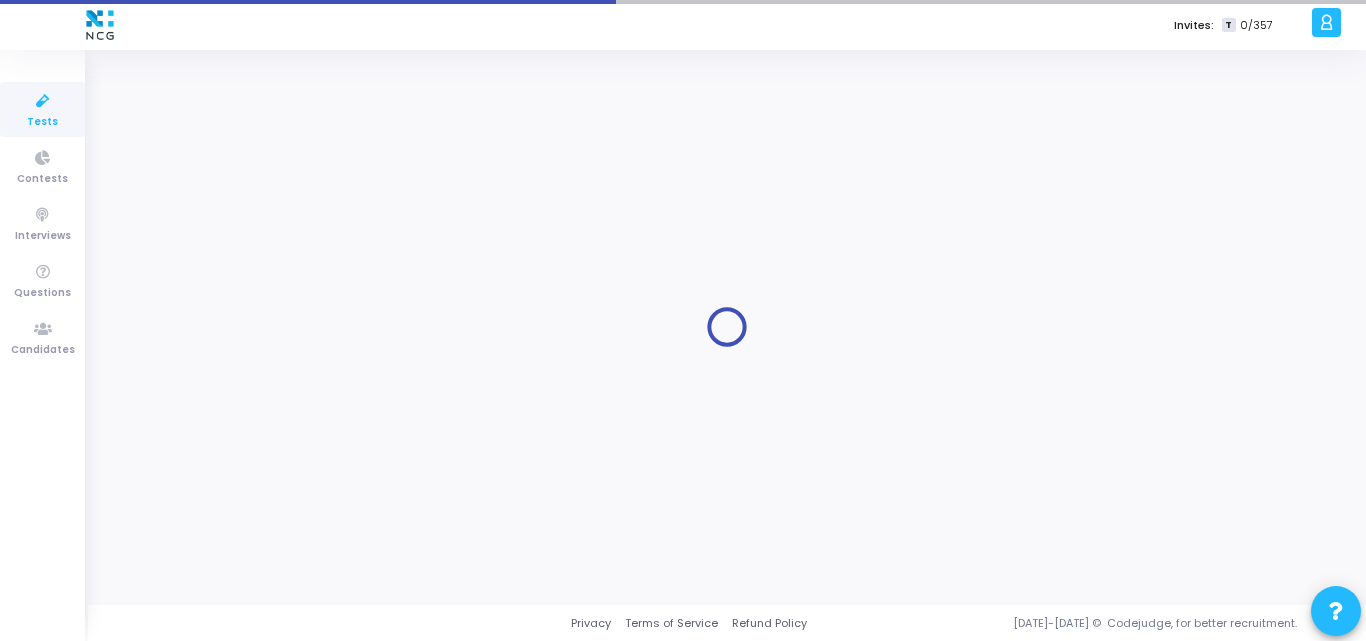 click 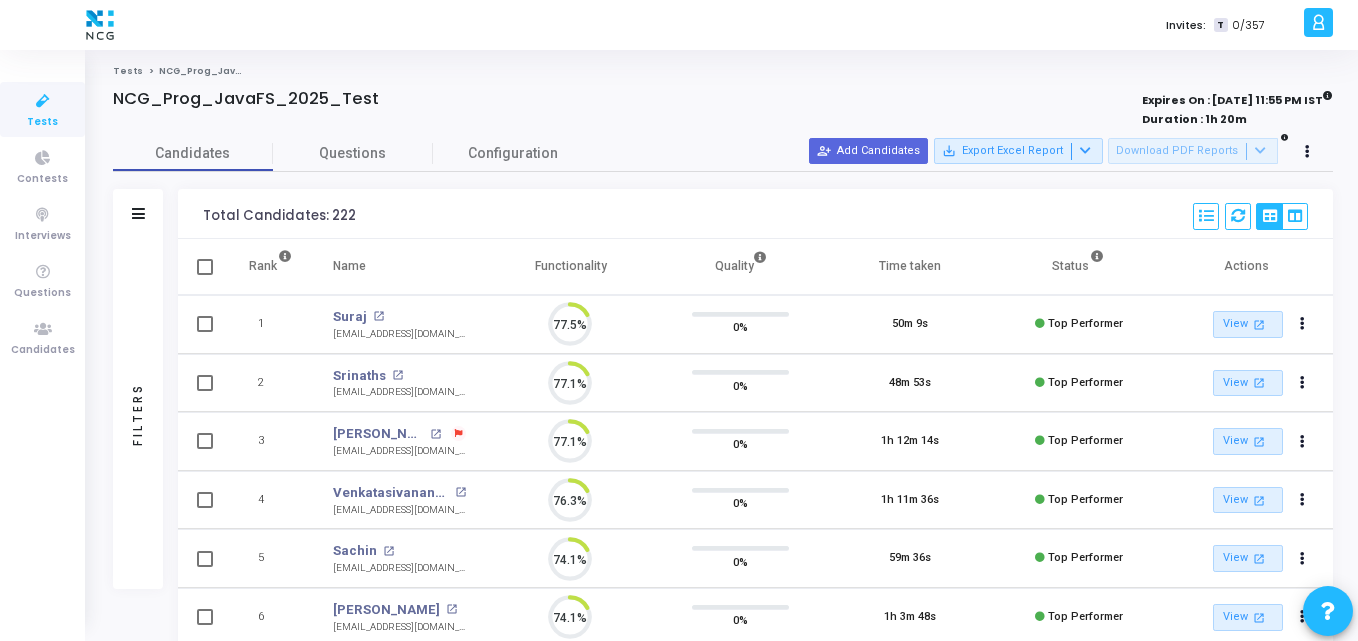 scroll, scrollTop: 9, scrollLeft: 9, axis: both 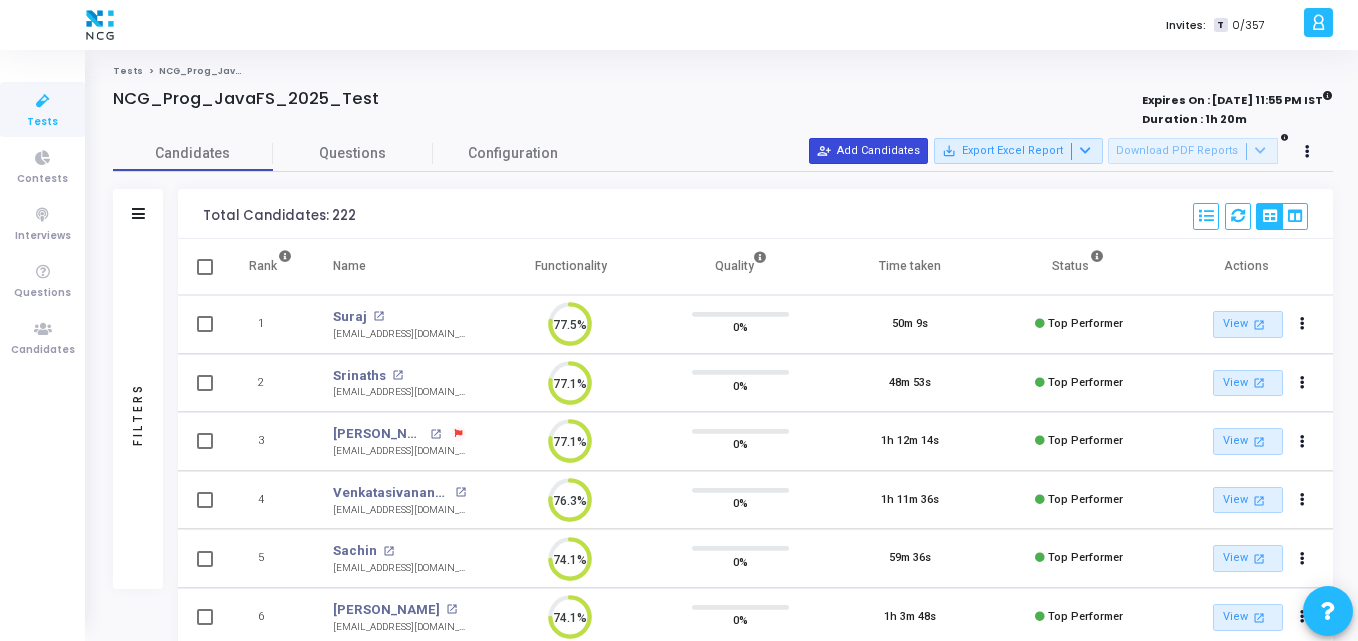 click on "person_add_alt  Add Candidates" at bounding box center (868, 151) 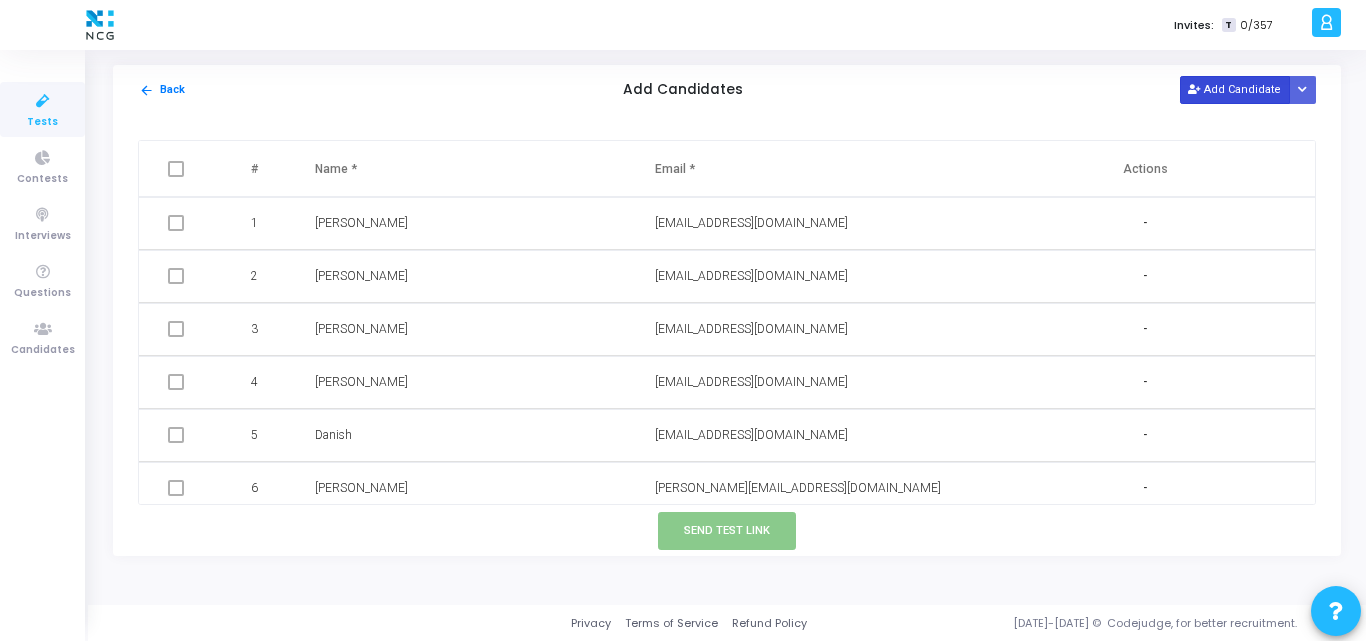 click on "Add Candidate" at bounding box center [1235, 89] 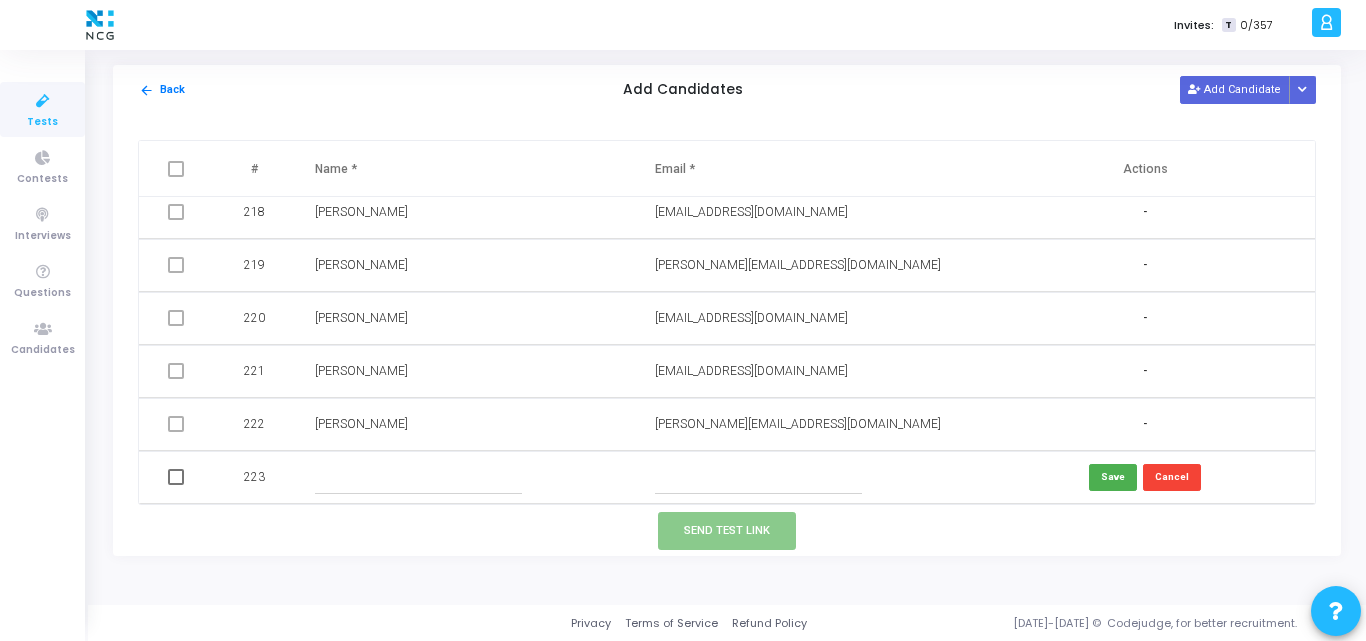 click at bounding box center (758, 477) 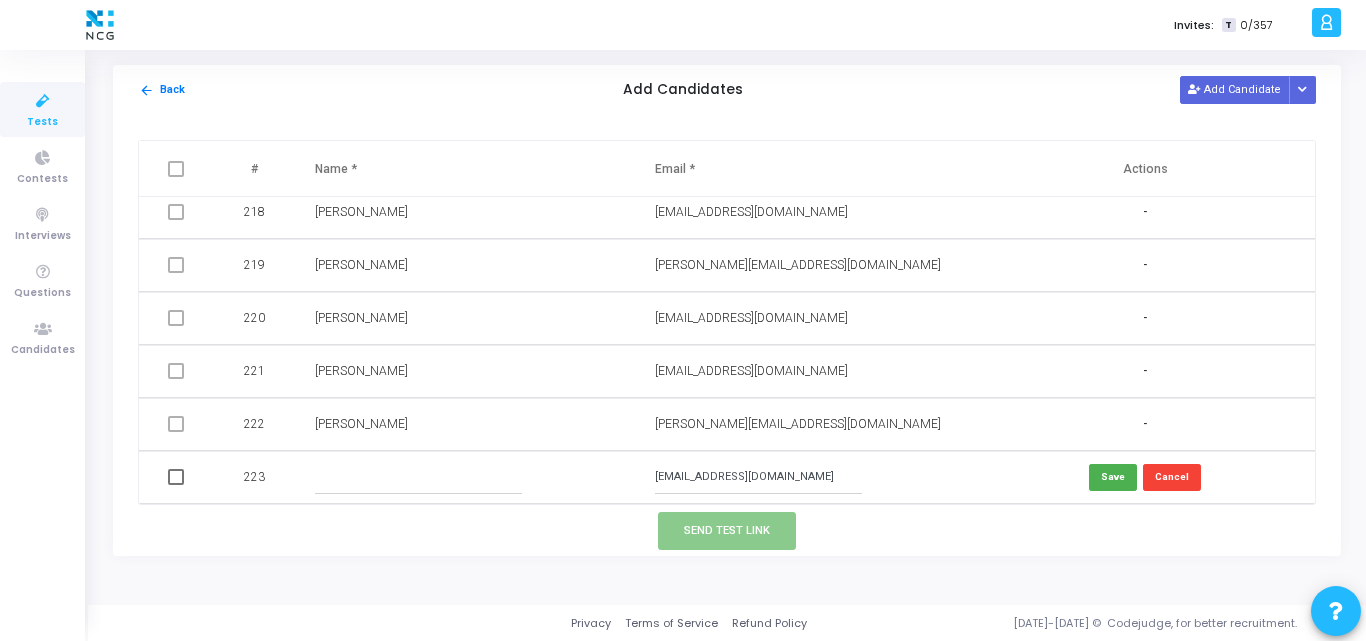 type on "abhishekpalcham14596@gmail.com" 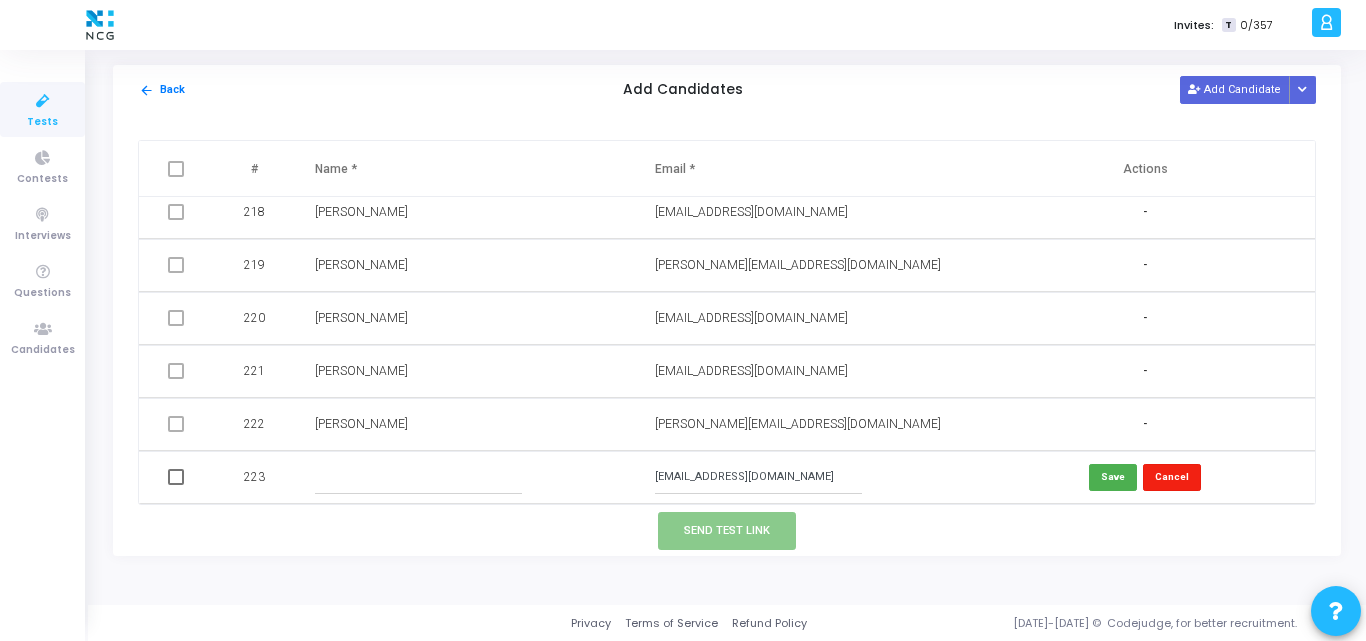 click on "Cancel" at bounding box center (1172, 477) 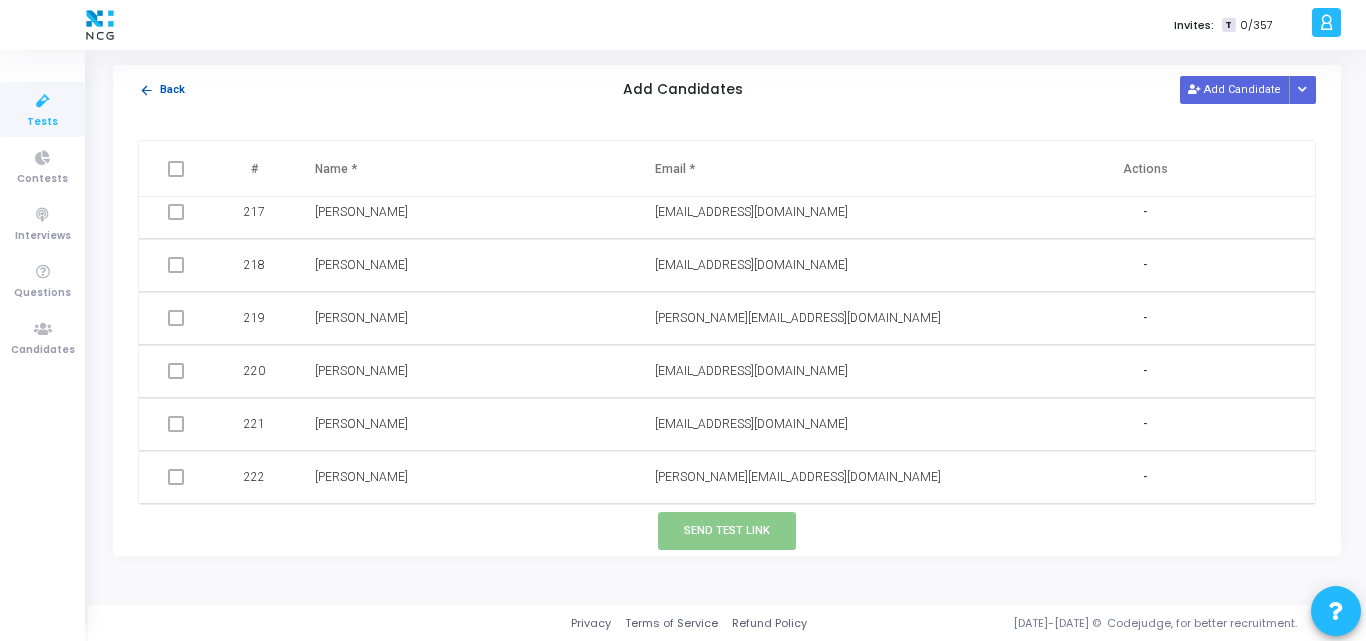 click on "arrow_back" at bounding box center [146, 90] 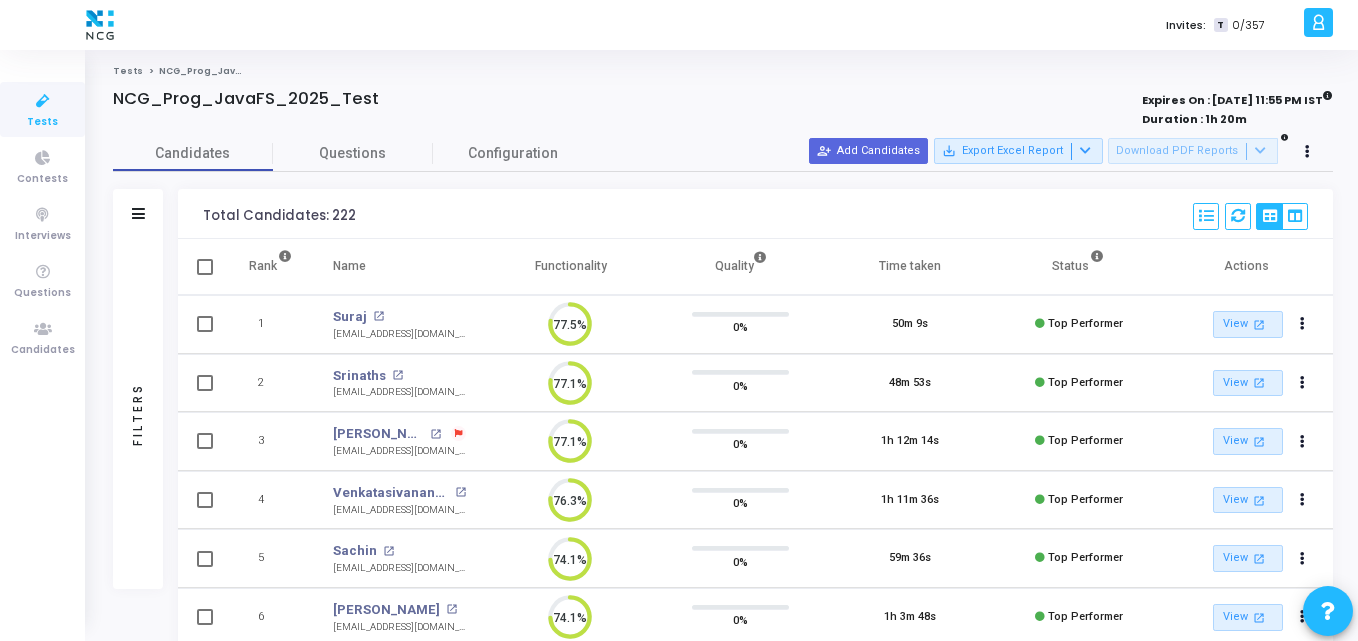 click at bounding box center [43, 101] 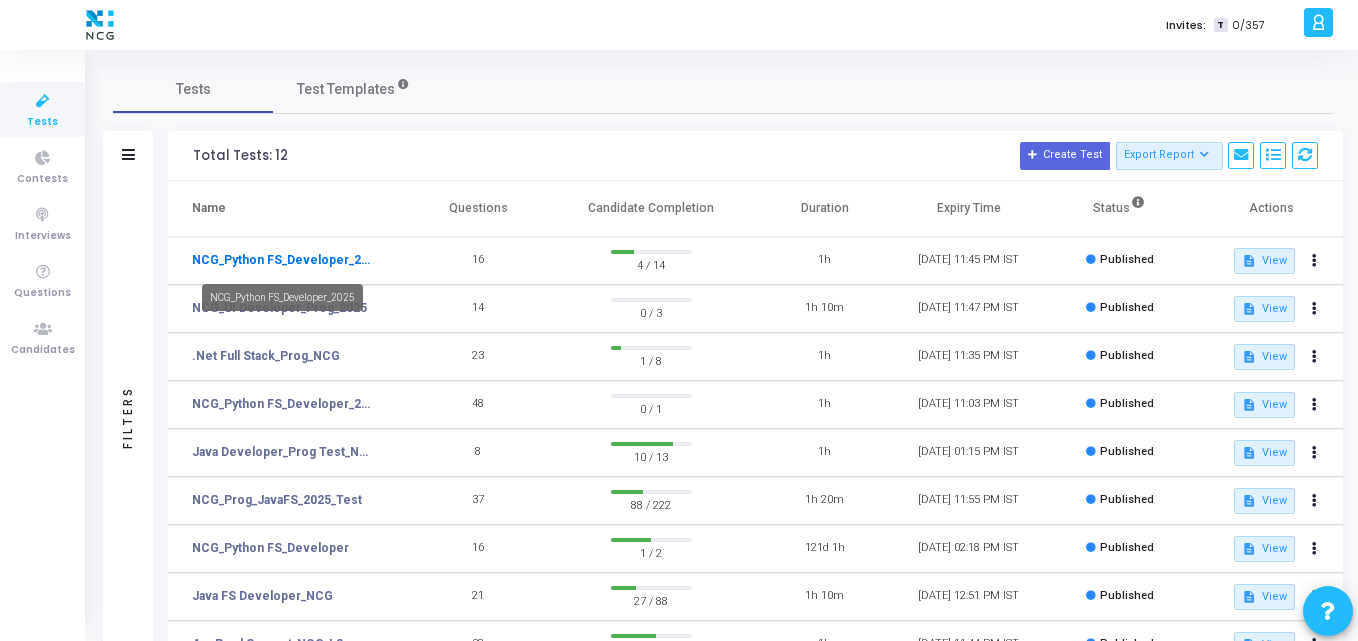 click on "NCG_Python FS_Developer_2025" at bounding box center [284, 260] 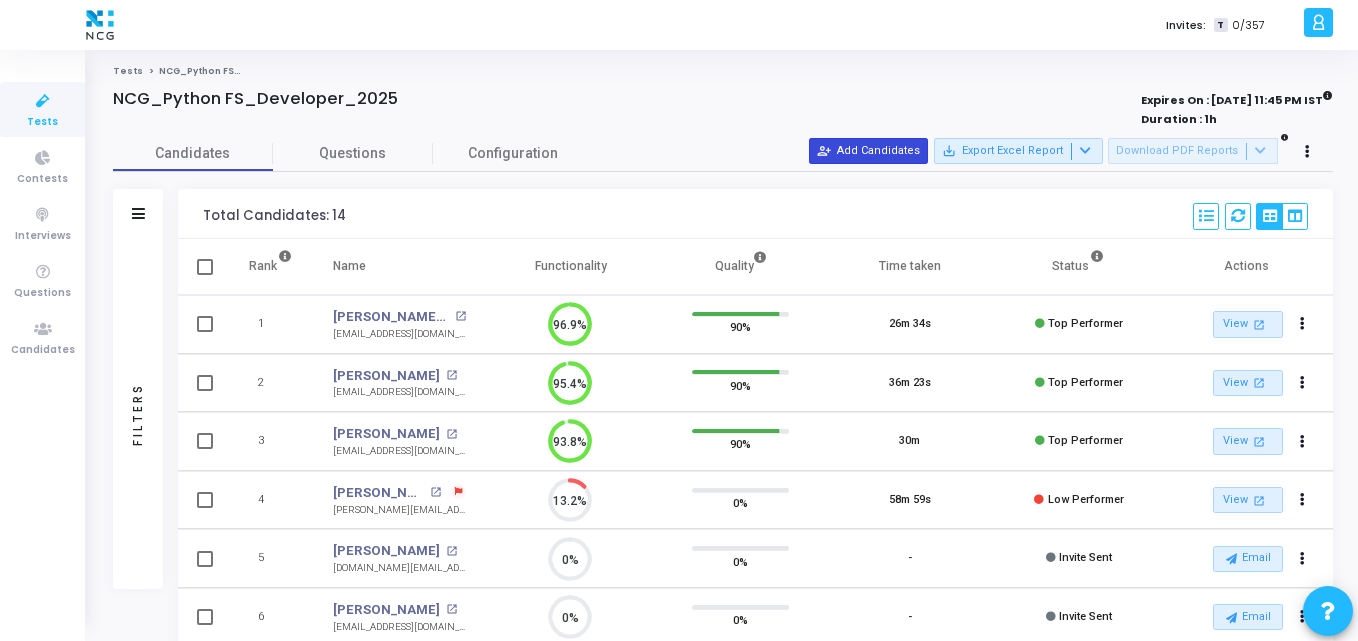 drag, startPoint x: 914, startPoint y: 137, endPoint x: 910, endPoint y: 151, distance: 14.56022 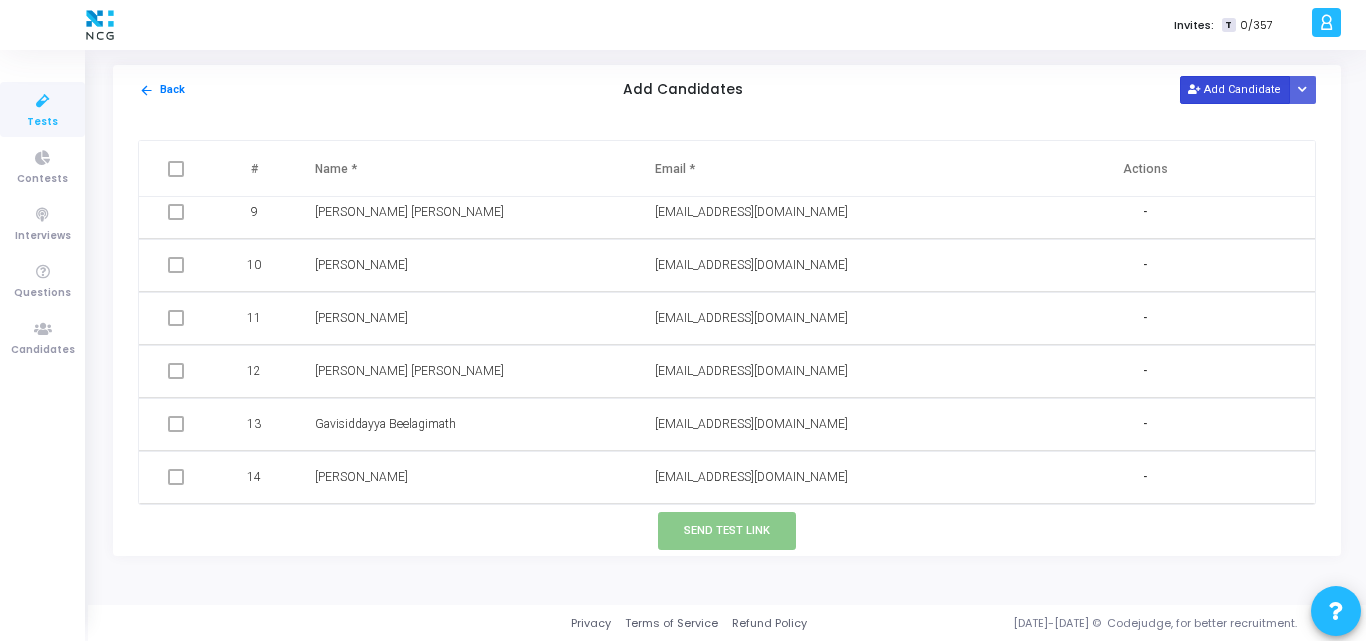 click on "Add Candidate" at bounding box center (1235, 89) 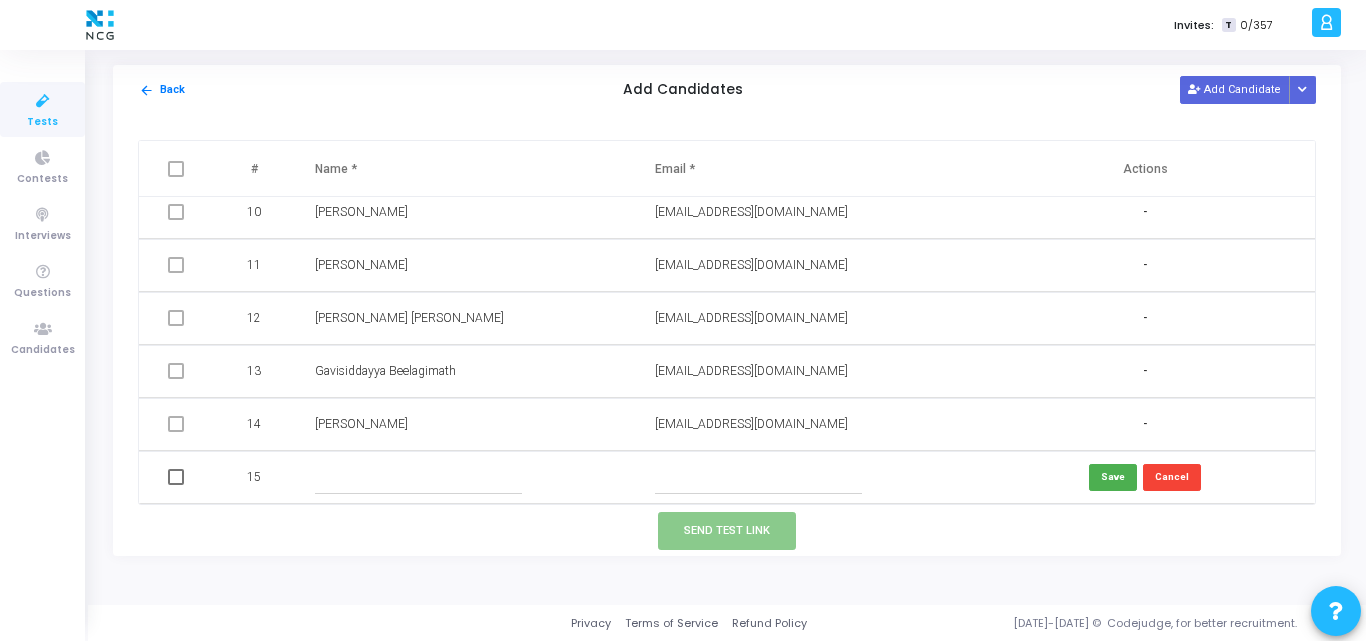 drag, startPoint x: 406, startPoint y: 456, endPoint x: 398, endPoint y: 464, distance: 11.313708 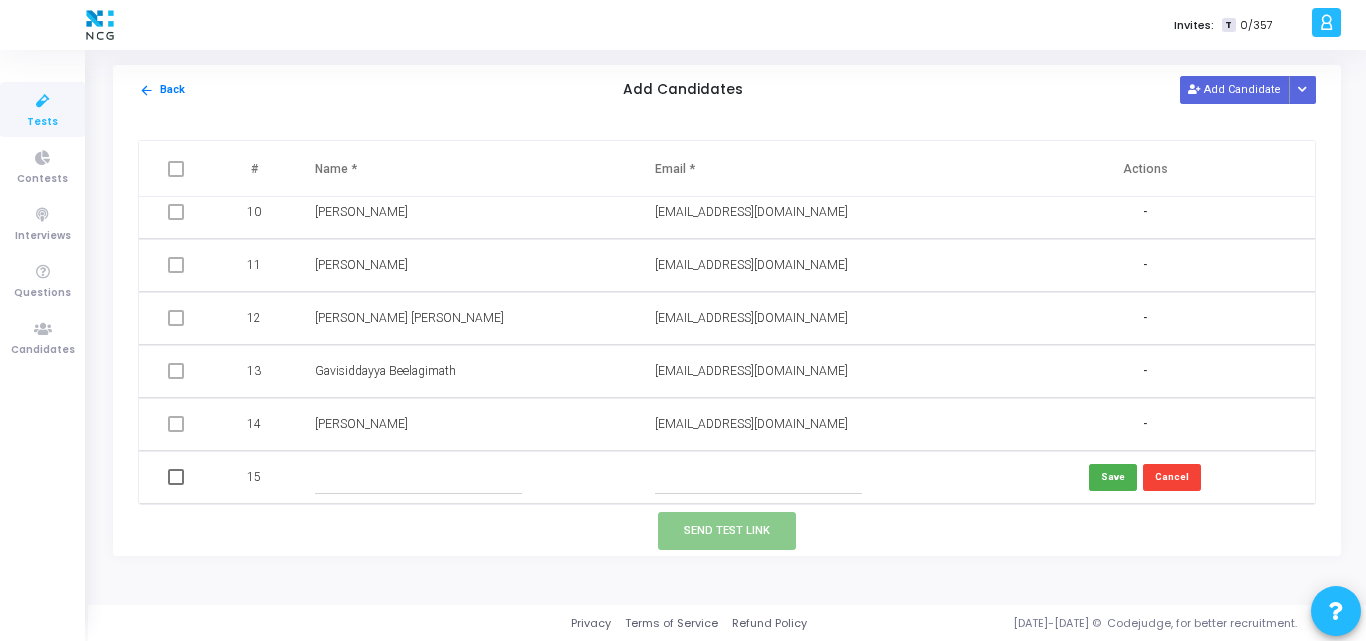 click at bounding box center (418, 477) 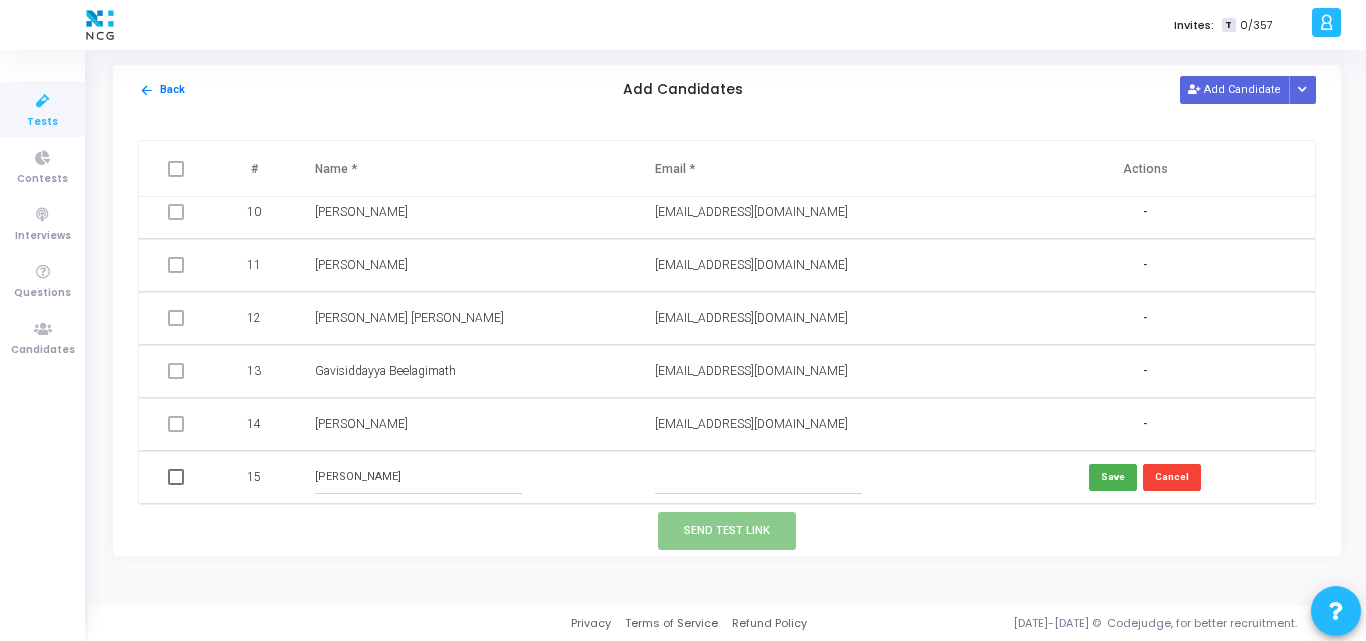type on "Abhishek Palcham" 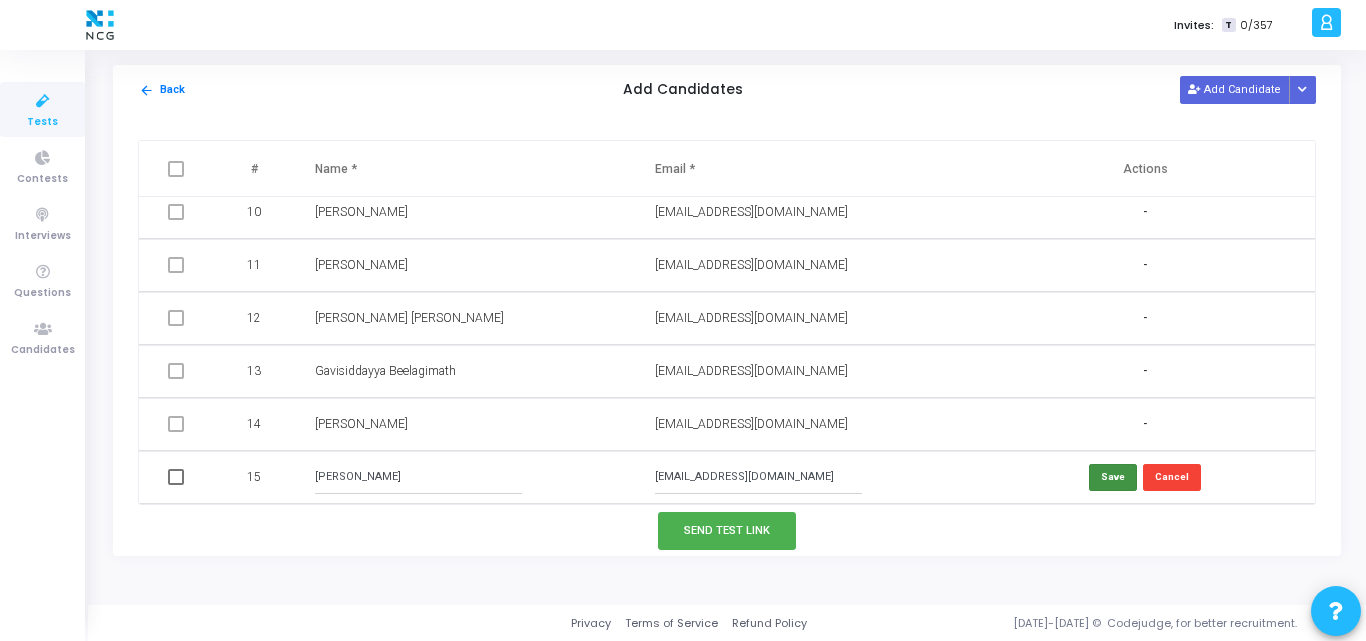 type on "abhishekpalcham14596@gmail.com" 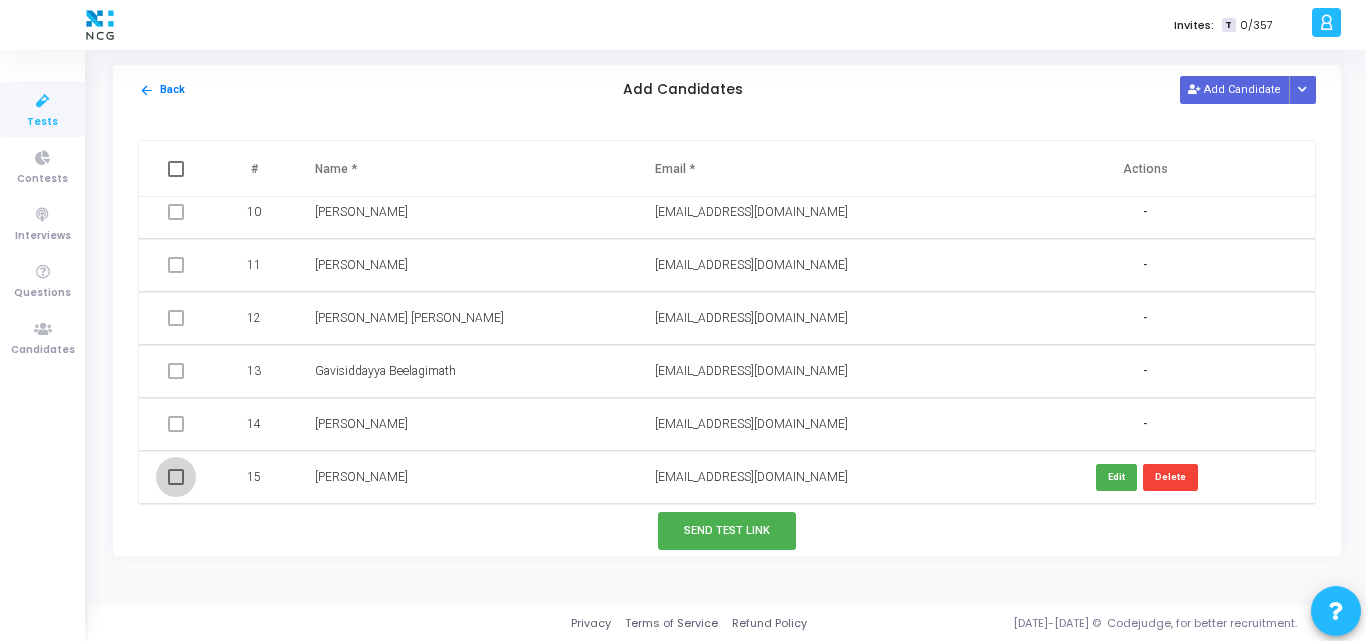 click at bounding box center [176, 477] 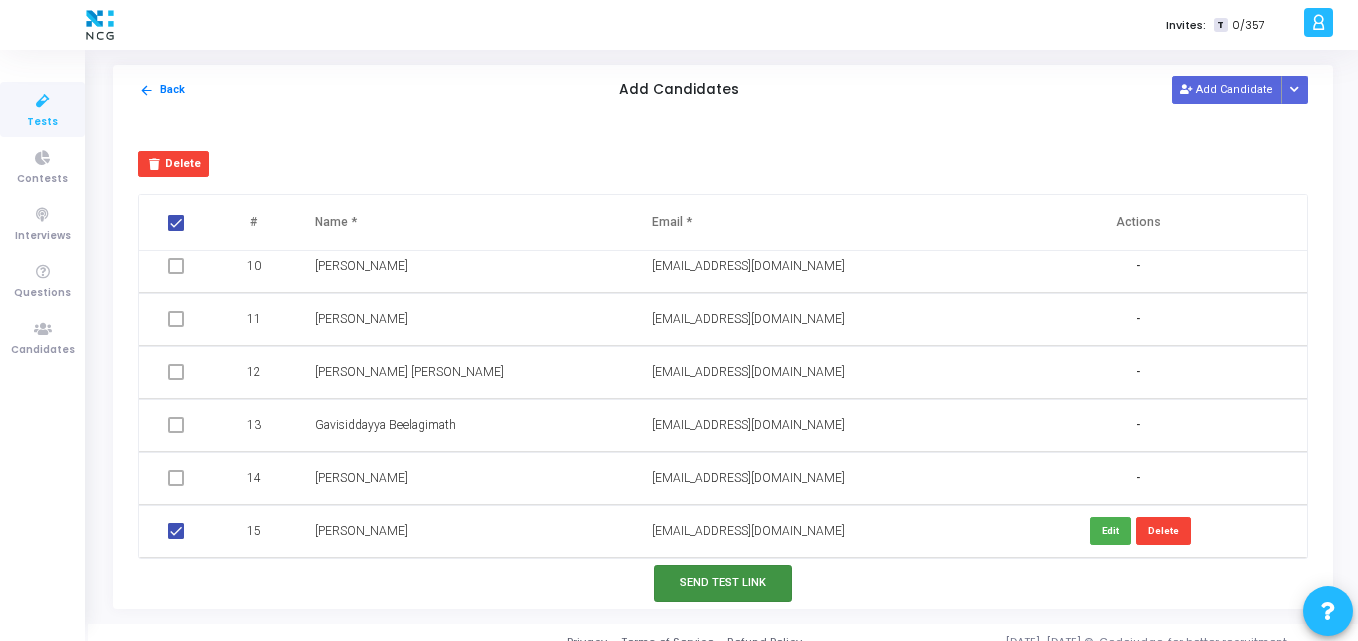 click on "Send Test Link" at bounding box center [723, 583] 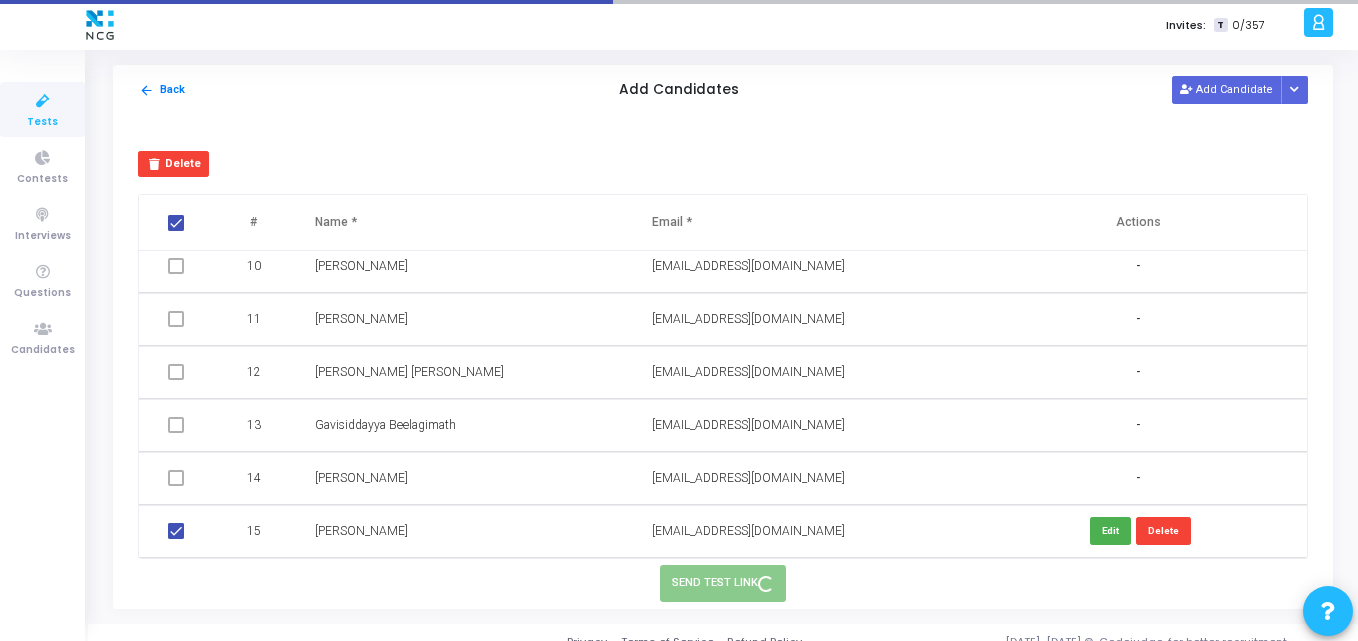 click on "Send Test Link" at bounding box center [723, 584] 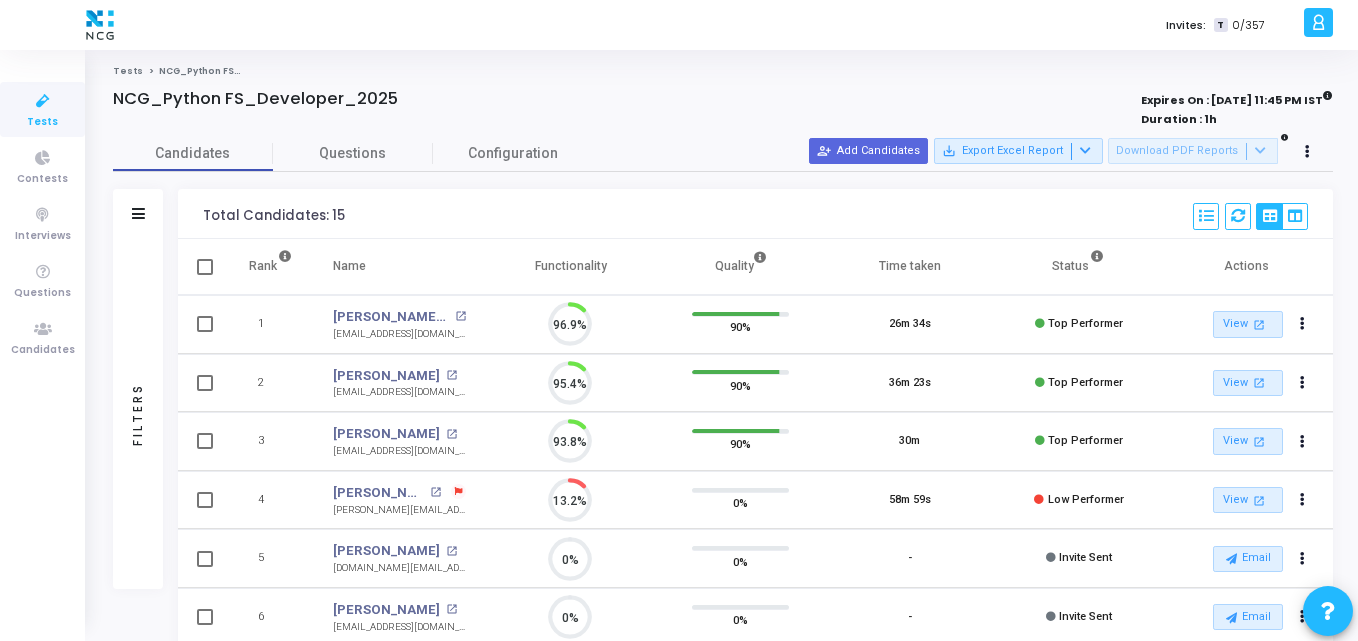 scroll, scrollTop: 9, scrollLeft: 9, axis: both 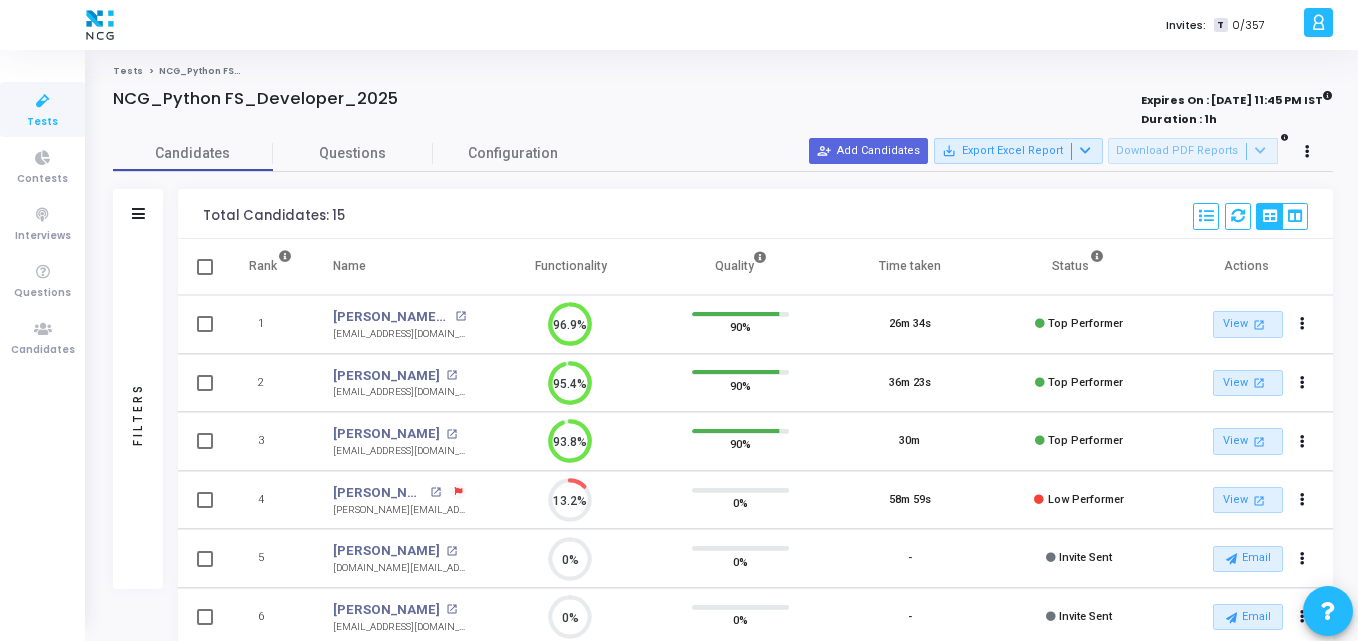 click on "Tests" at bounding box center (42, 122) 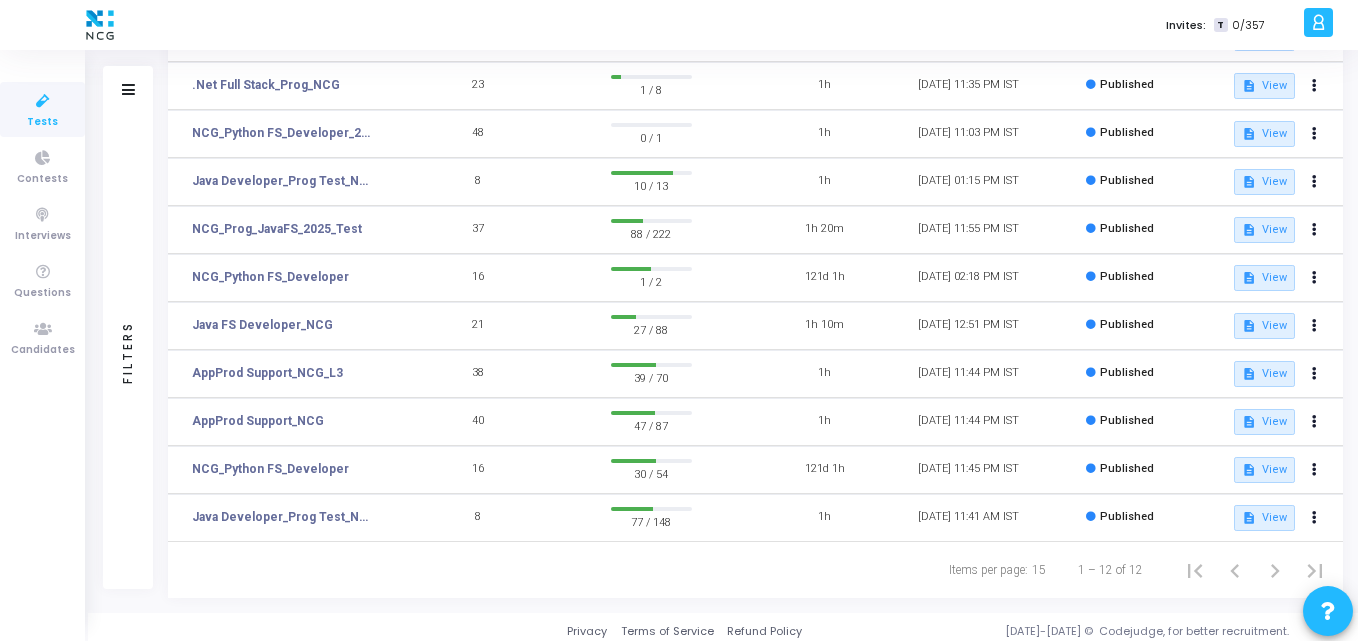 scroll, scrollTop: 0, scrollLeft: 0, axis: both 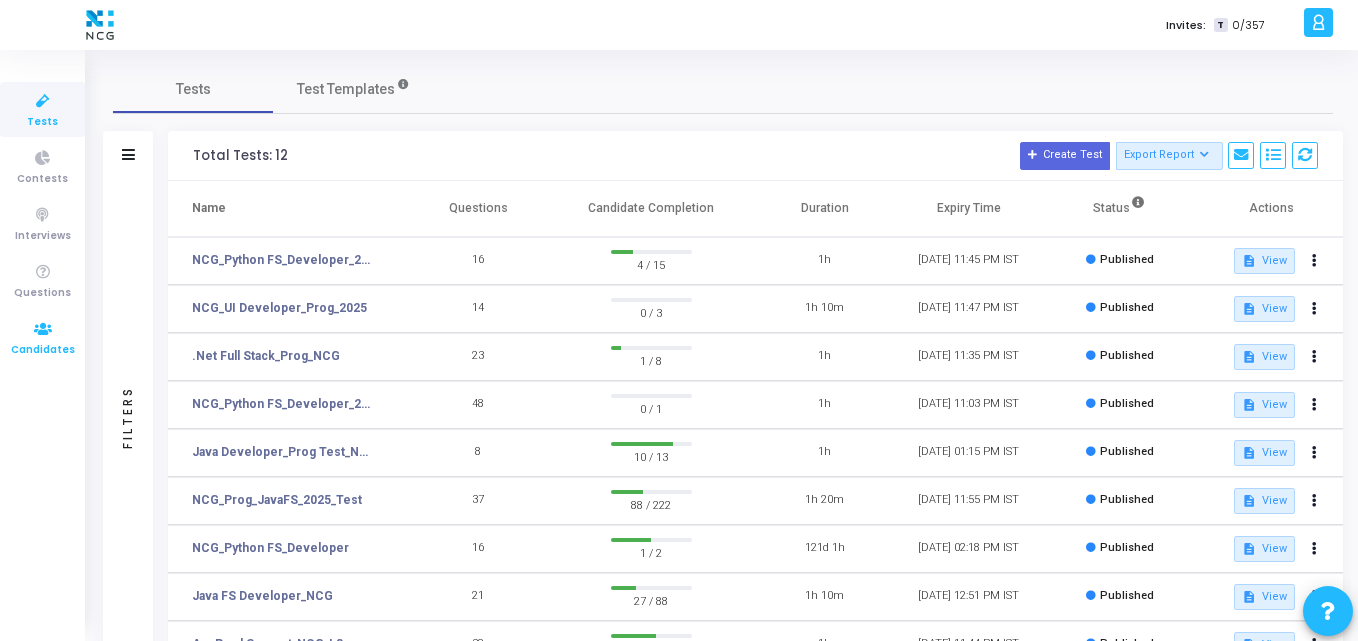 click at bounding box center (43, 329) 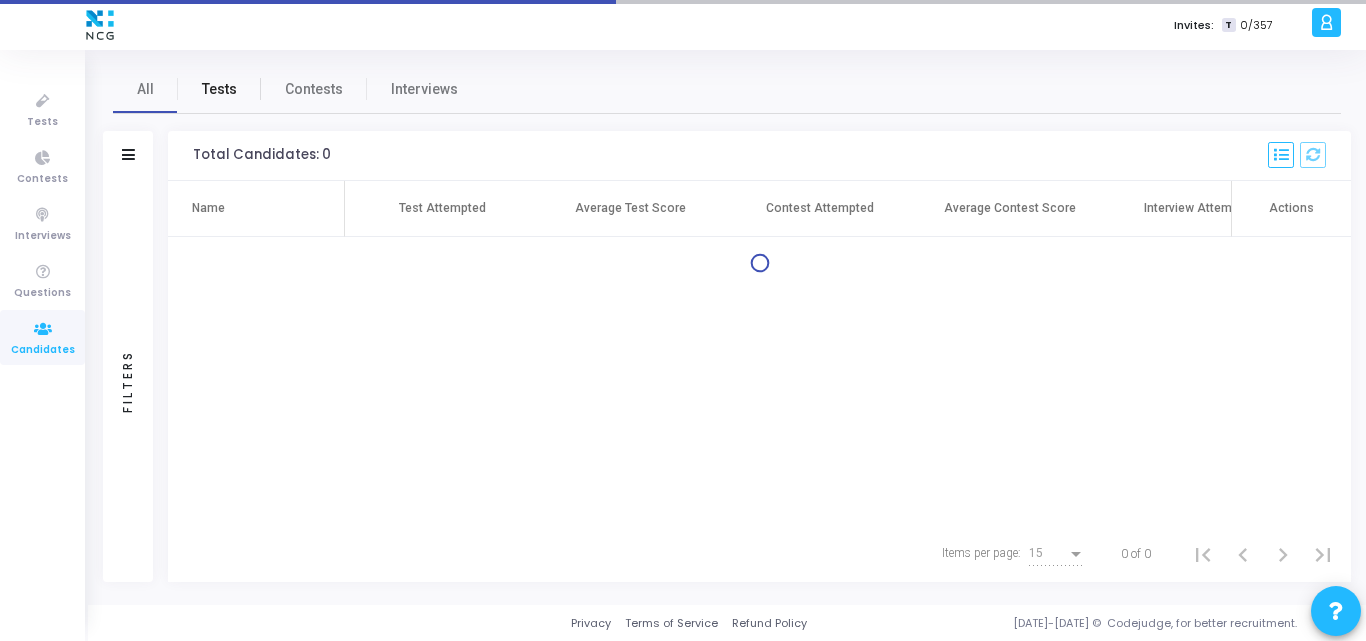 click on "Tests" at bounding box center [219, 89] 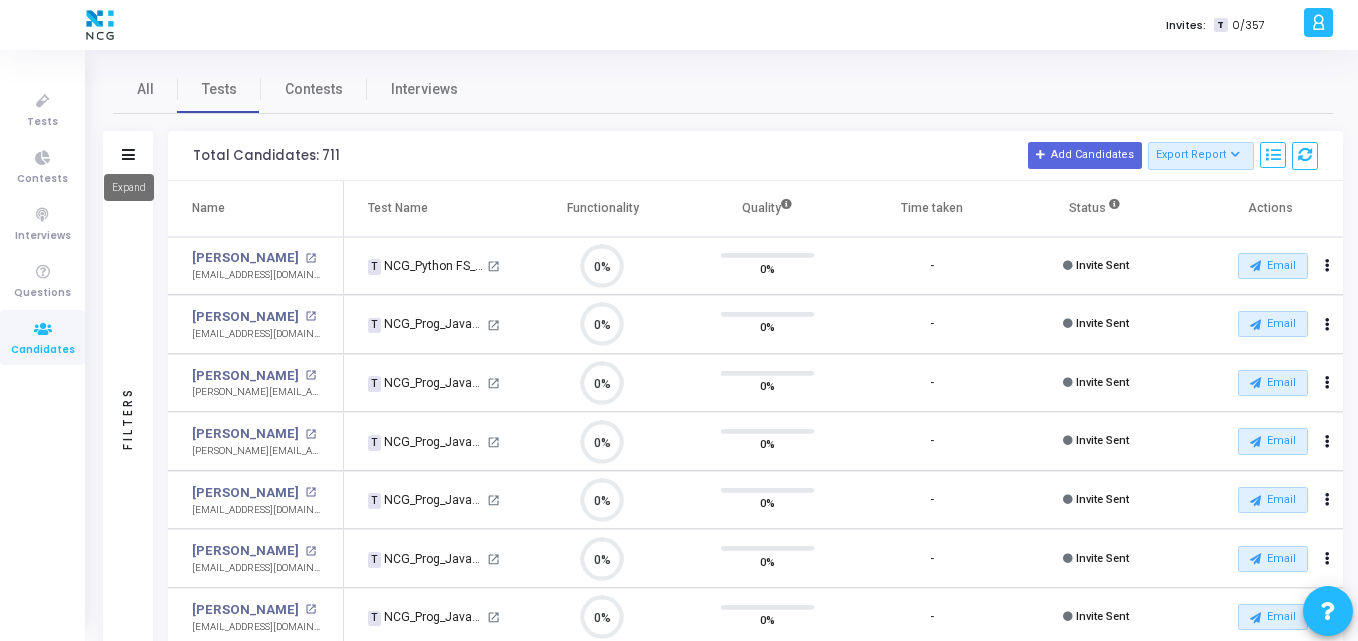 scroll, scrollTop: 9, scrollLeft: 9, axis: both 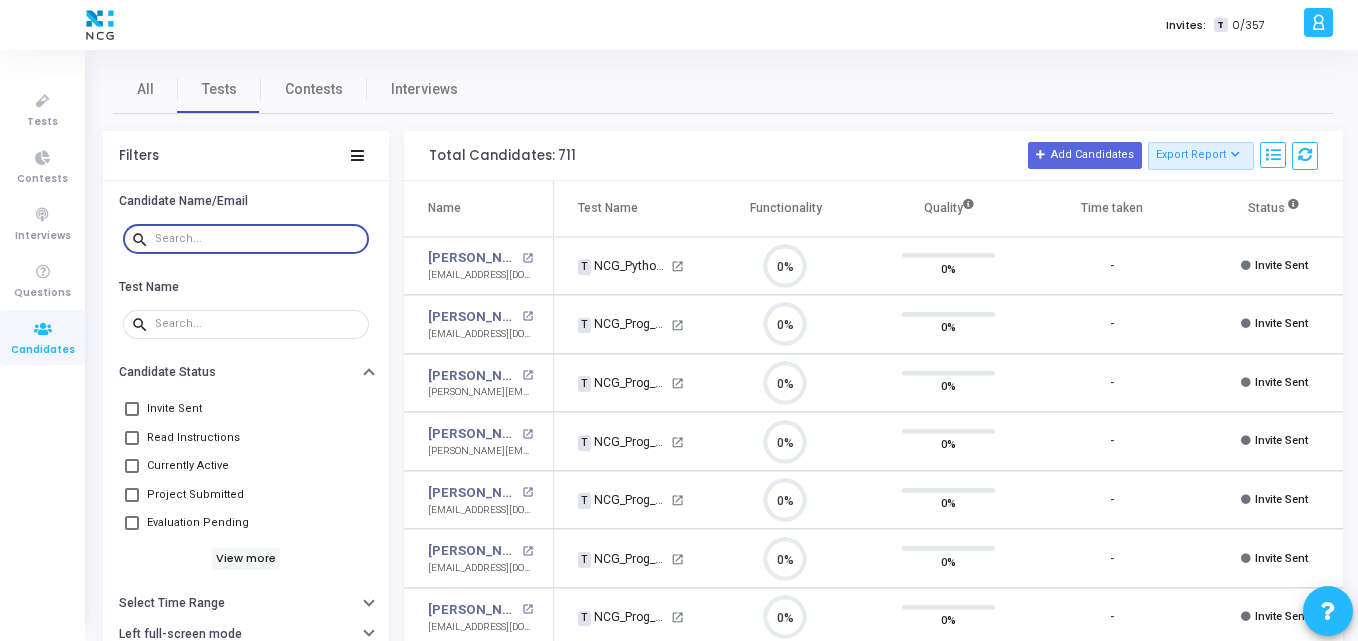 click at bounding box center [258, 239] 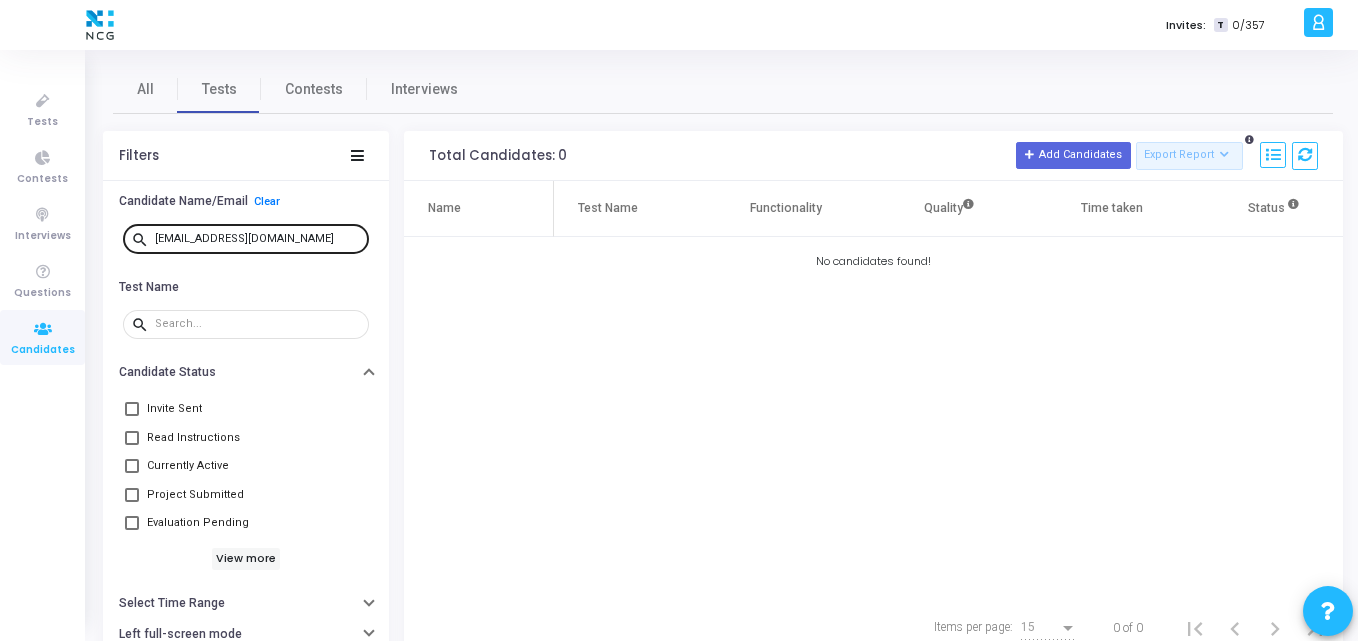 click on "paresandesh@gmail.com" at bounding box center [258, 238] 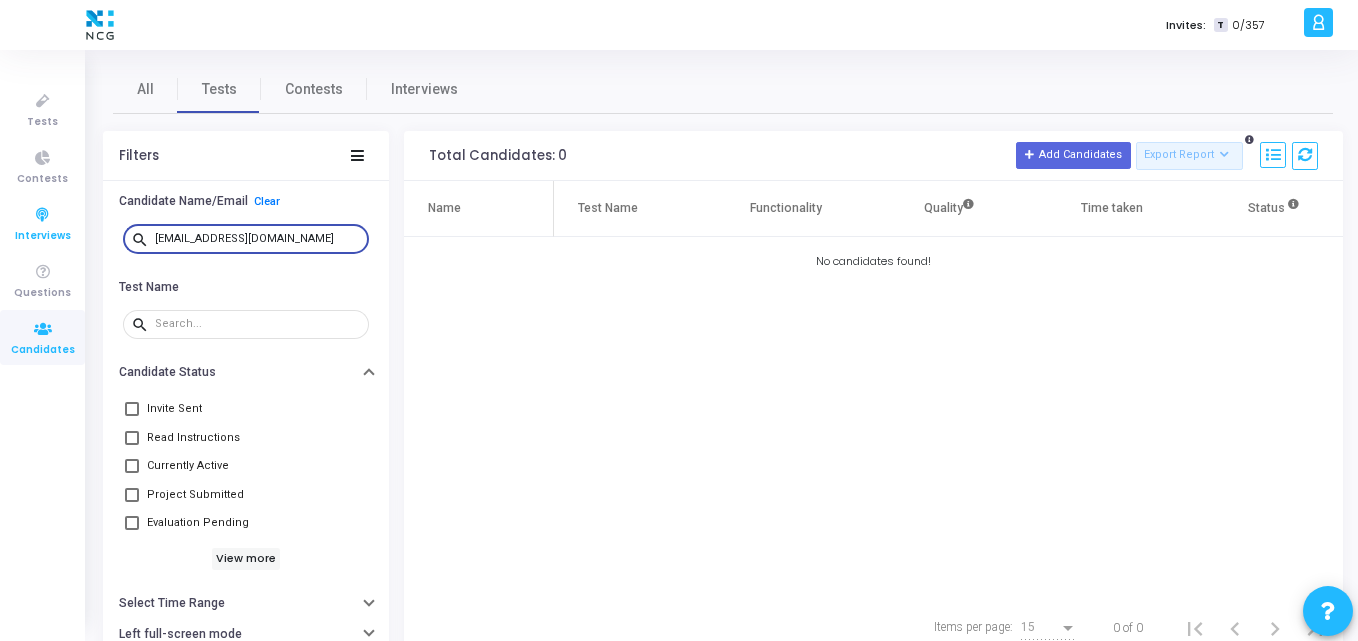 drag, startPoint x: 304, startPoint y: 232, endPoint x: 76, endPoint y: 232, distance: 228 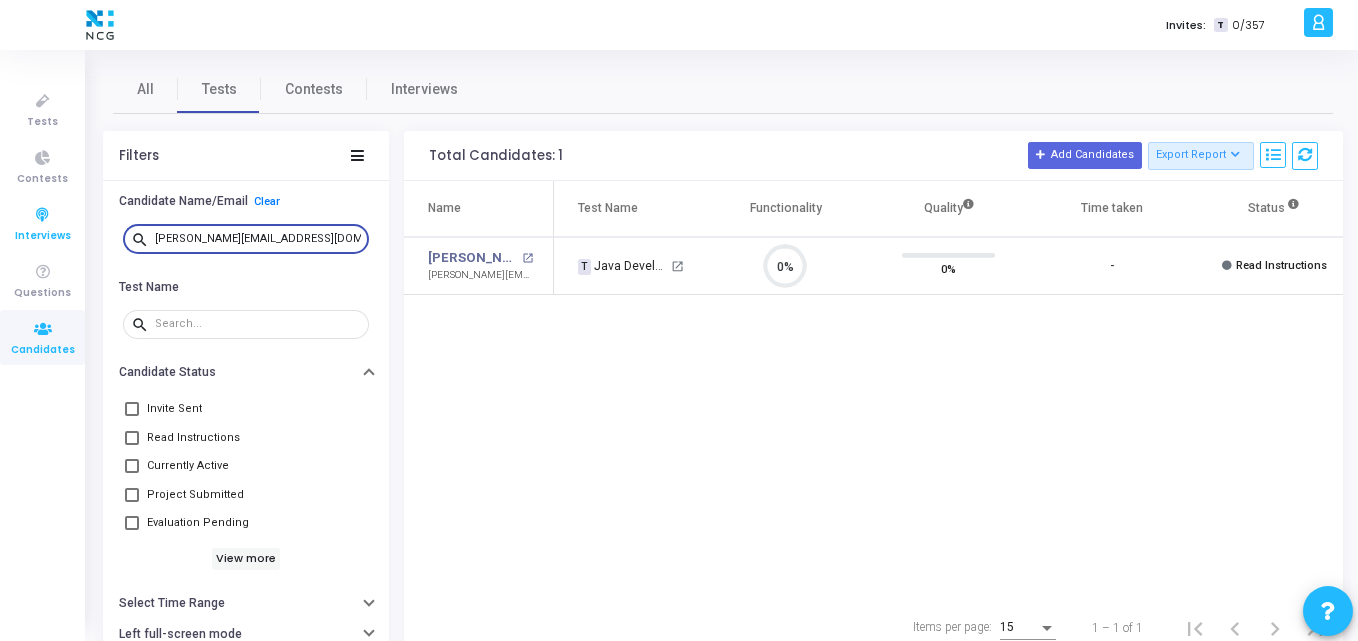 drag, startPoint x: 309, startPoint y: 234, endPoint x: 57, endPoint y: 227, distance: 252.0972 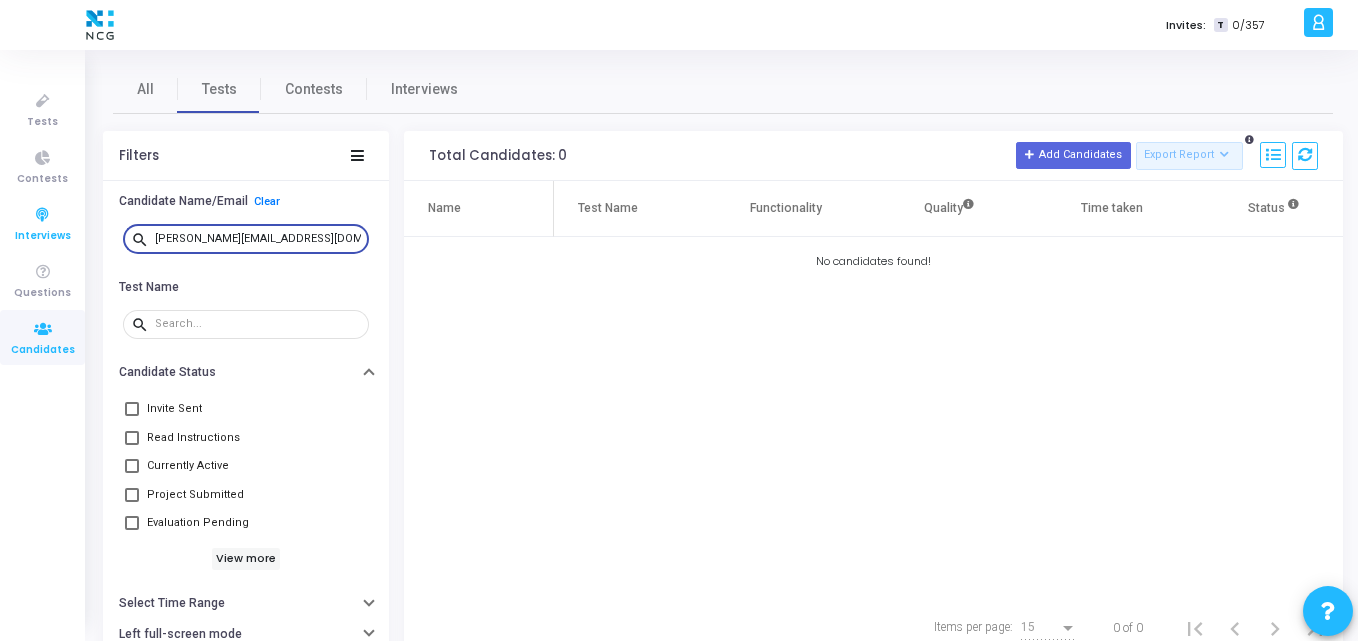 drag, startPoint x: 314, startPoint y: 235, endPoint x: 23, endPoint y: 202, distance: 292.86514 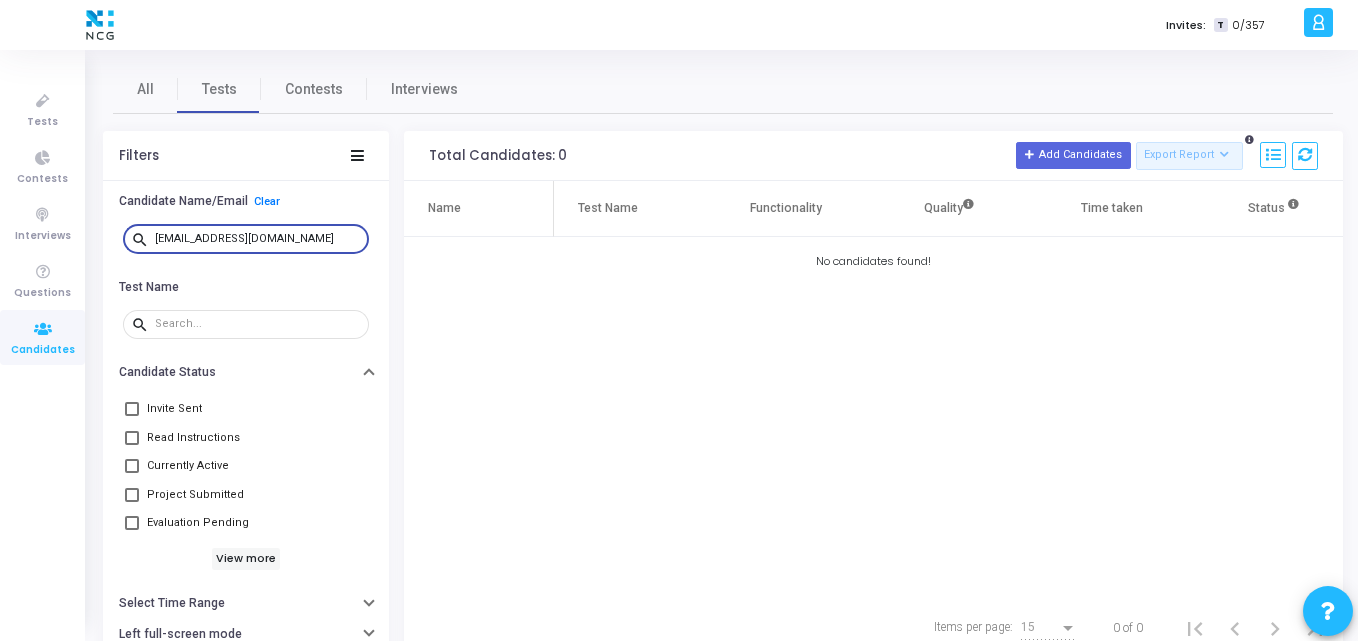 click on "hemantshinde1024@gmail.com" at bounding box center [258, 239] 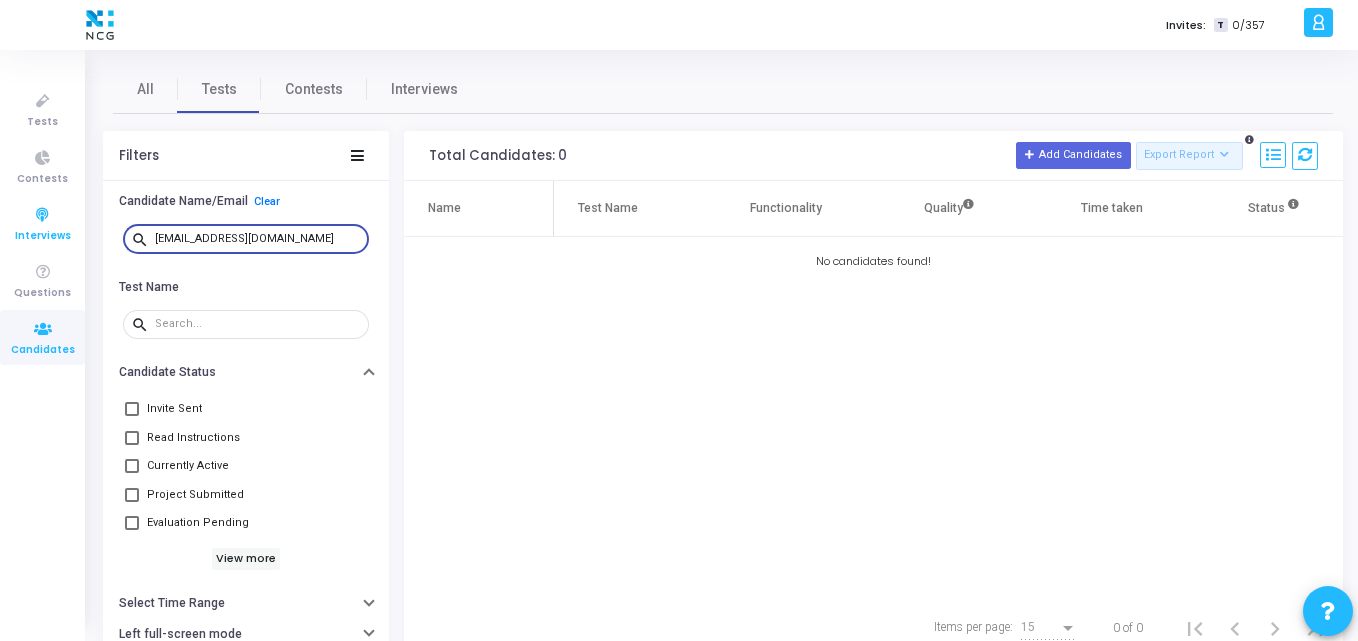 drag, startPoint x: 321, startPoint y: 232, endPoint x: 74, endPoint y: 220, distance: 247.29132 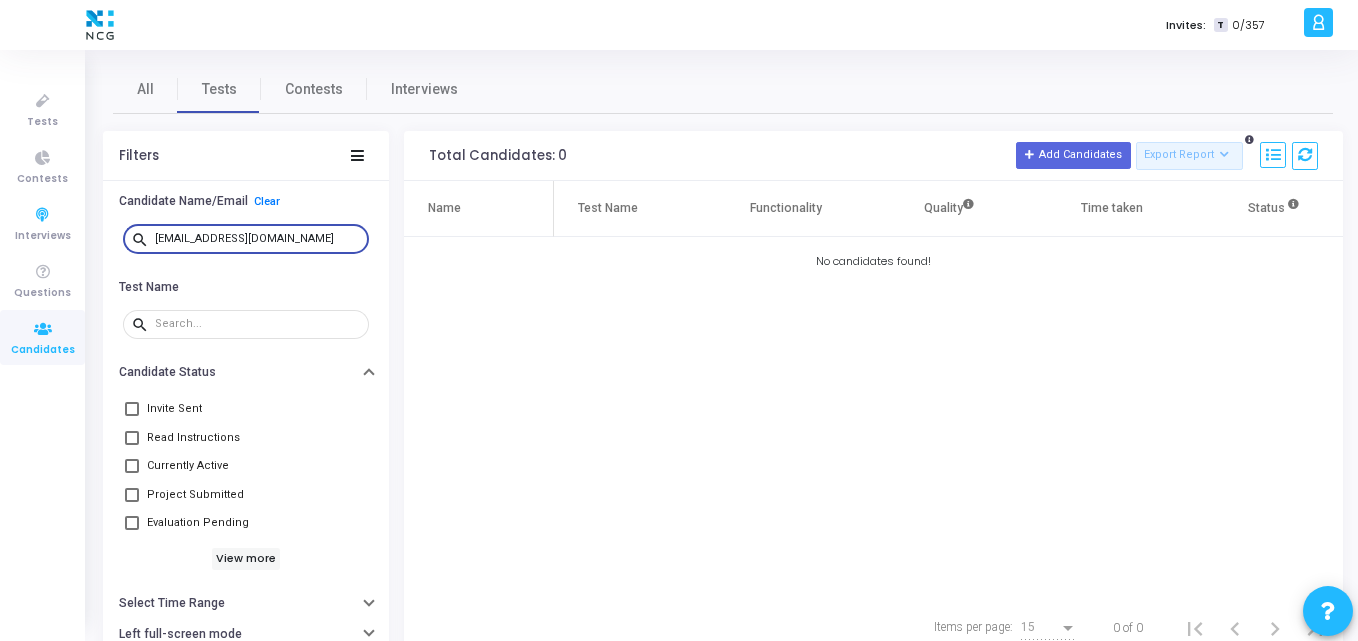 click on "Name  Test Name   Functionality   Quality  Time taken  Status   Actions   No candidates found!" 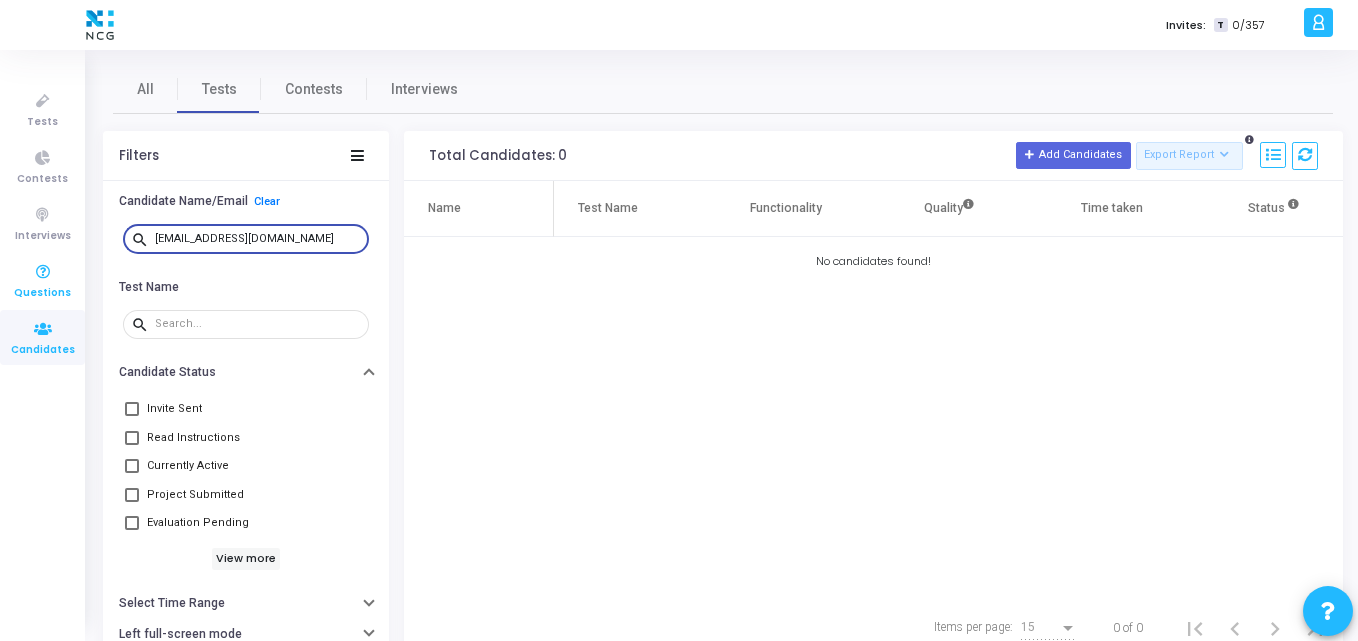 drag, startPoint x: 290, startPoint y: 232, endPoint x: 50, endPoint y: 267, distance: 242.53865 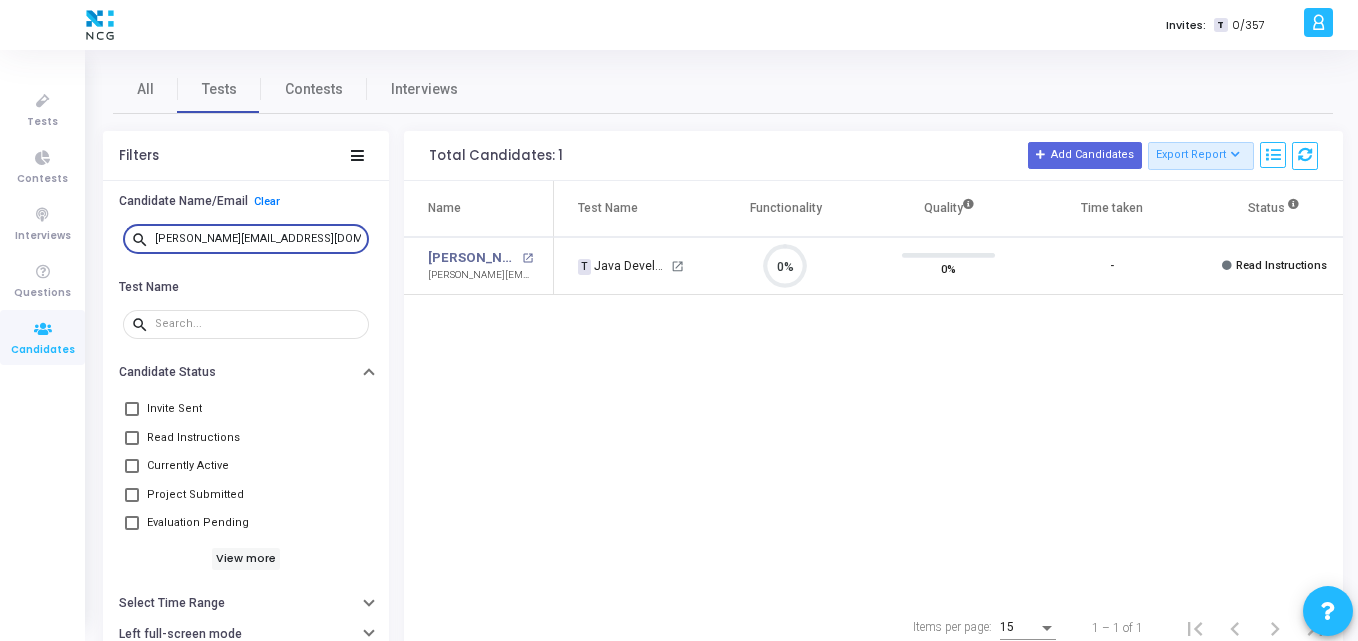 scroll, scrollTop: 9, scrollLeft: 9, axis: both 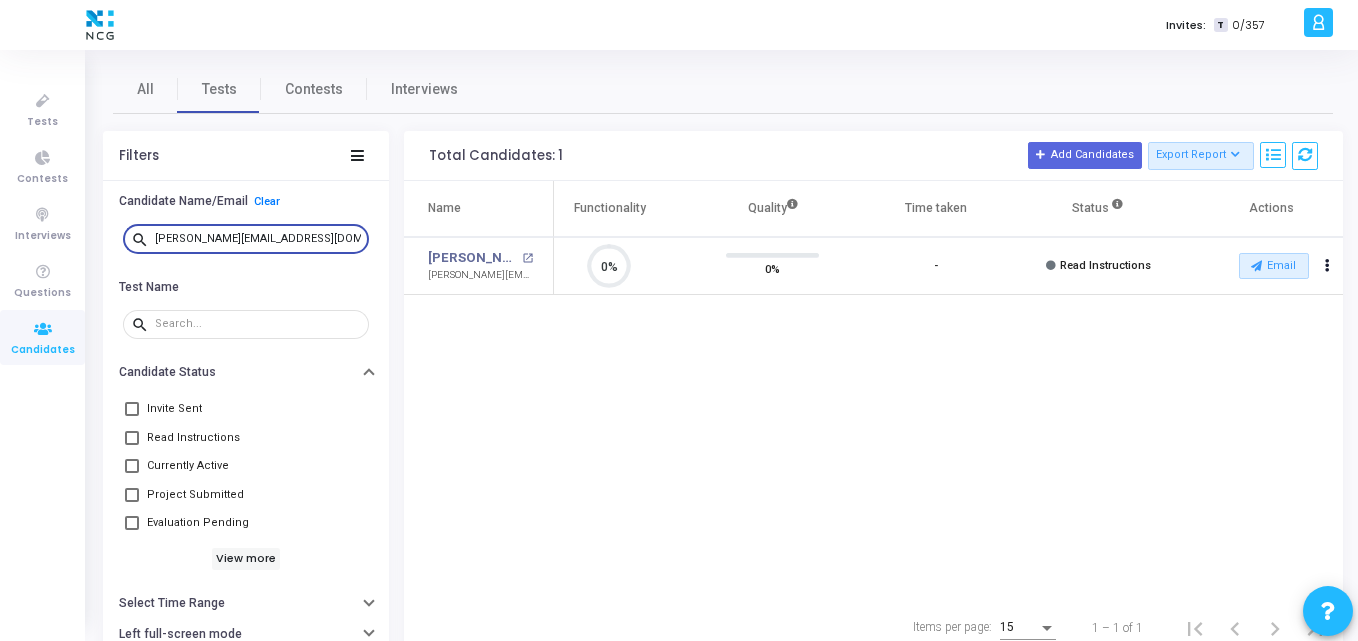 type on "sanket.darekar46@gmail.com" 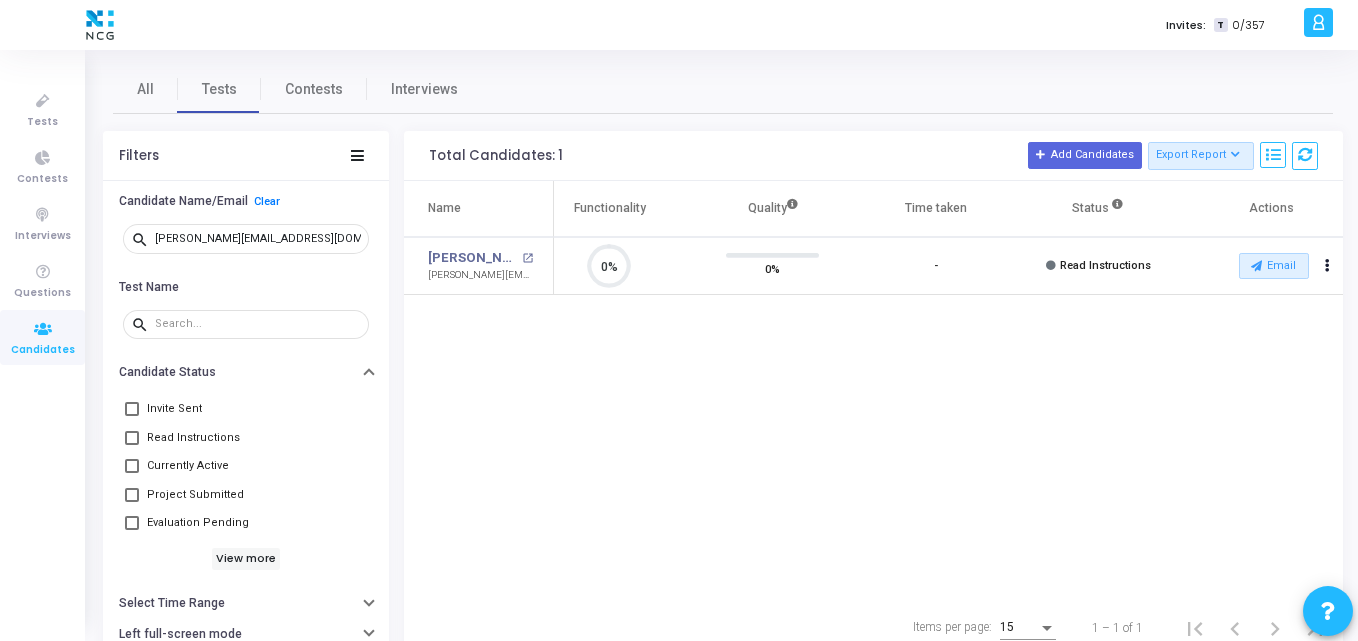 click on "Name  Test Name   Functionality   Quality  Time taken  Status   Actions   Sanket Darekar open_in_new  sanket.darekar46@gmail.com   T   Java Developer_Prog Test_NCG   open_in_new 0%  0%   -   Read Instructions   Email  archive  Archive  drafts  Cancel Invite  content_copy  Copy Test Invite Link  cached  Resend Test  close  Disable Camera Proctor  close  Disable Screen Sharing" 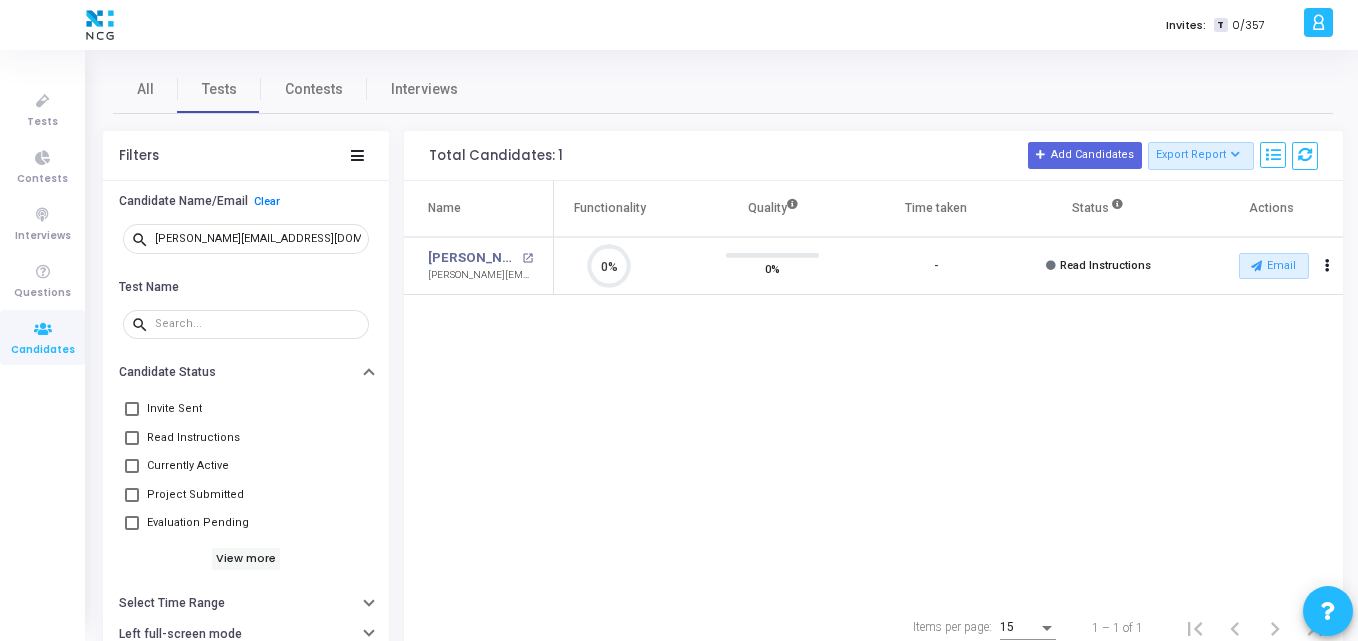 scroll, scrollTop: 0, scrollLeft: 0, axis: both 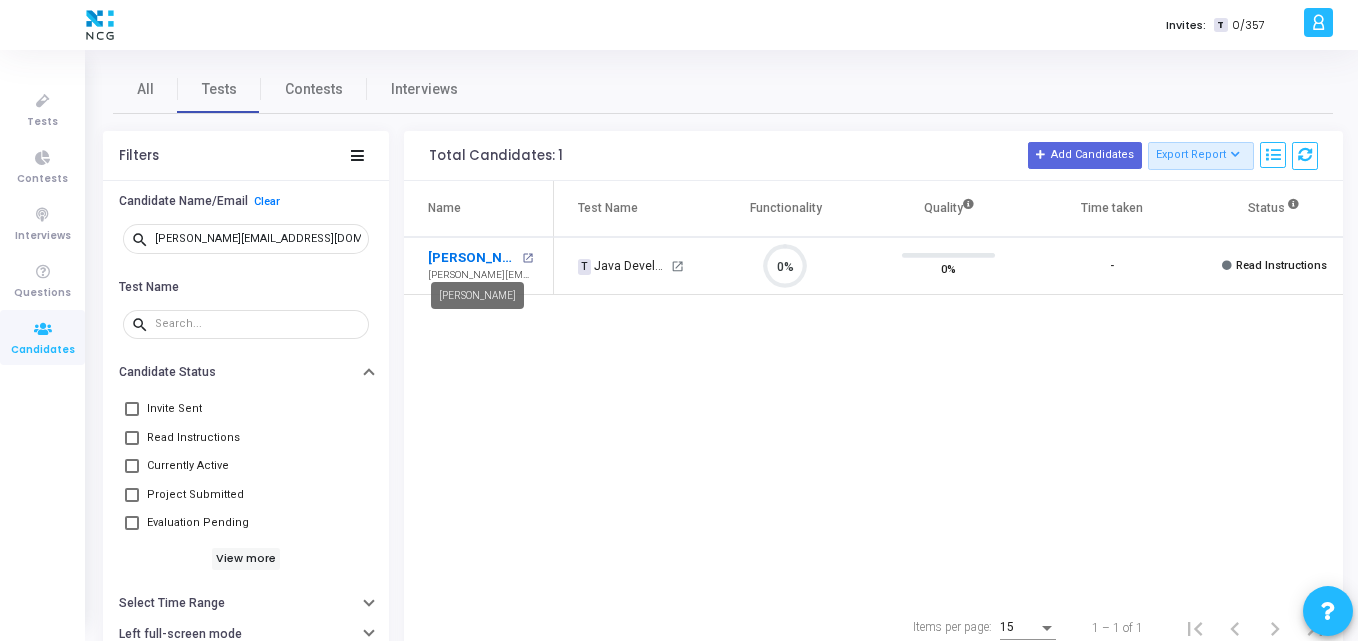 click on "Sanket Darekar" at bounding box center [472, 258] 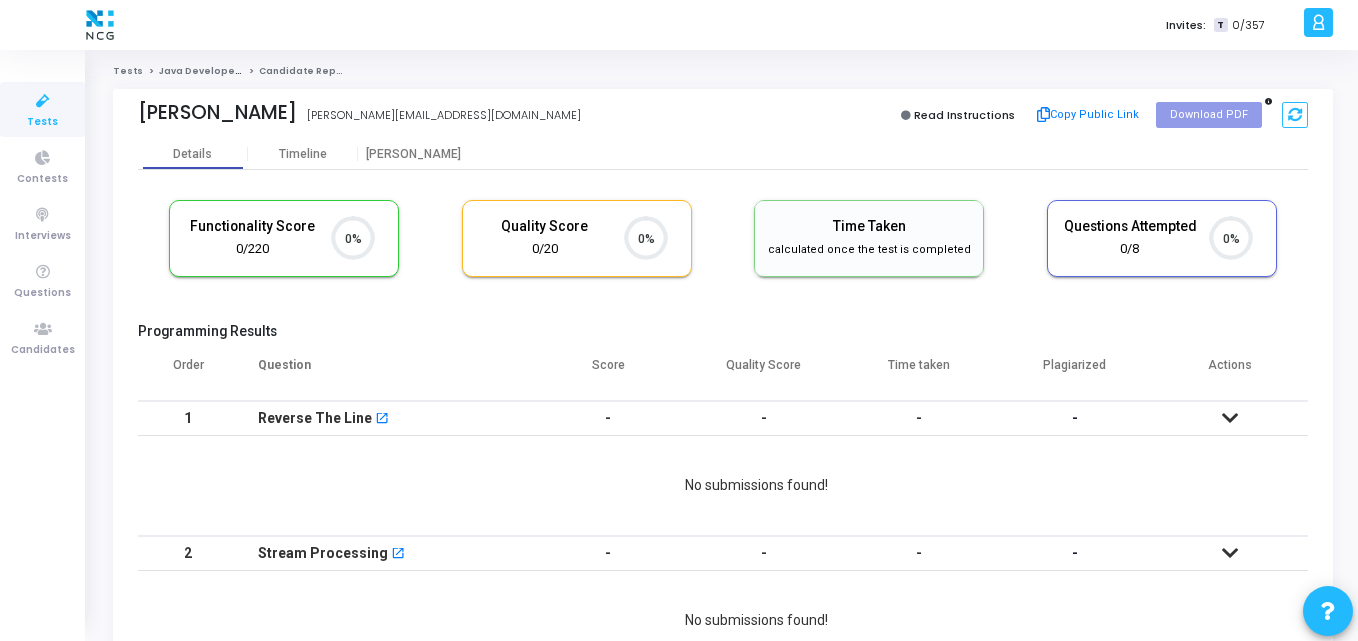 scroll, scrollTop: 9, scrollLeft: 9, axis: both 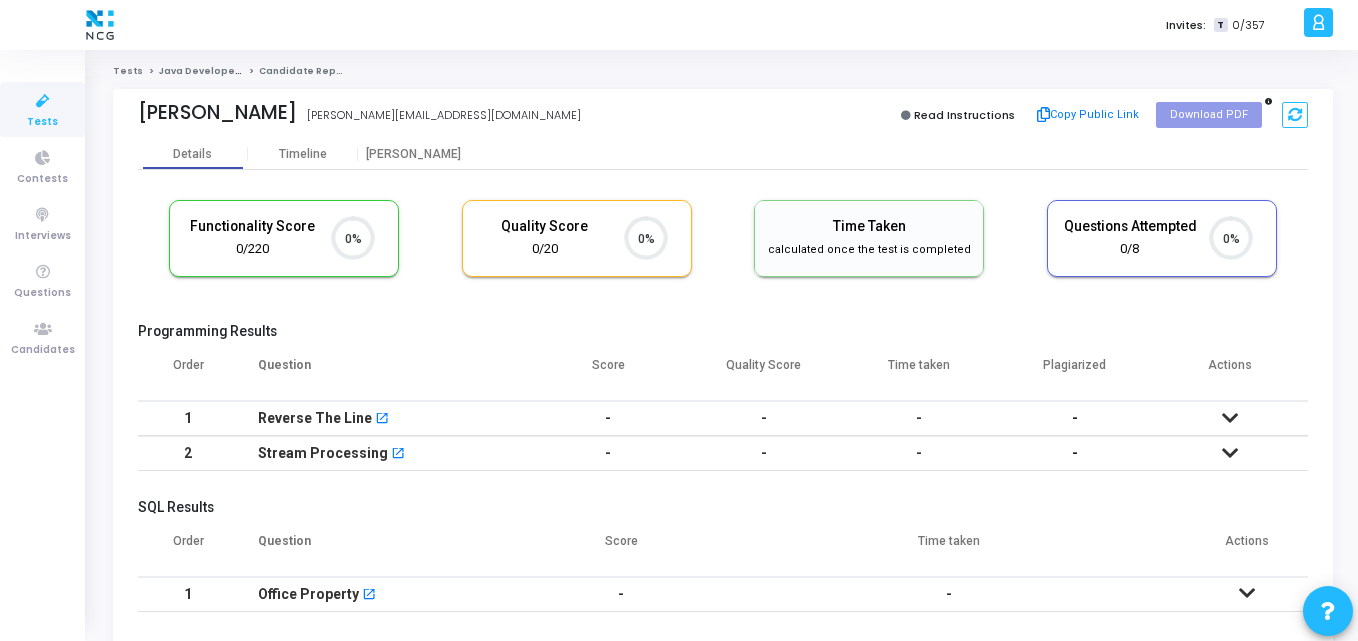 click on "Question" at bounding box center (384, 373) 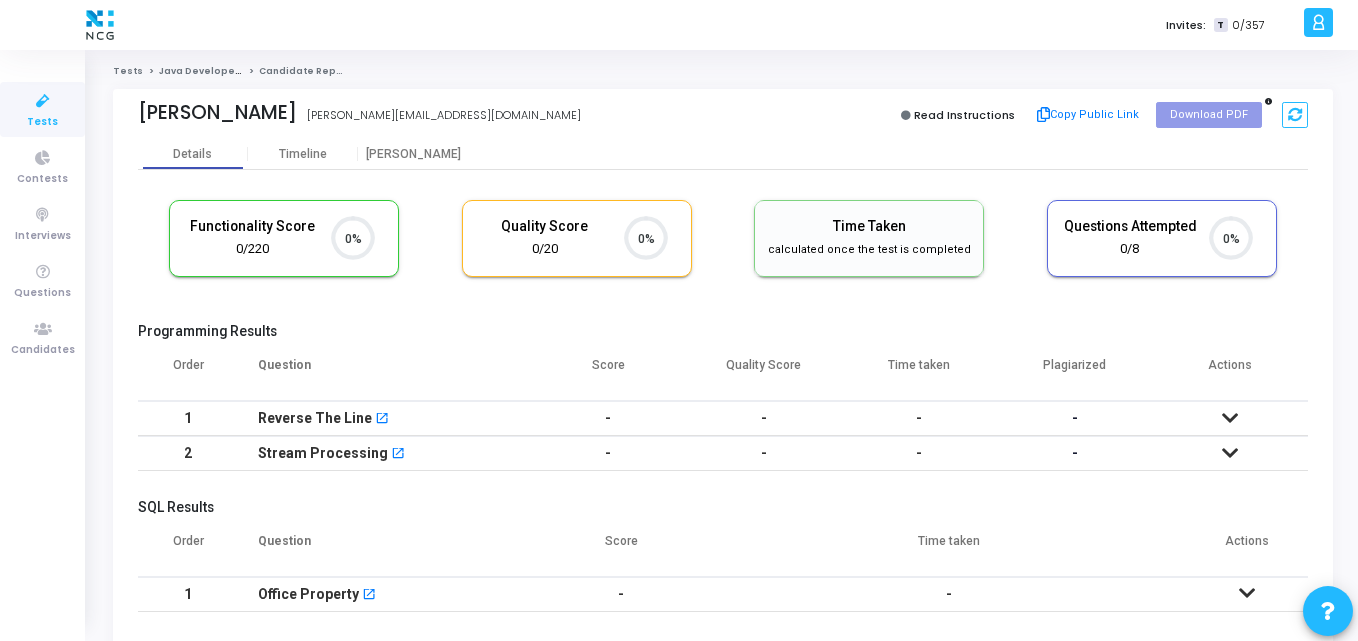 click on "Functionality Score 0/220 0% Quality Score  0/20 0% Time Taken calculated once the test is completed Time Taken - 0% Questions Attempted 0/8 0%" at bounding box center (723, 248) 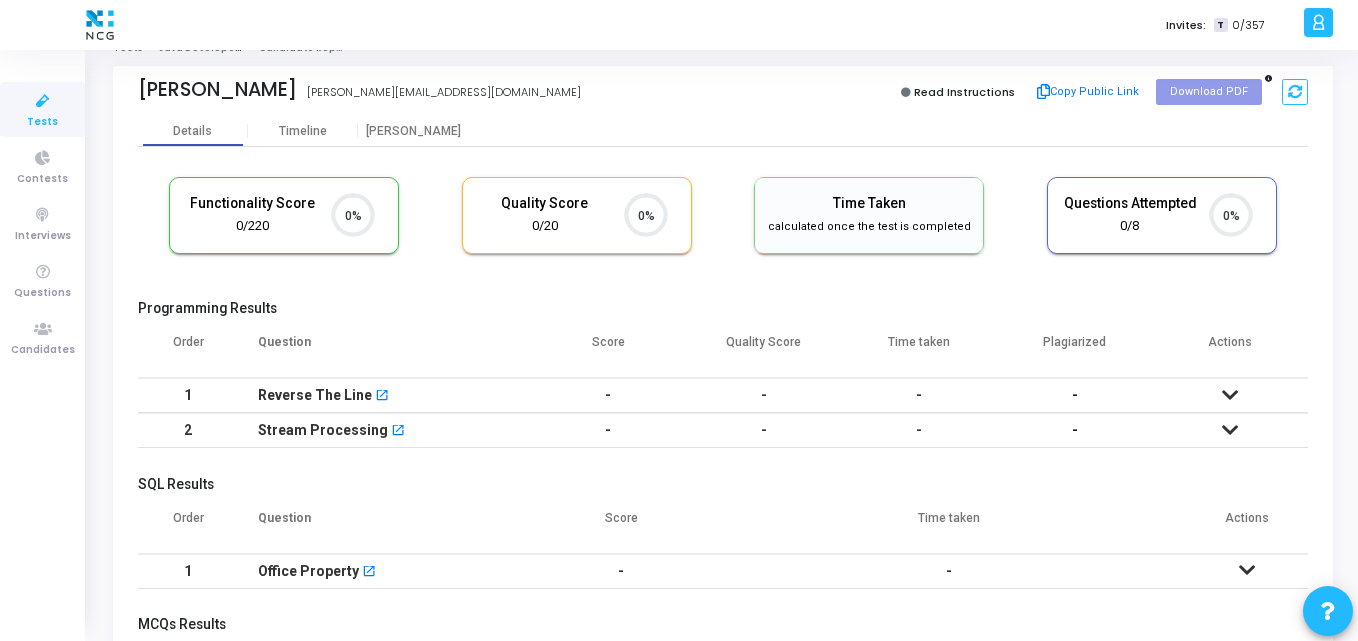 scroll, scrollTop: 9, scrollLeft: 0, axis: vertical 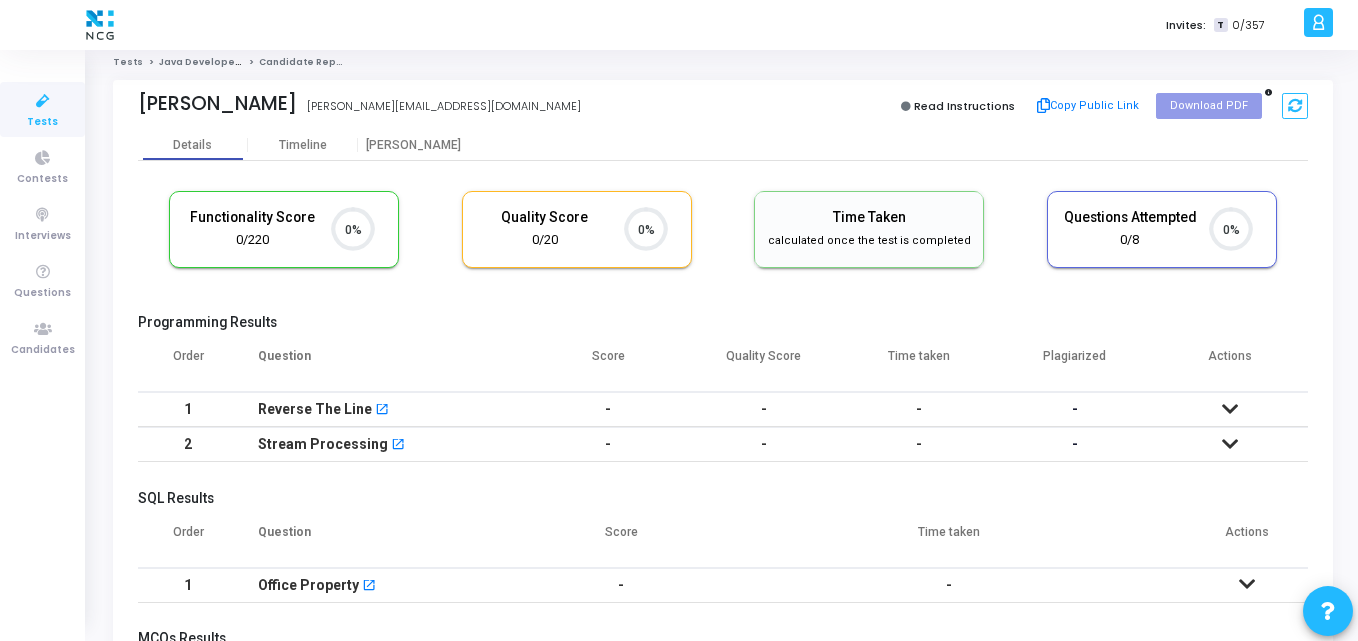 click on "Question" at bounding box center [384, 364] 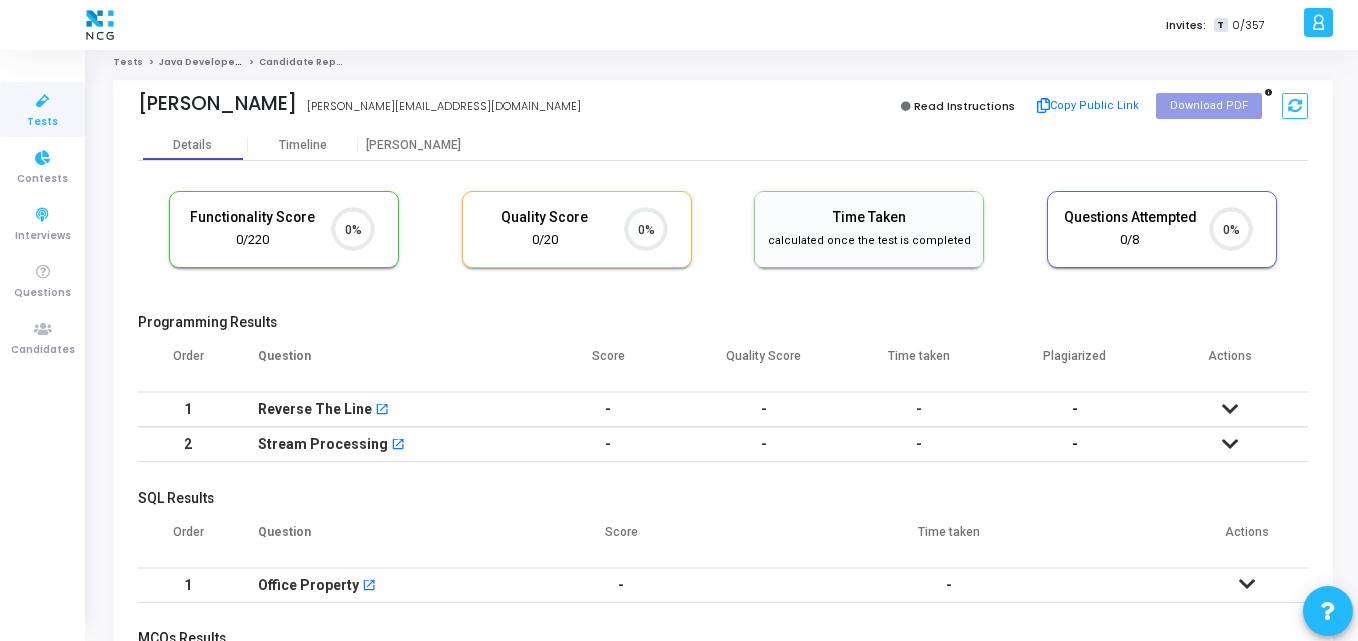 click at bounding box center (43, 101) 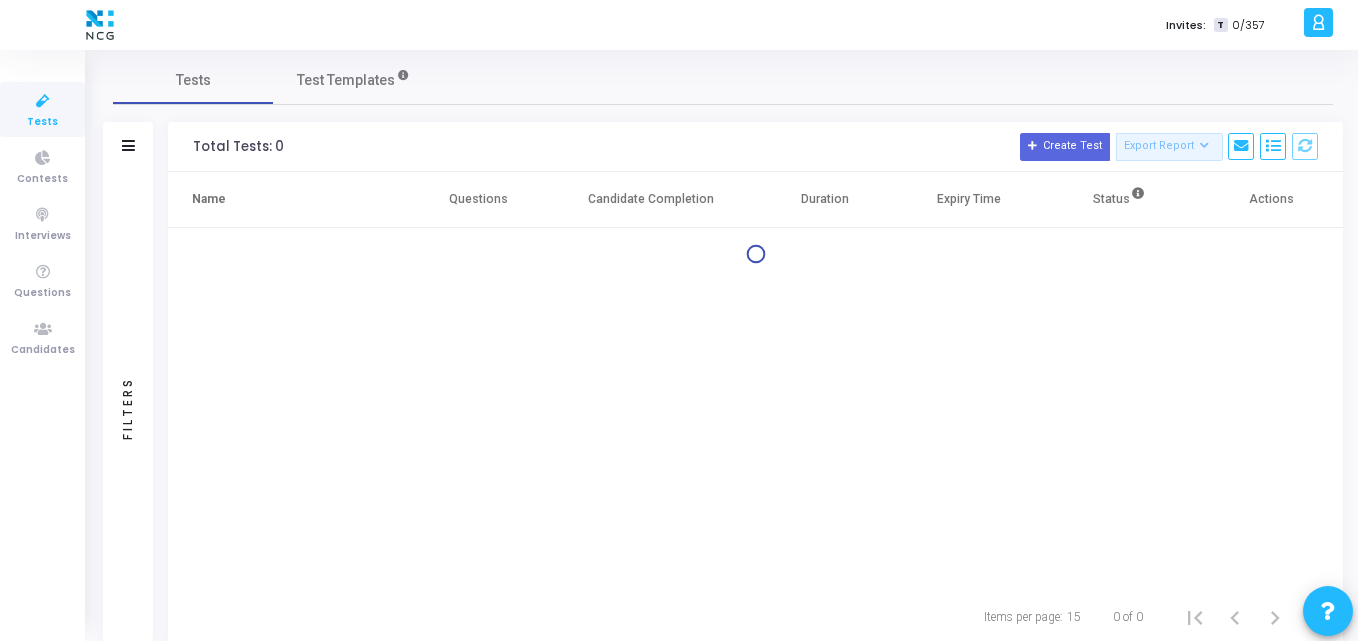 scroll, scrollTop: 0, scrollLeft: 0, axis: both 